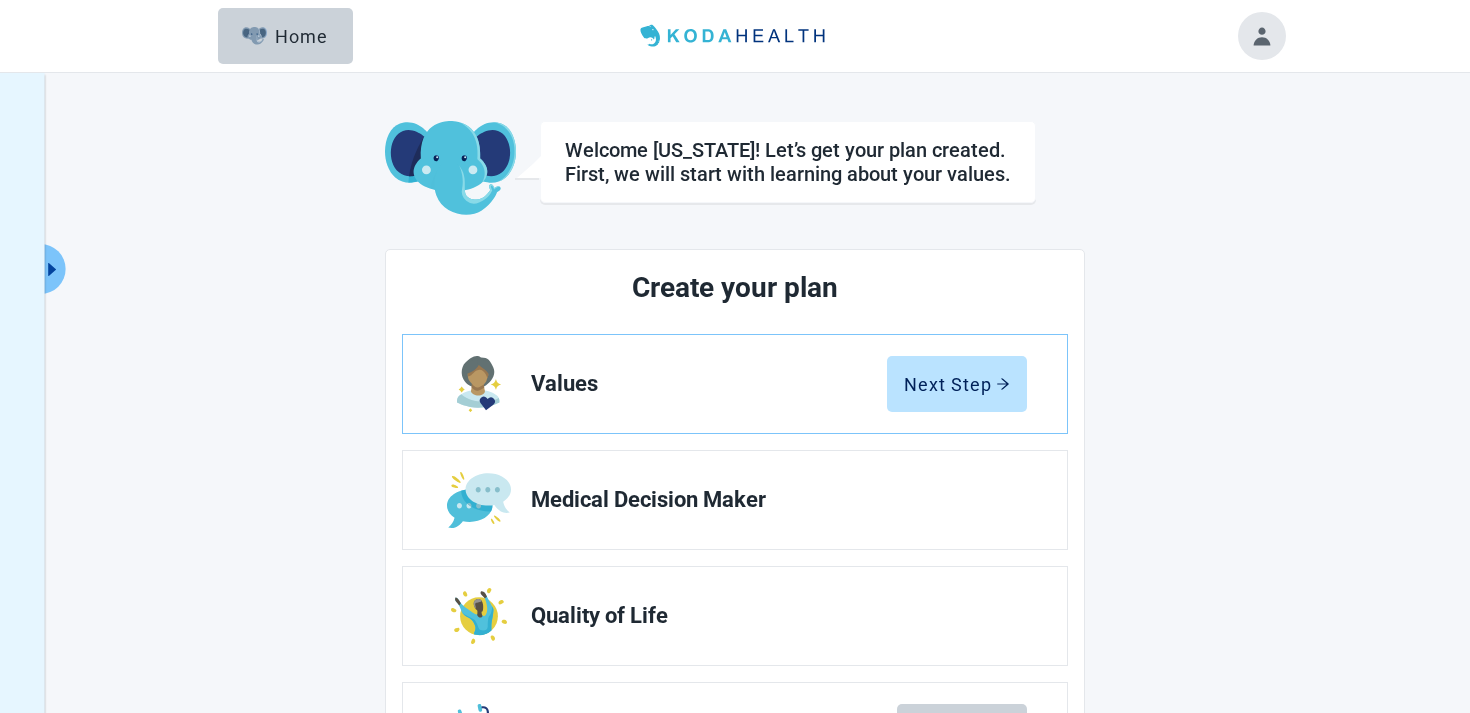 scroll, scrollTop: 0, scrollLeft: 0, axis: both 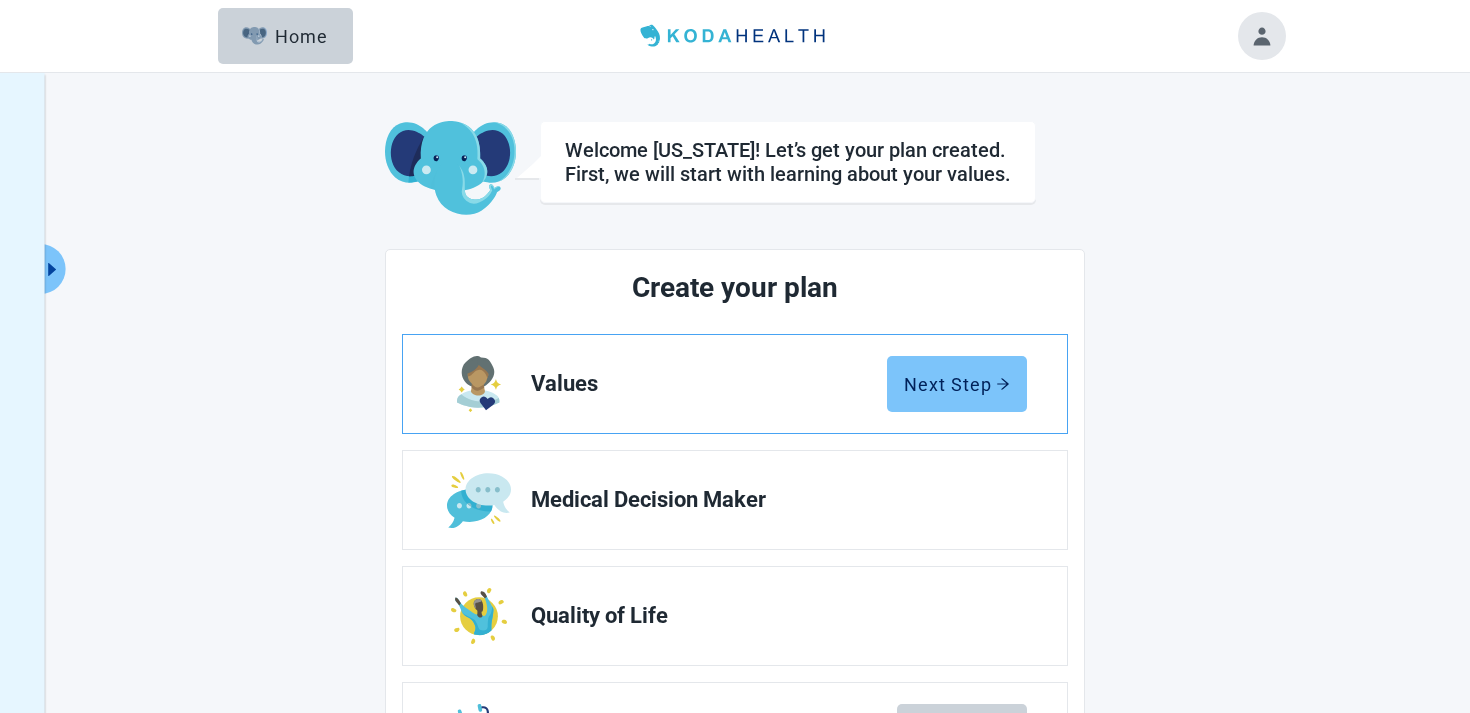 click on "Next Step" at bounding box center [957, 384] 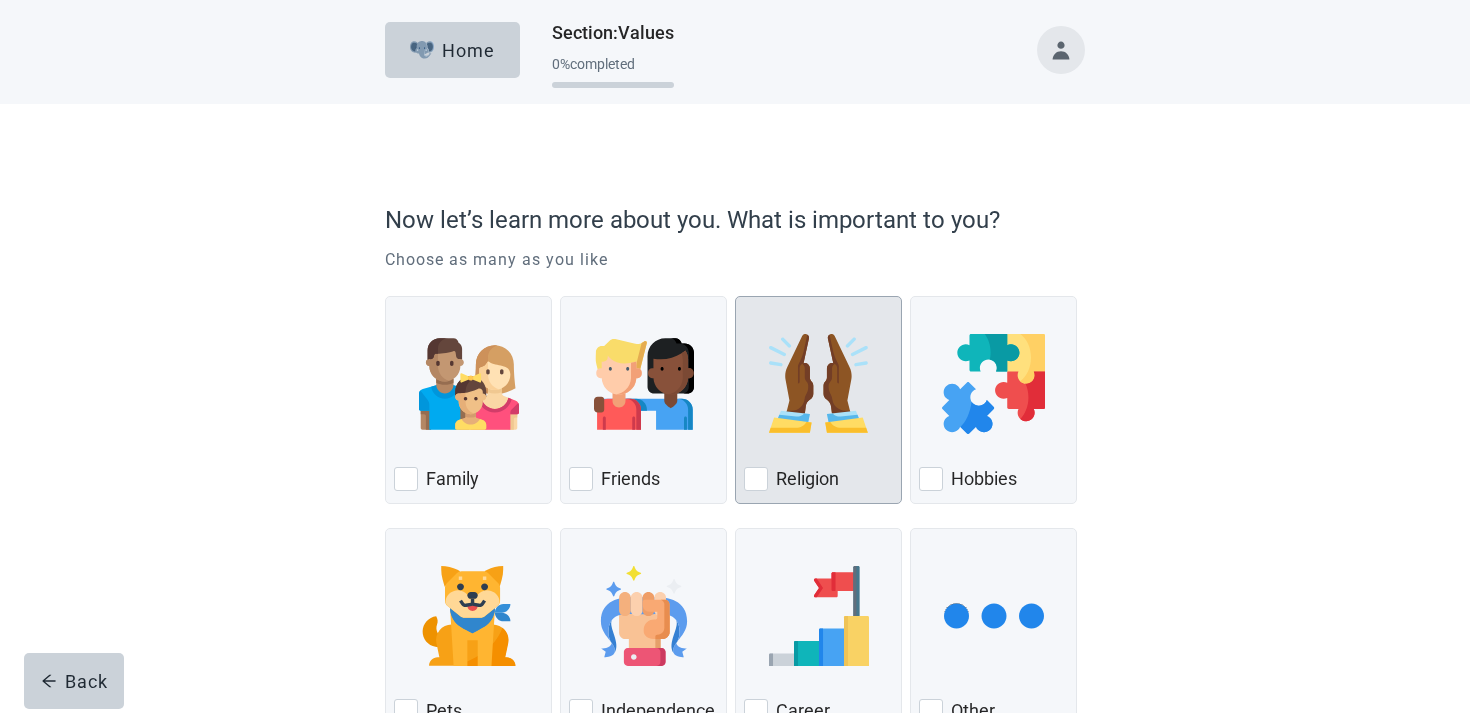 click at bounding box center (819, 384) 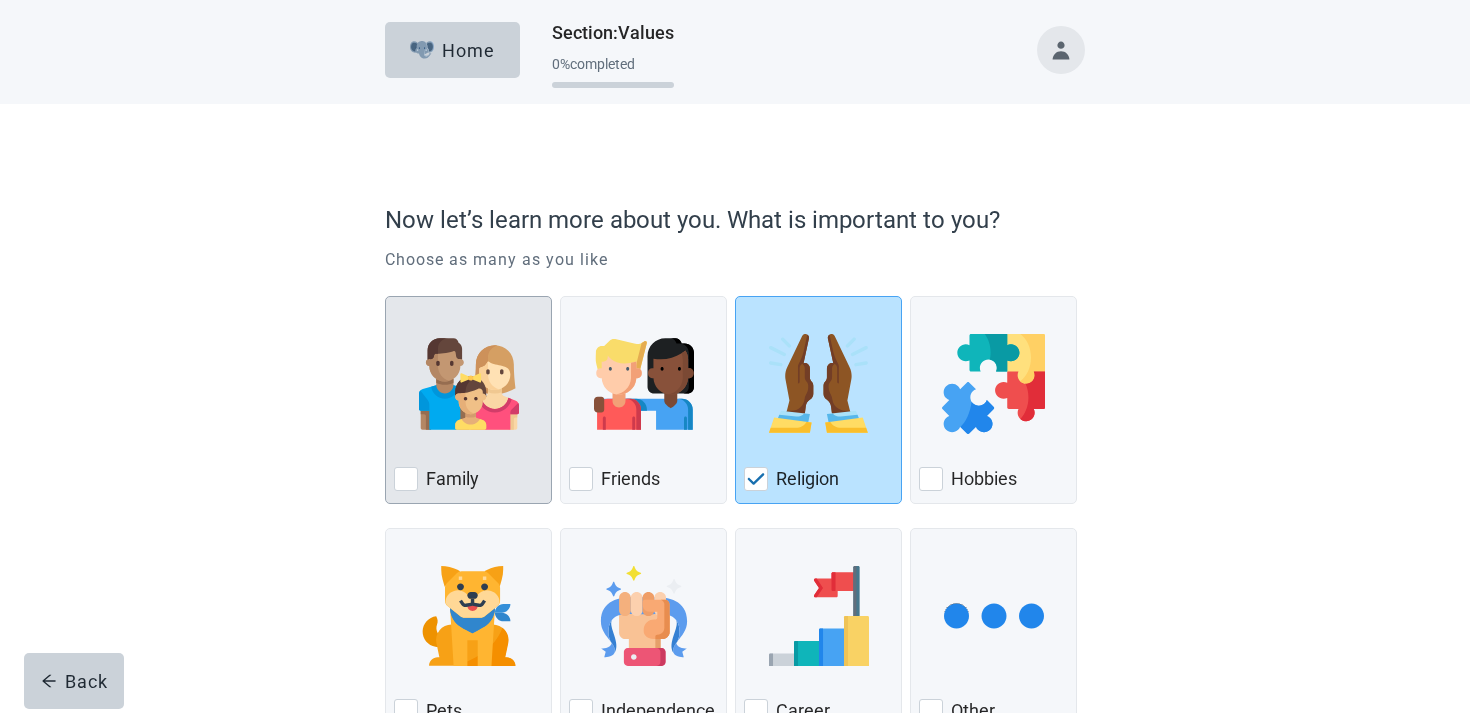 click at bounding box center (468, 384) 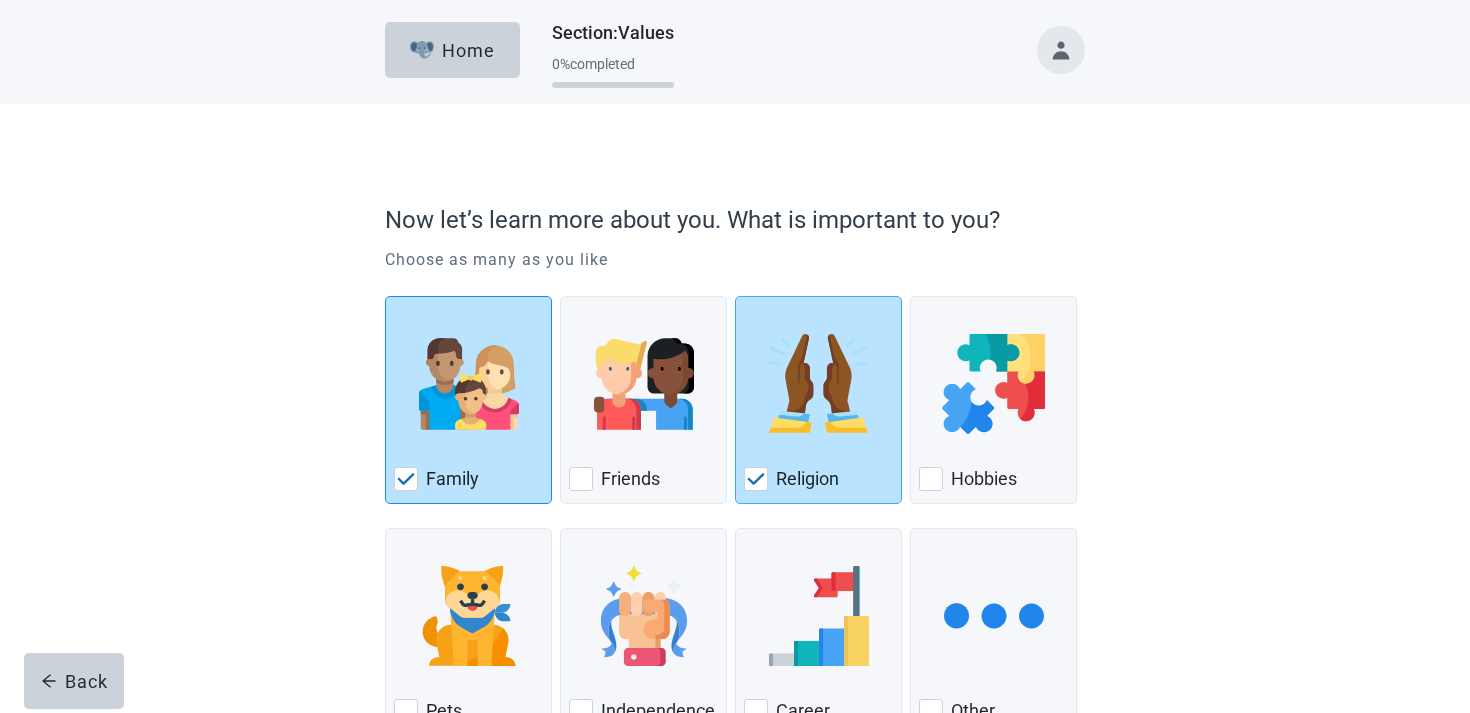scroll, scrollTop: 147, scrollLeft: 0, axis: vertical 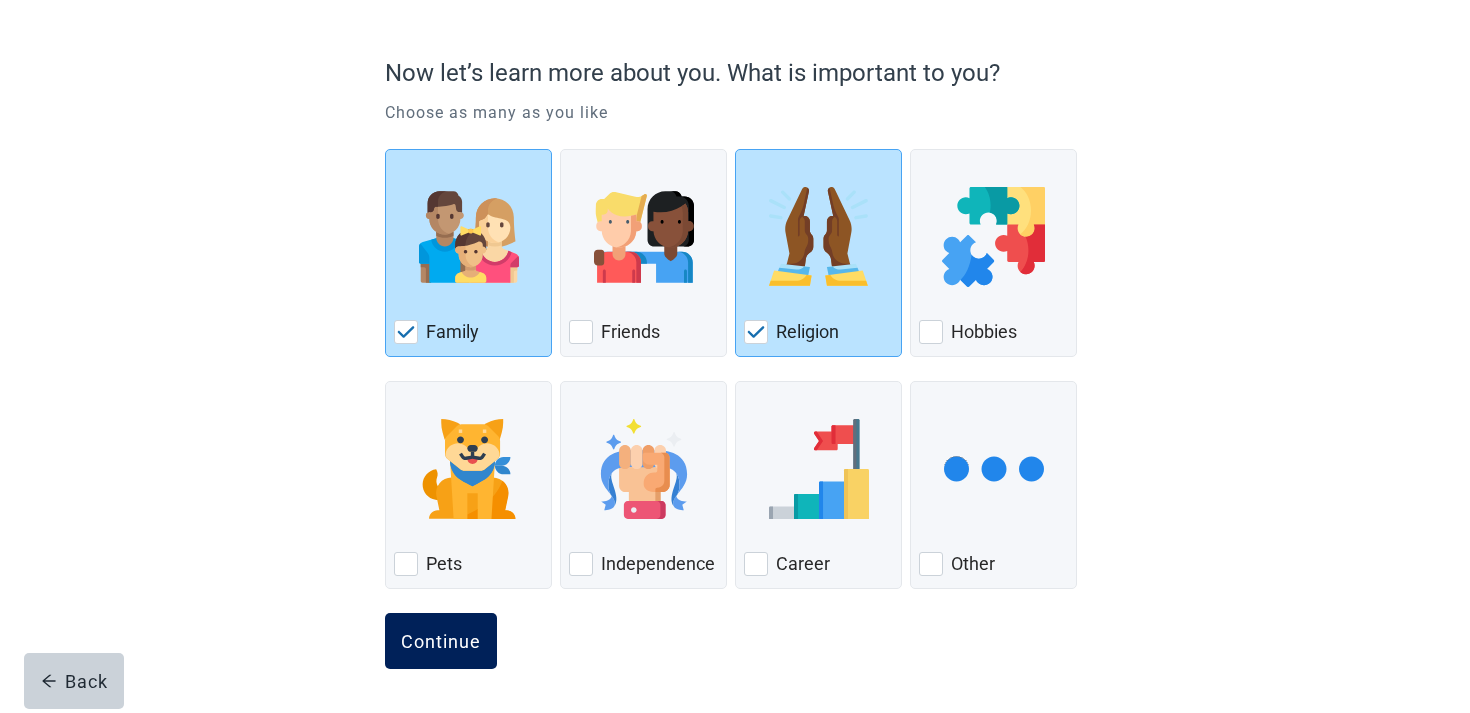 click on "Continue" at bounding box center (441, 641) 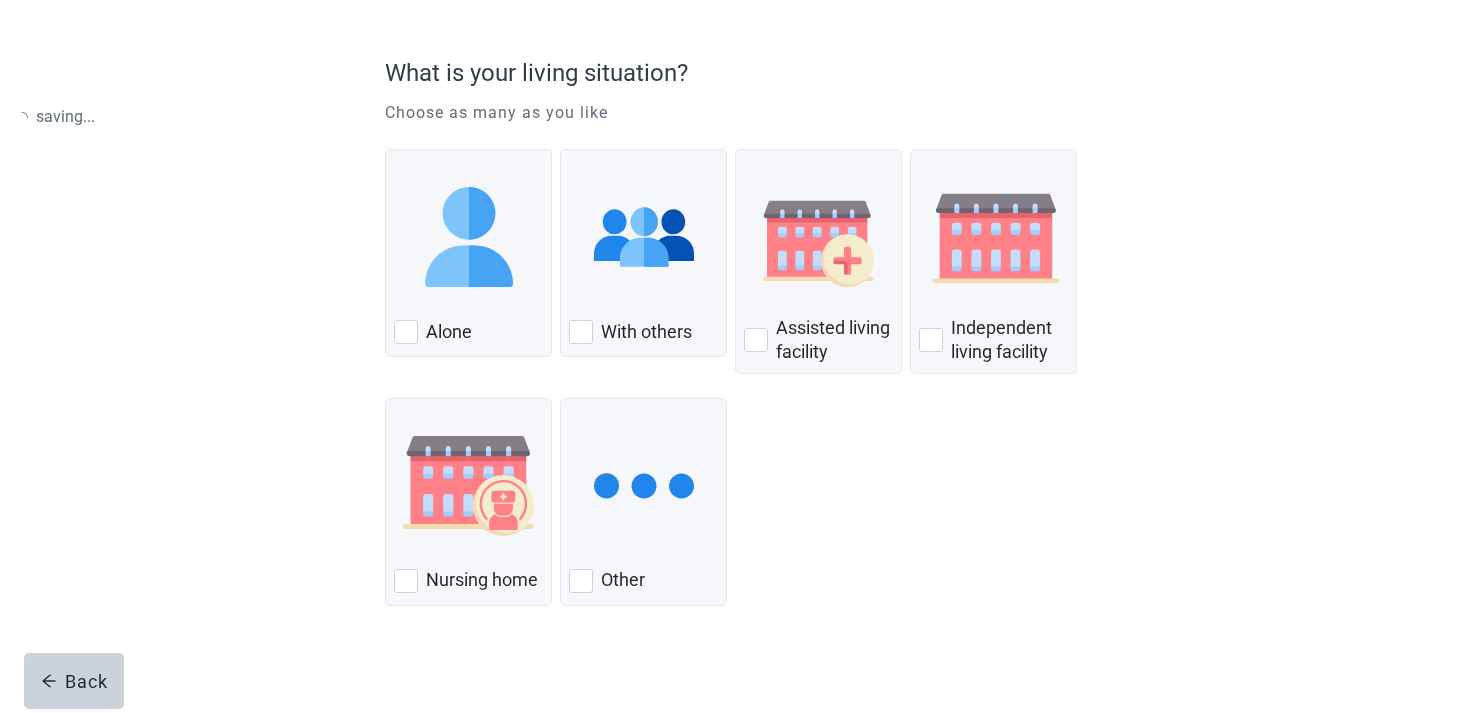 scroll, scrollTop: 0, scrollLeft: 0, axis: both 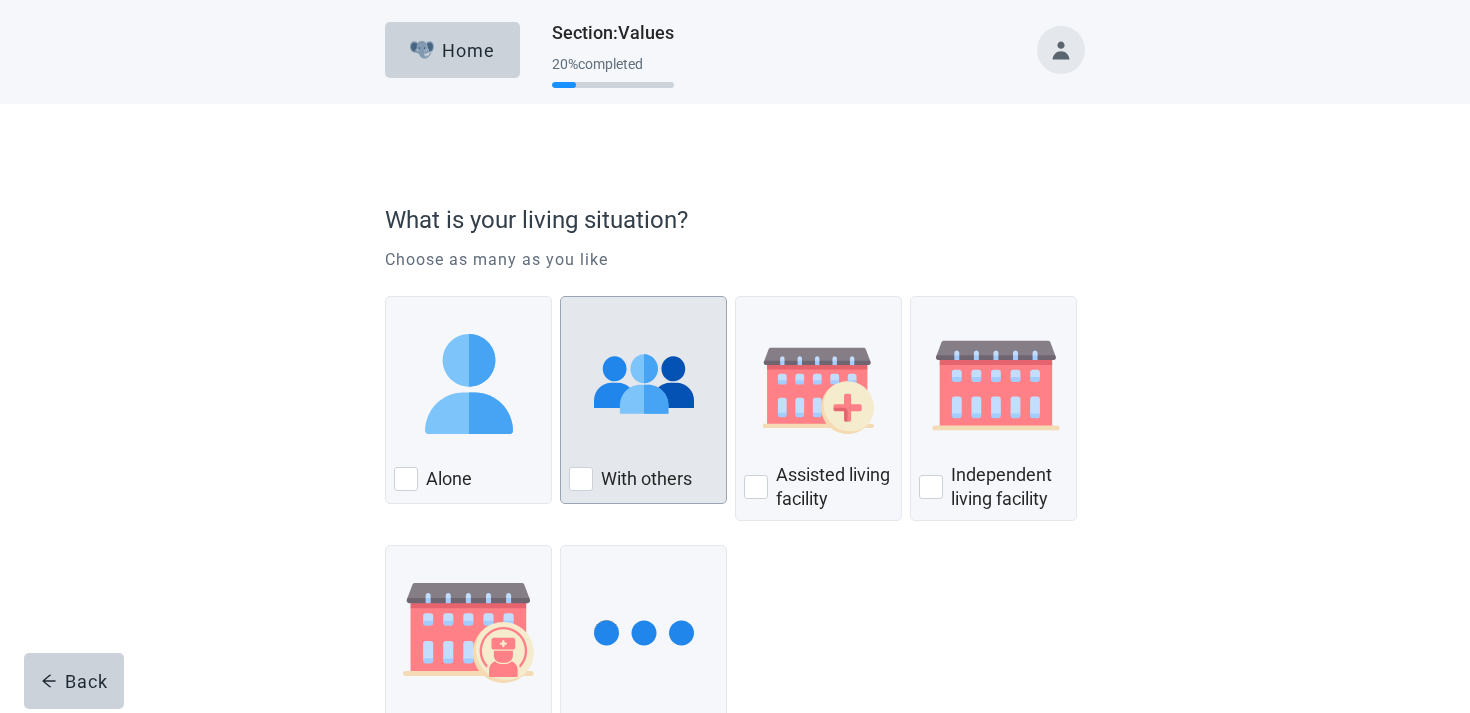 click at bounding box center [644, 384] 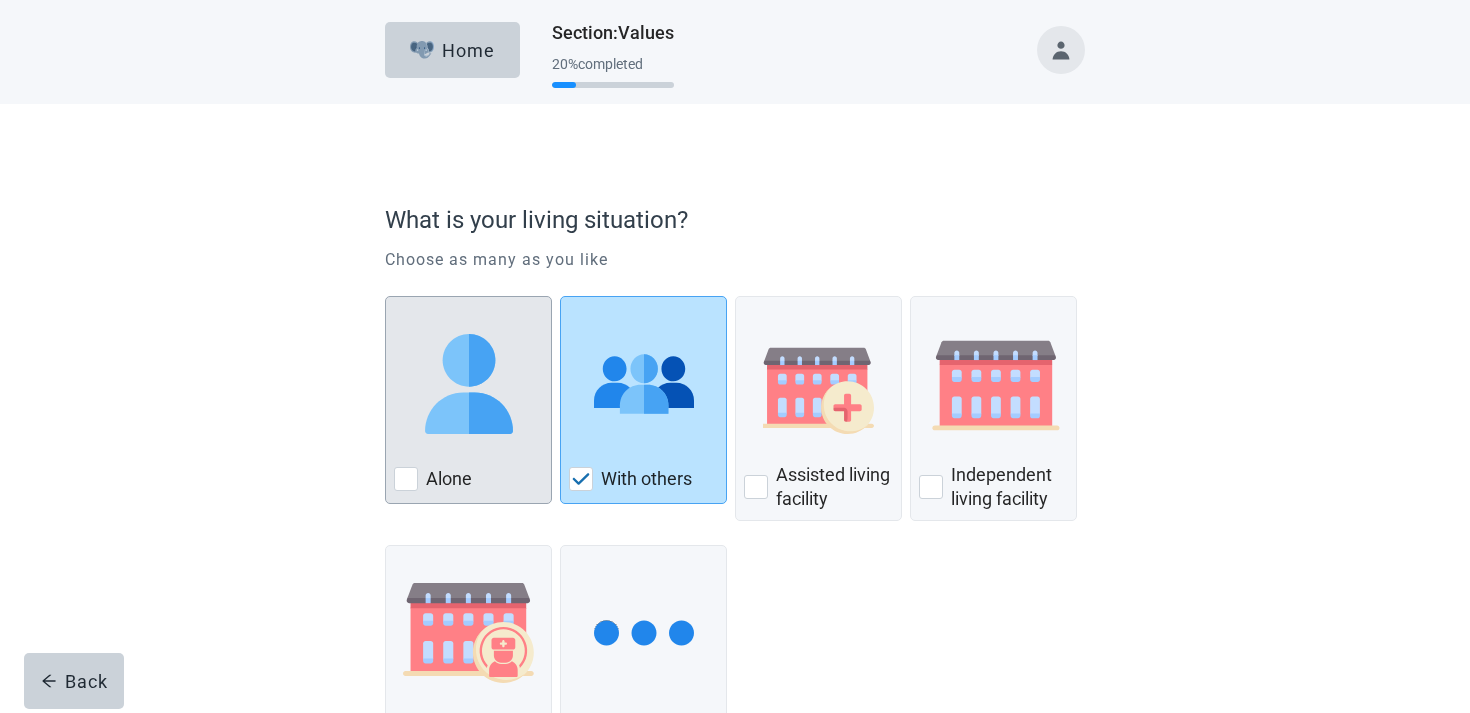 click at bounding box center (469, 384) 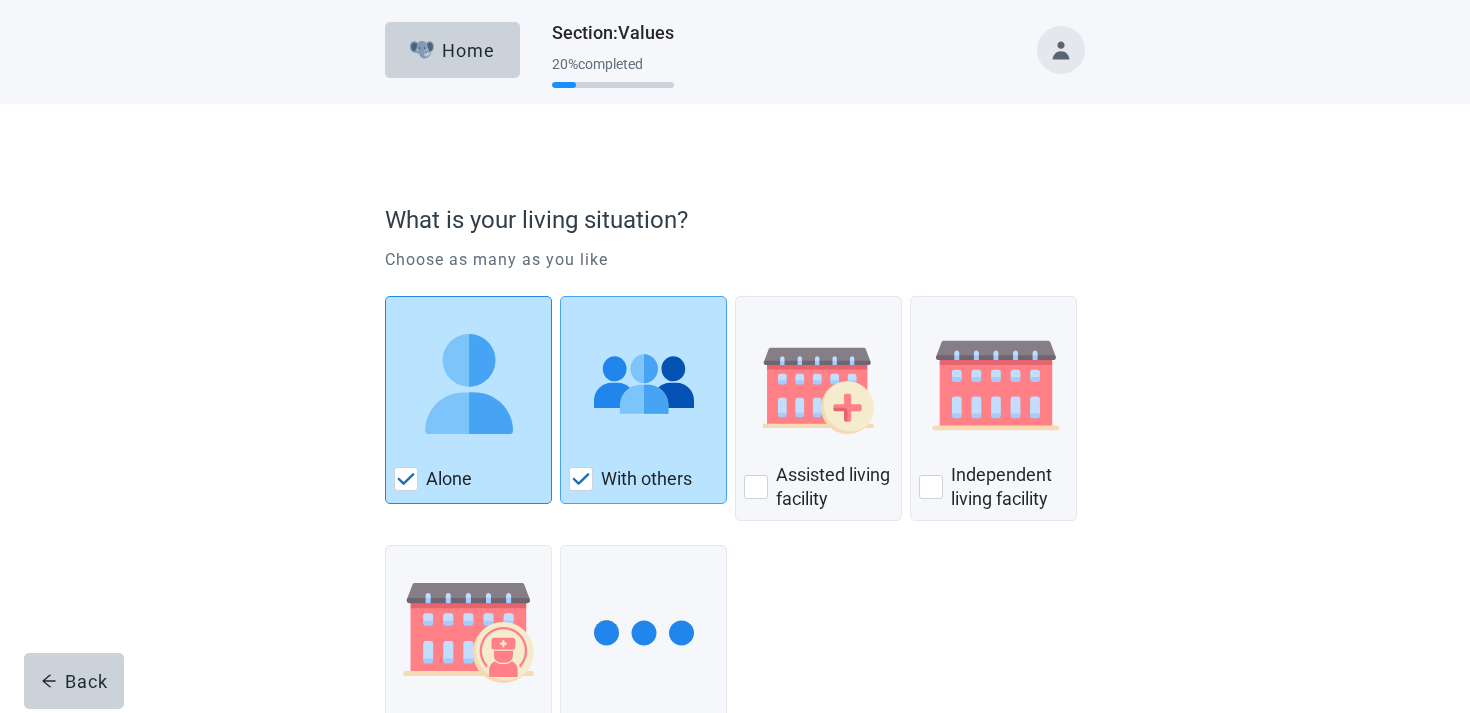 scroll, scrollTop: 163, scrollLeft: 0, axis: vertical 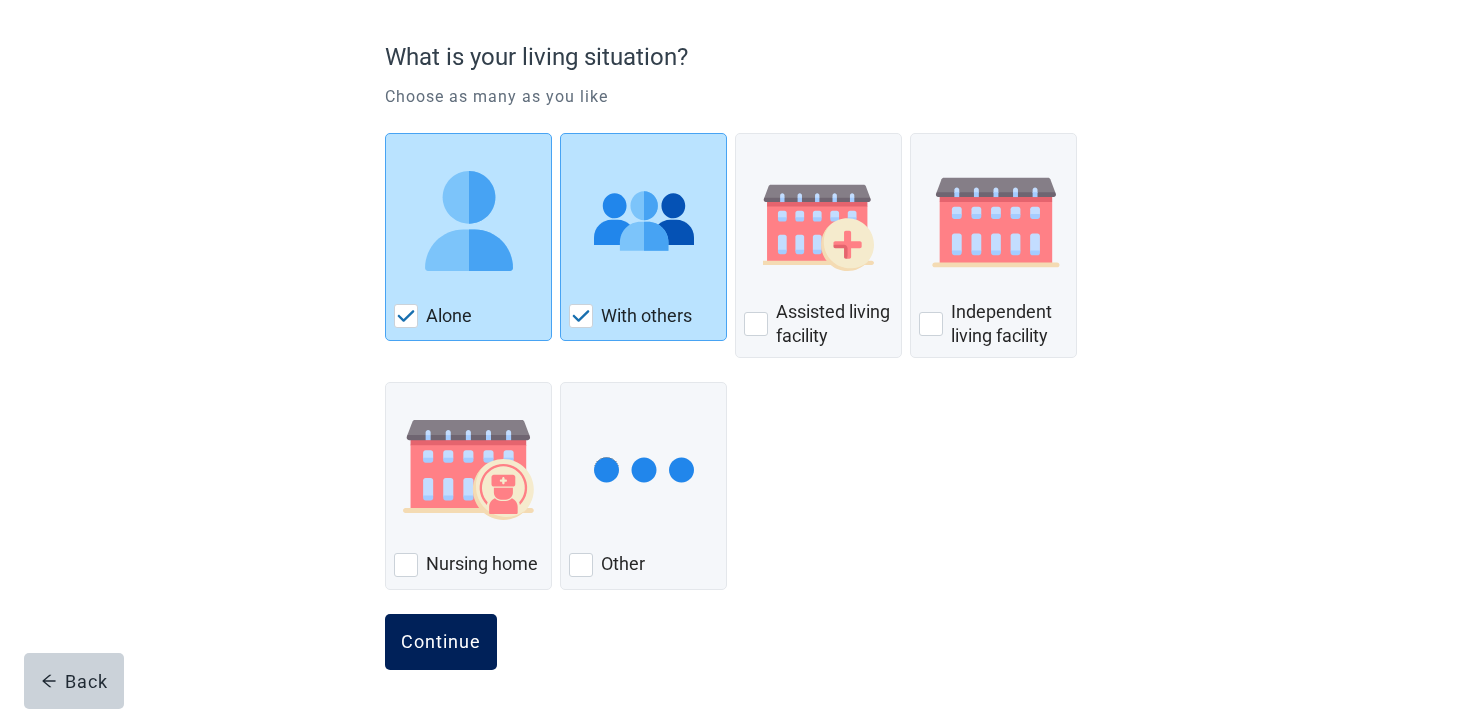 click on "Continue" at bounding box center (441, 642) 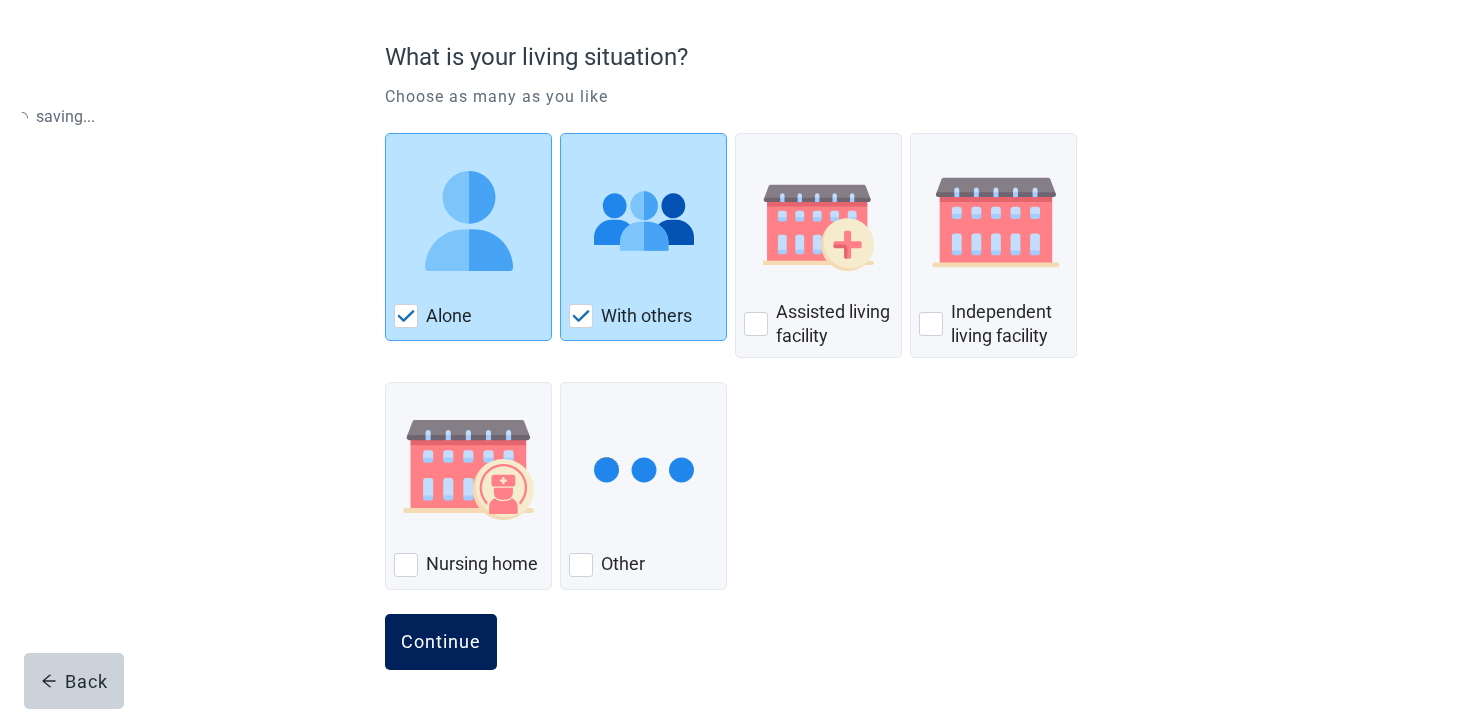 scroll, scrollTop: 0, scrollLeft: 0, axis: both 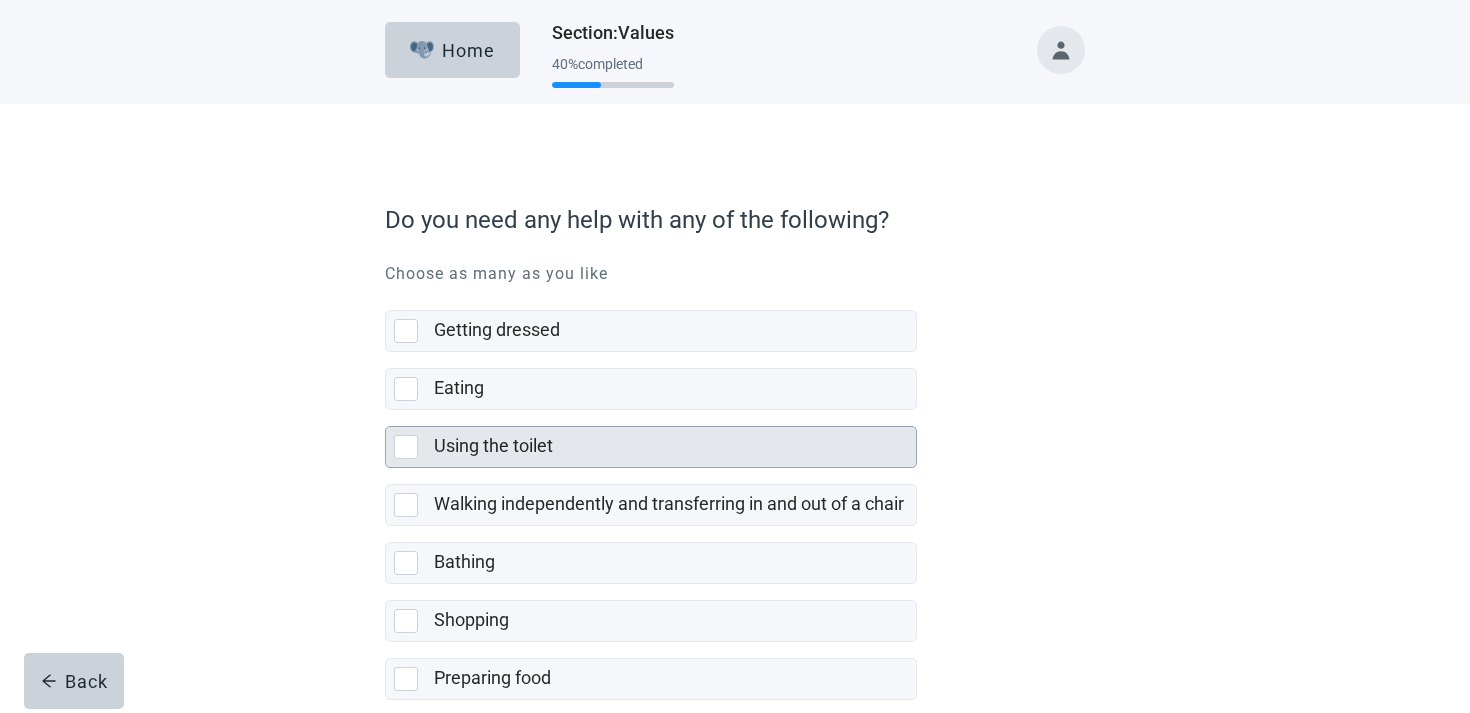 click on "Walking independently and transferring in and out of a chair" at bounding box center (651, 497) 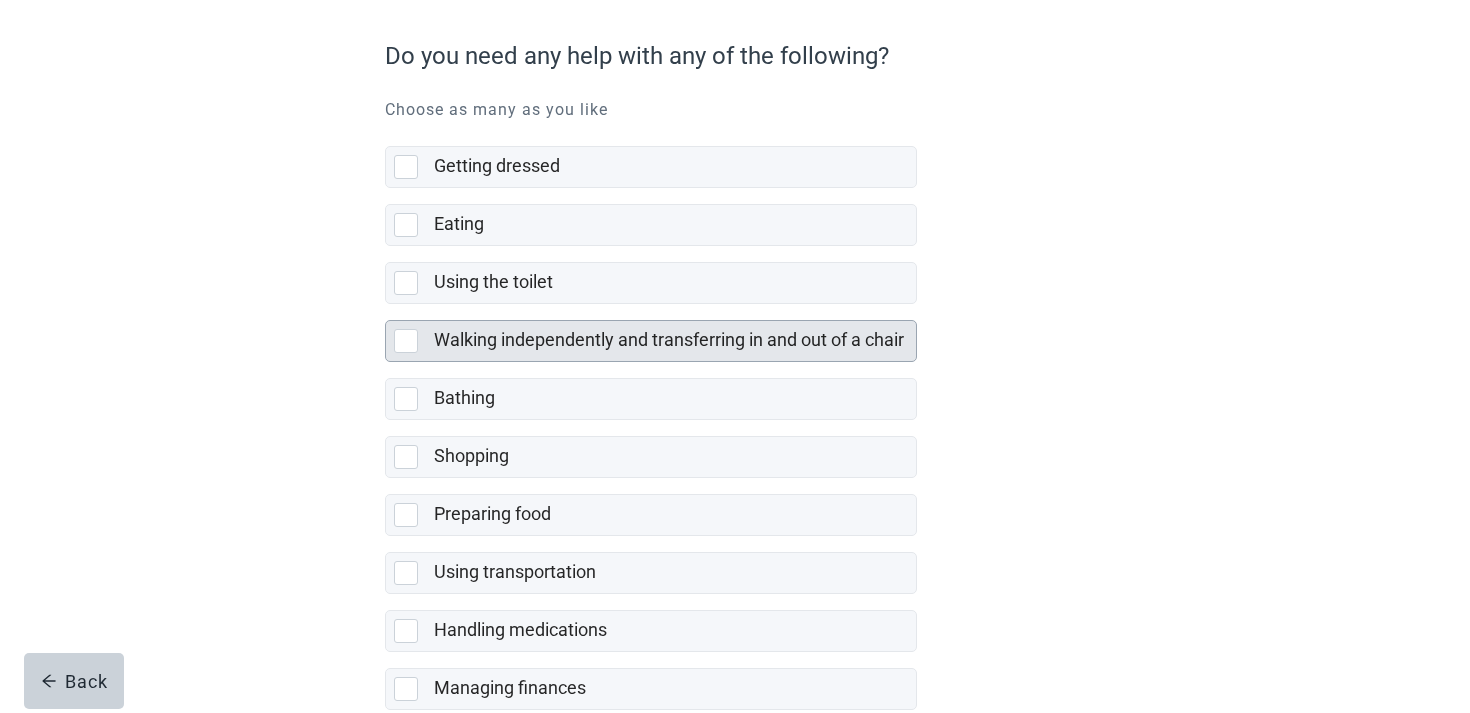 click on "Walking independently and transferring in and out of a chair" at bounding box center [669, 339] 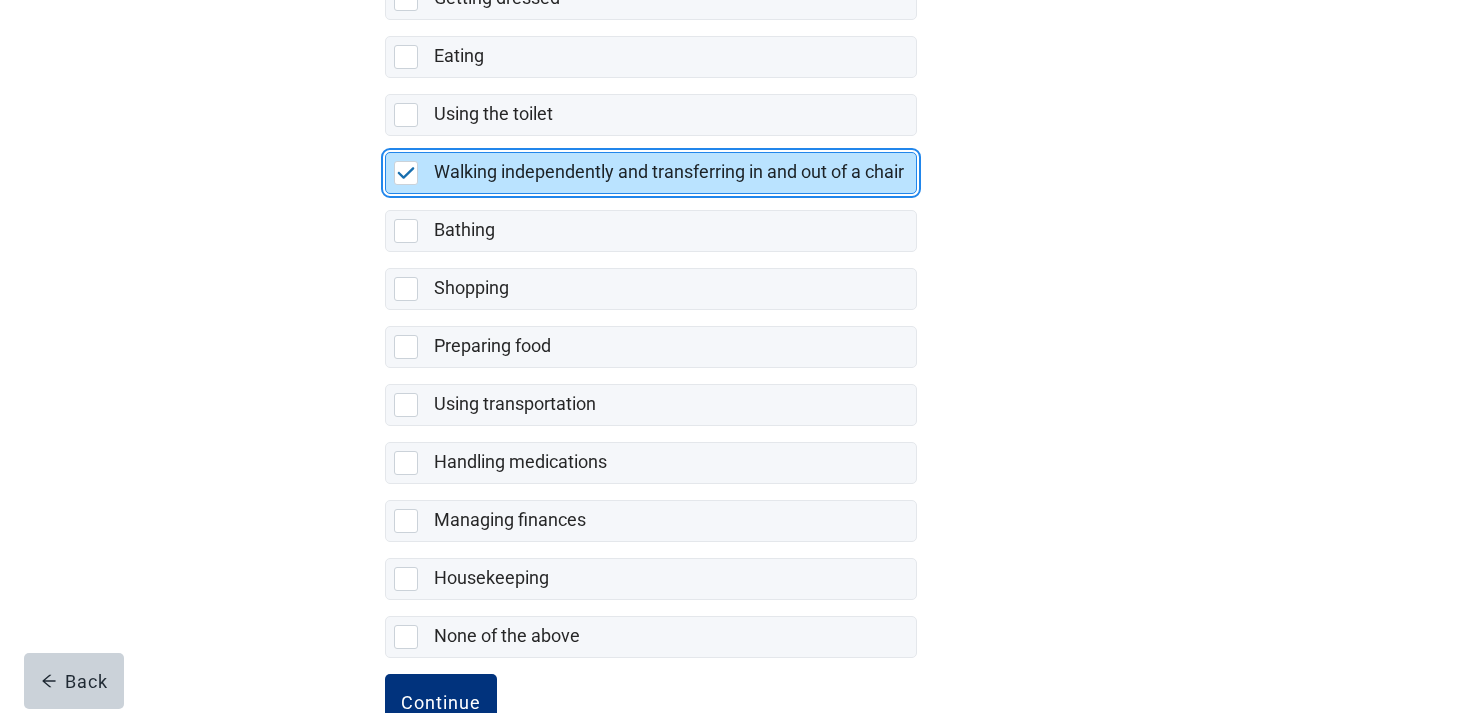 scroll, scrollTop: 393, scrollLeft: 0, axis: vertical 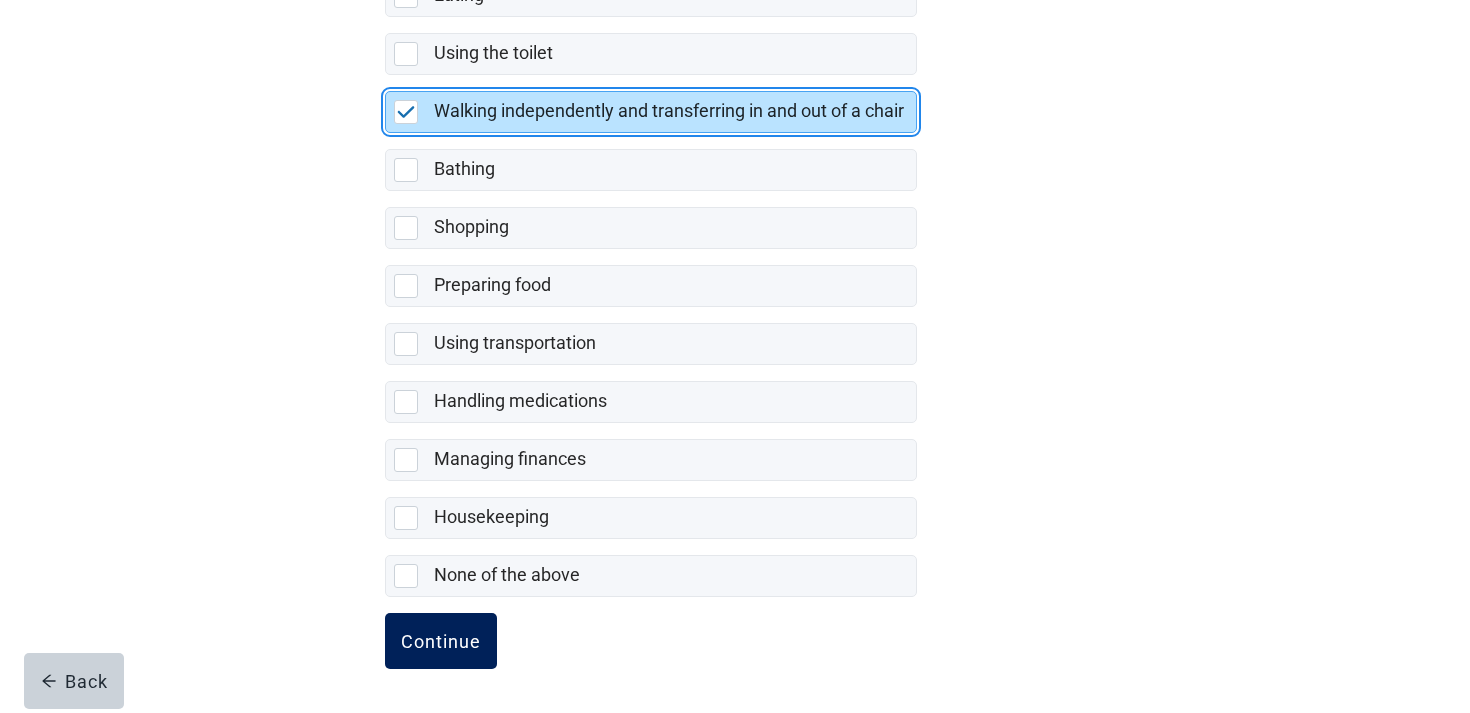 click on "Continue" at bounding box center [441, 641] 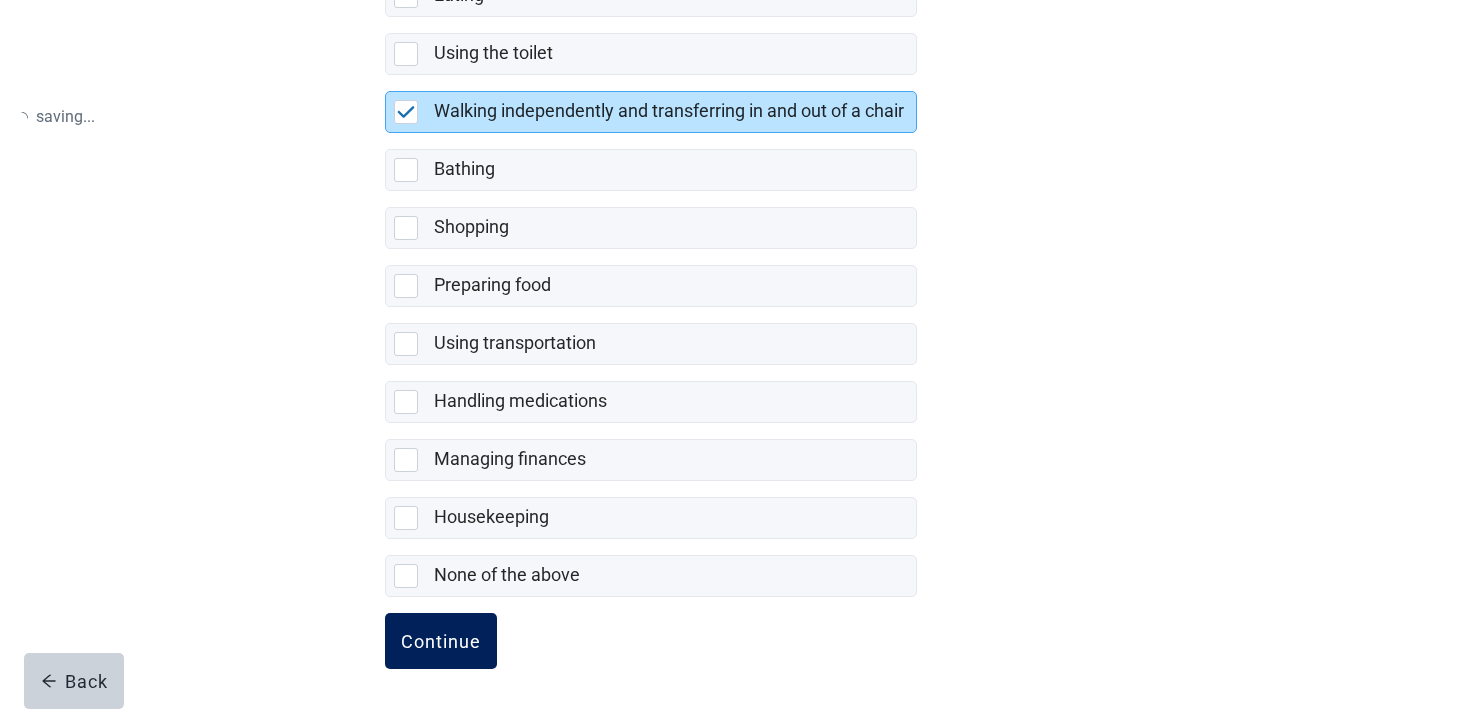 scroll, scrollTop: 0, scrollLeft: 0, axis: both 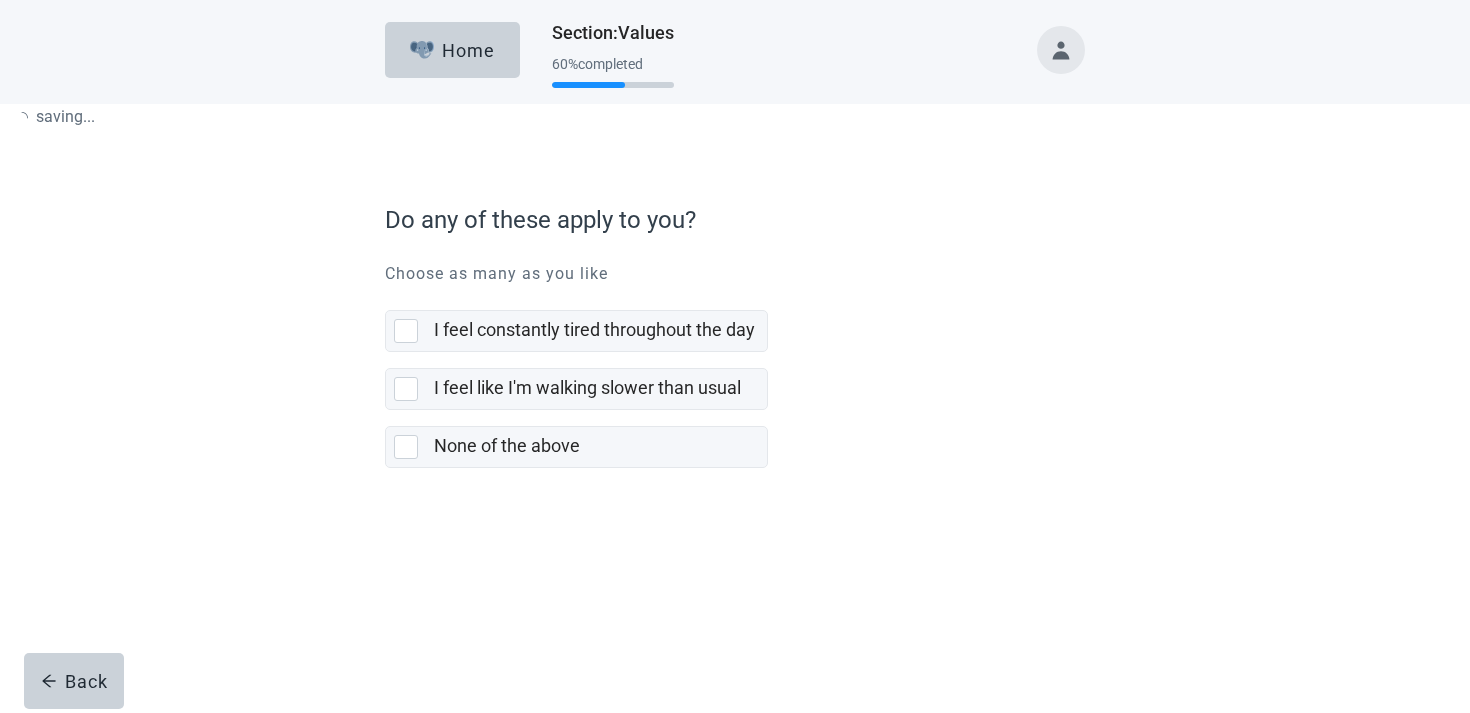 click at bounding box center (735, 534) 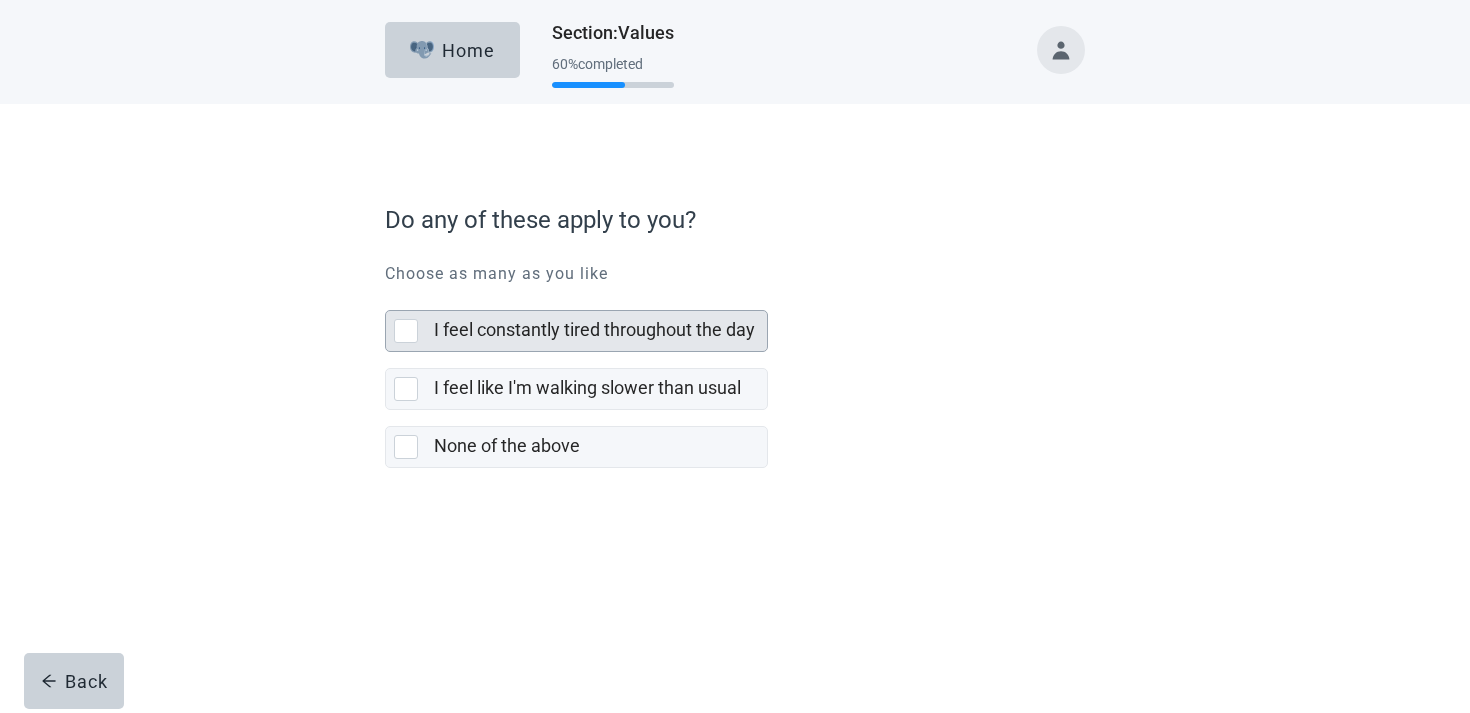 click on "I feel like I'm walking slower than usual" at bounding box center [576, 381] 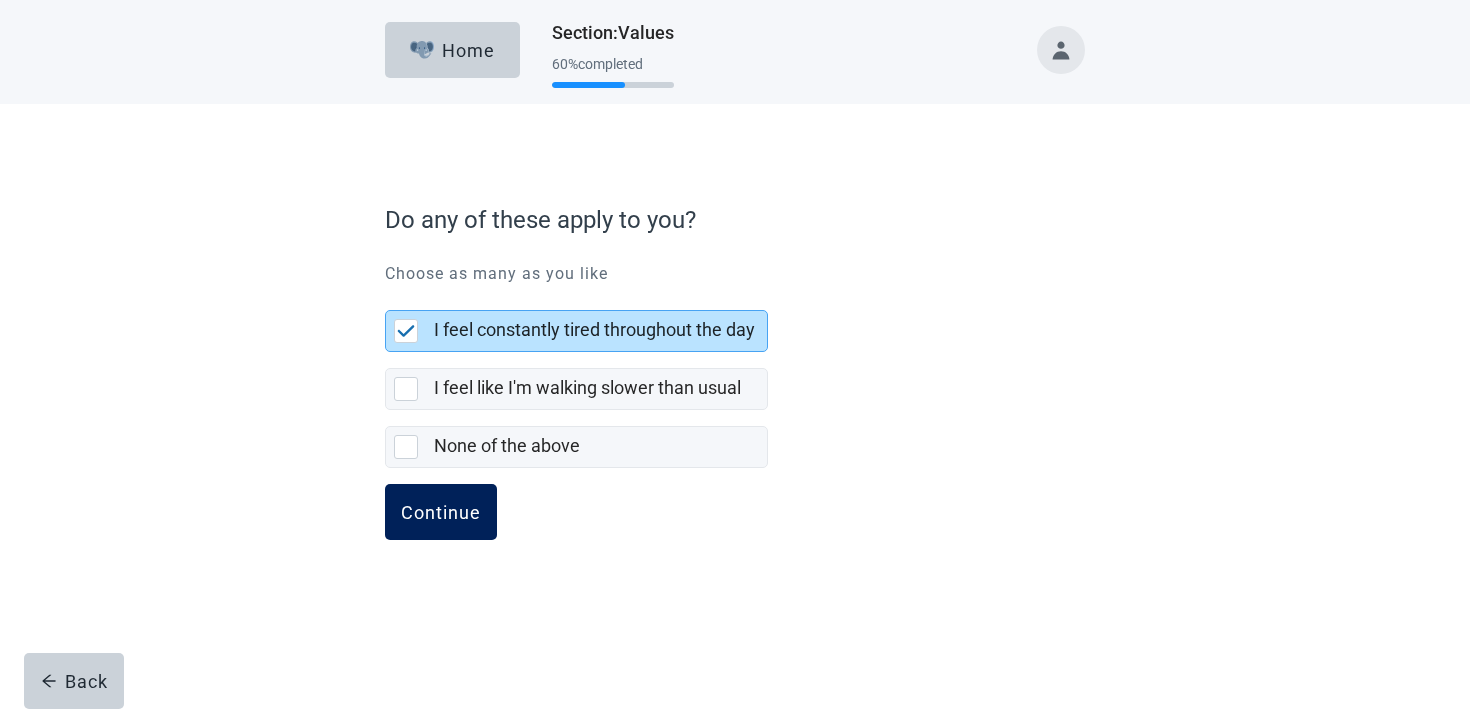 click on "Continue" at bounding box center (441, 512) 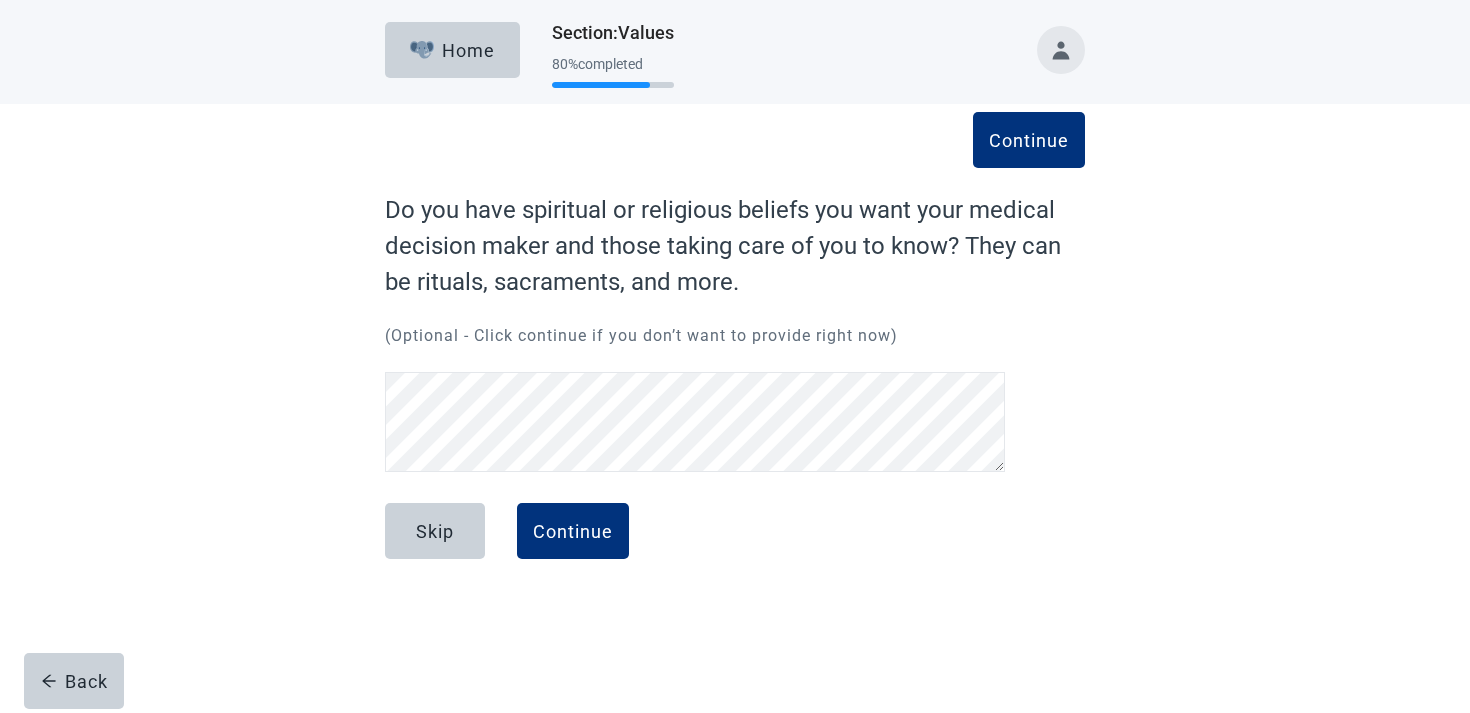 click on "Do you have spiritual or religious beliefs you want your medical decision maker and those taking care of you to know? They can be rituals, sacraments, and more." at bounding box center (735, 246) 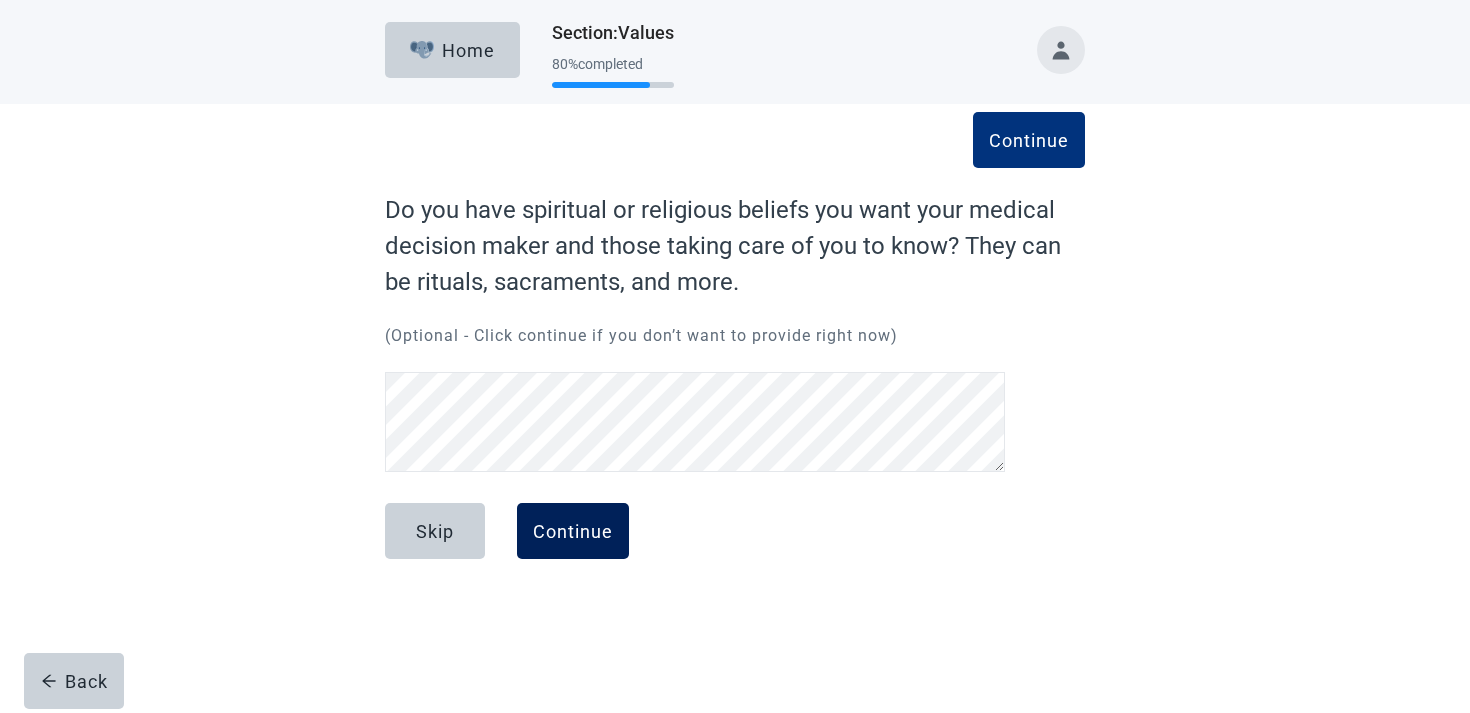click on "Continue" at bounding box center [573, 531] 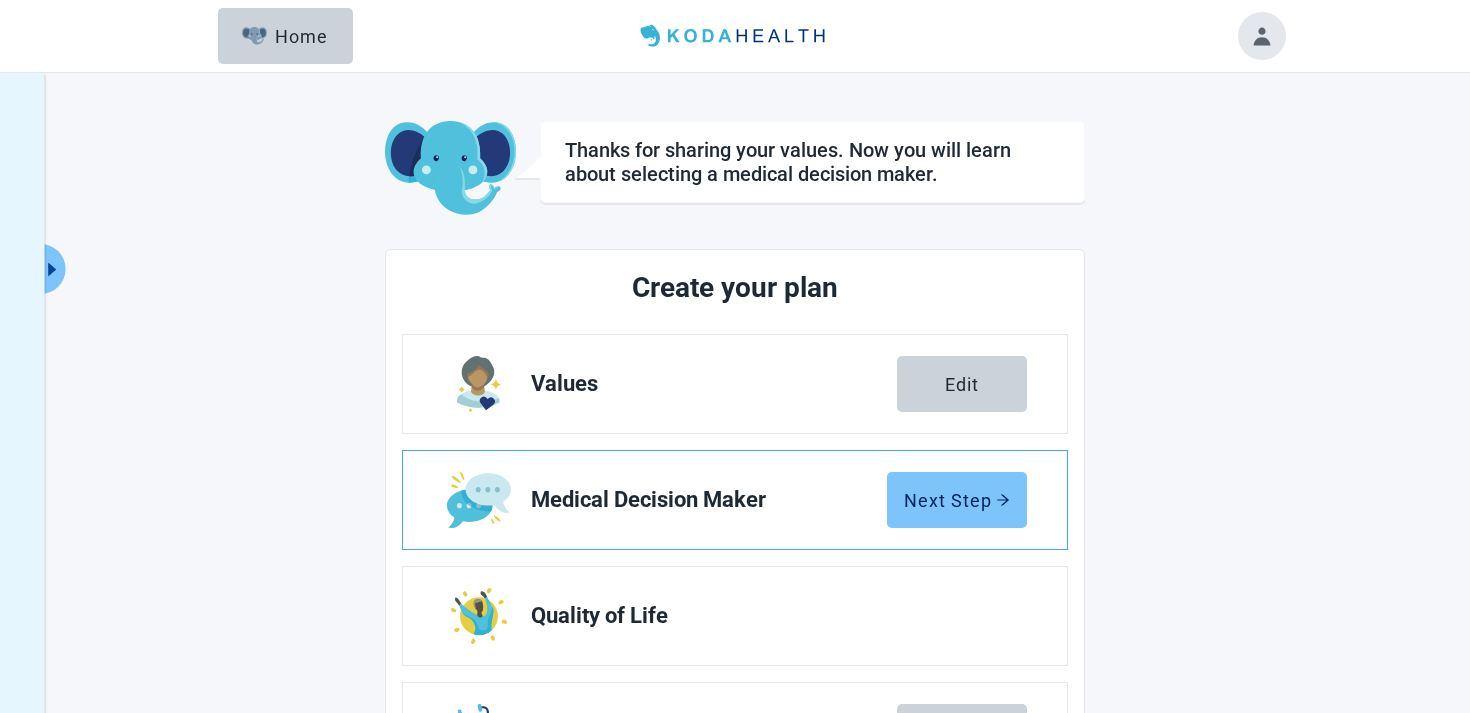click on "Next Step" at bounding box center (957, 500) 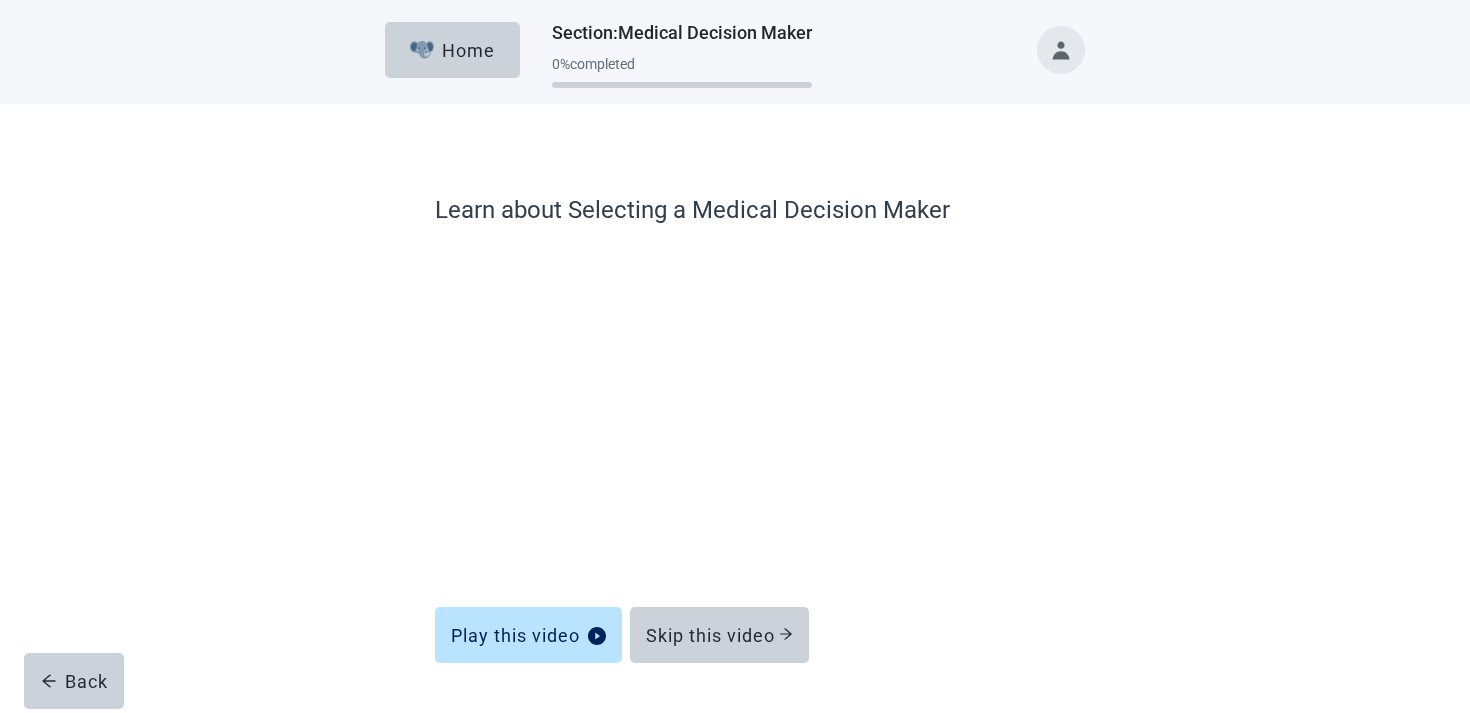 click on "Skip this video" at bounding box center (719, 627) 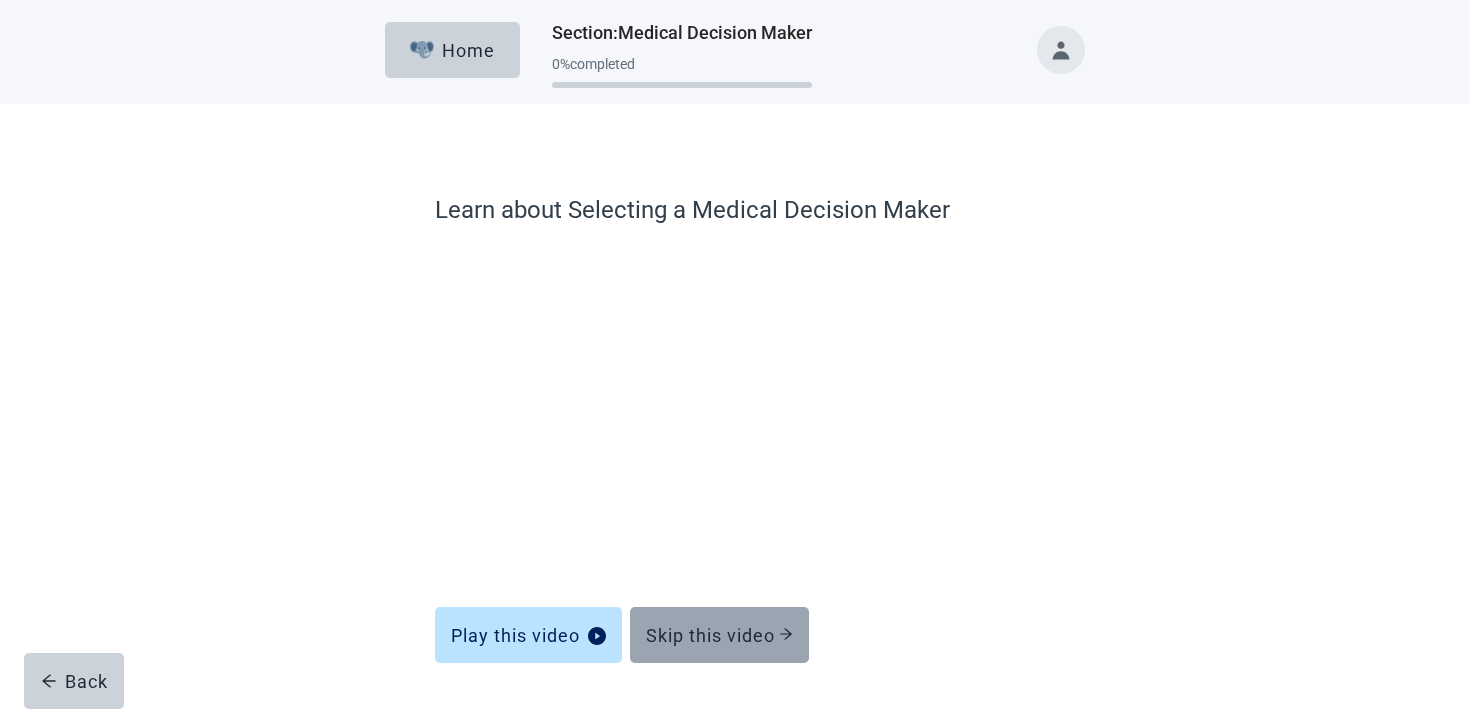 click on "Skip this video" at bounding box center [719, 635] 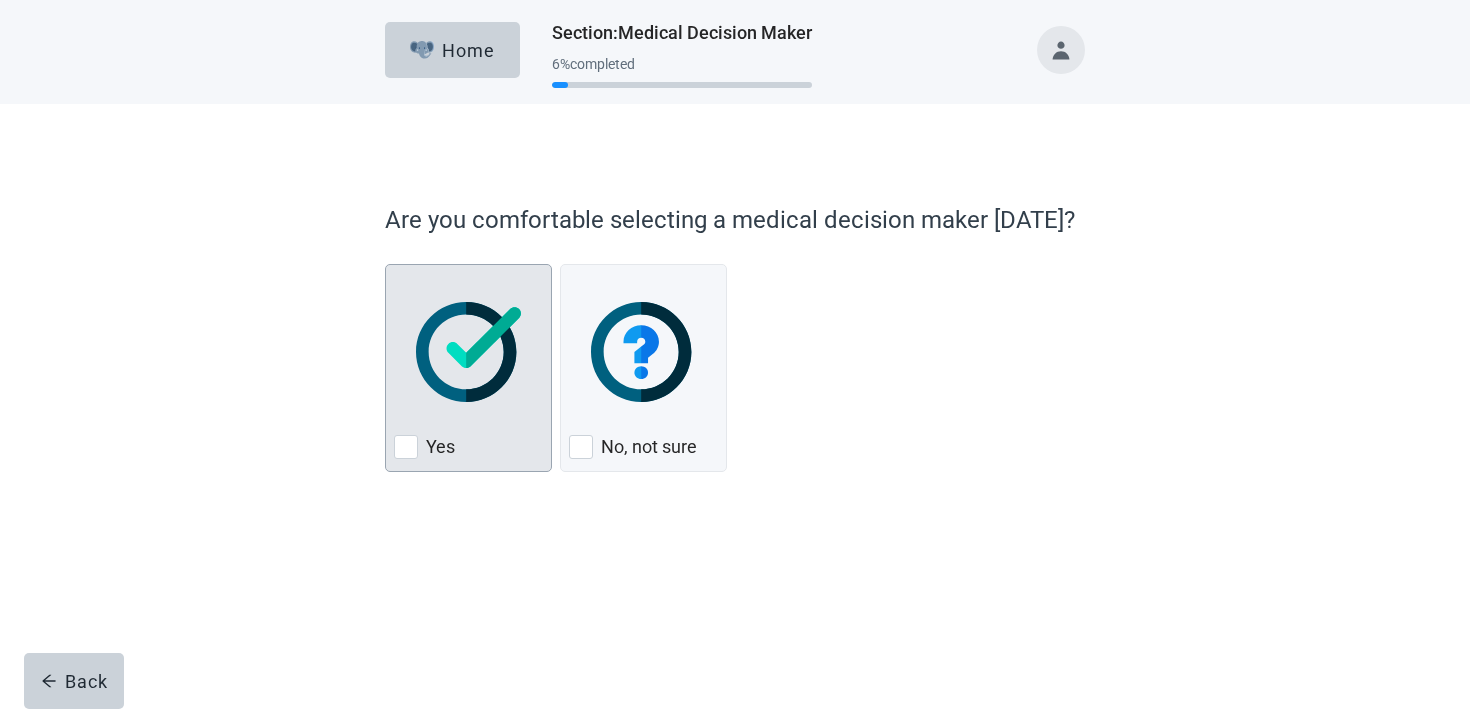 click at bounding box center (468, 352) 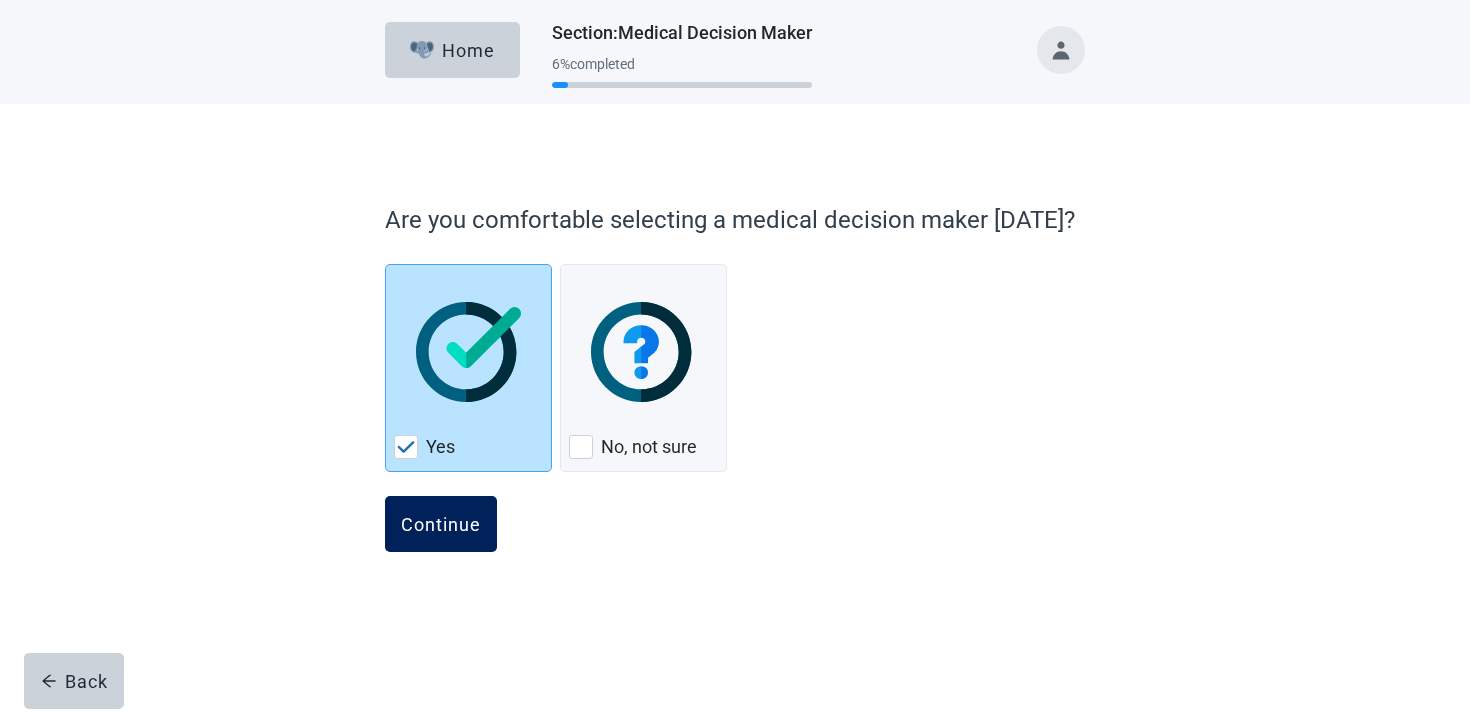 click on "Continue" at bounding box center (441, 524) 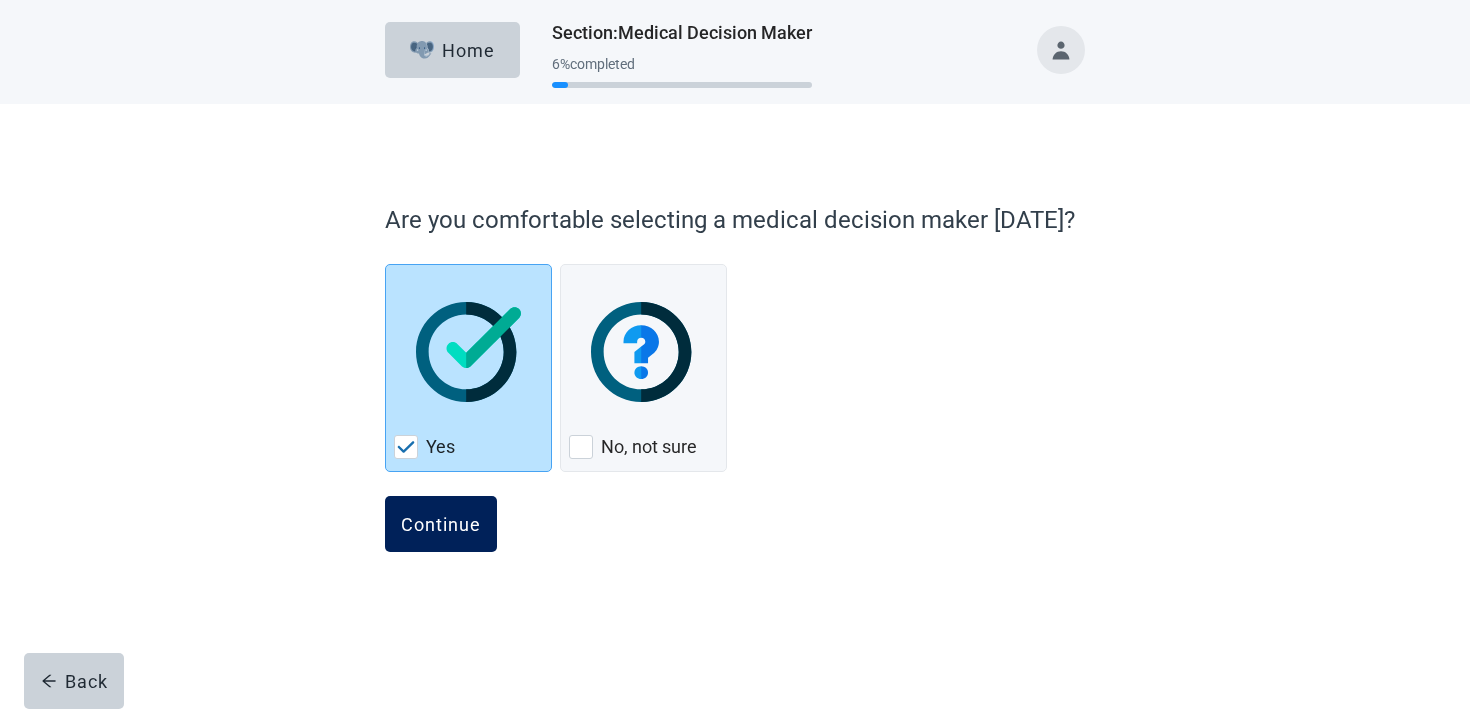 click on "Continue" at bounding box center (441, 524) 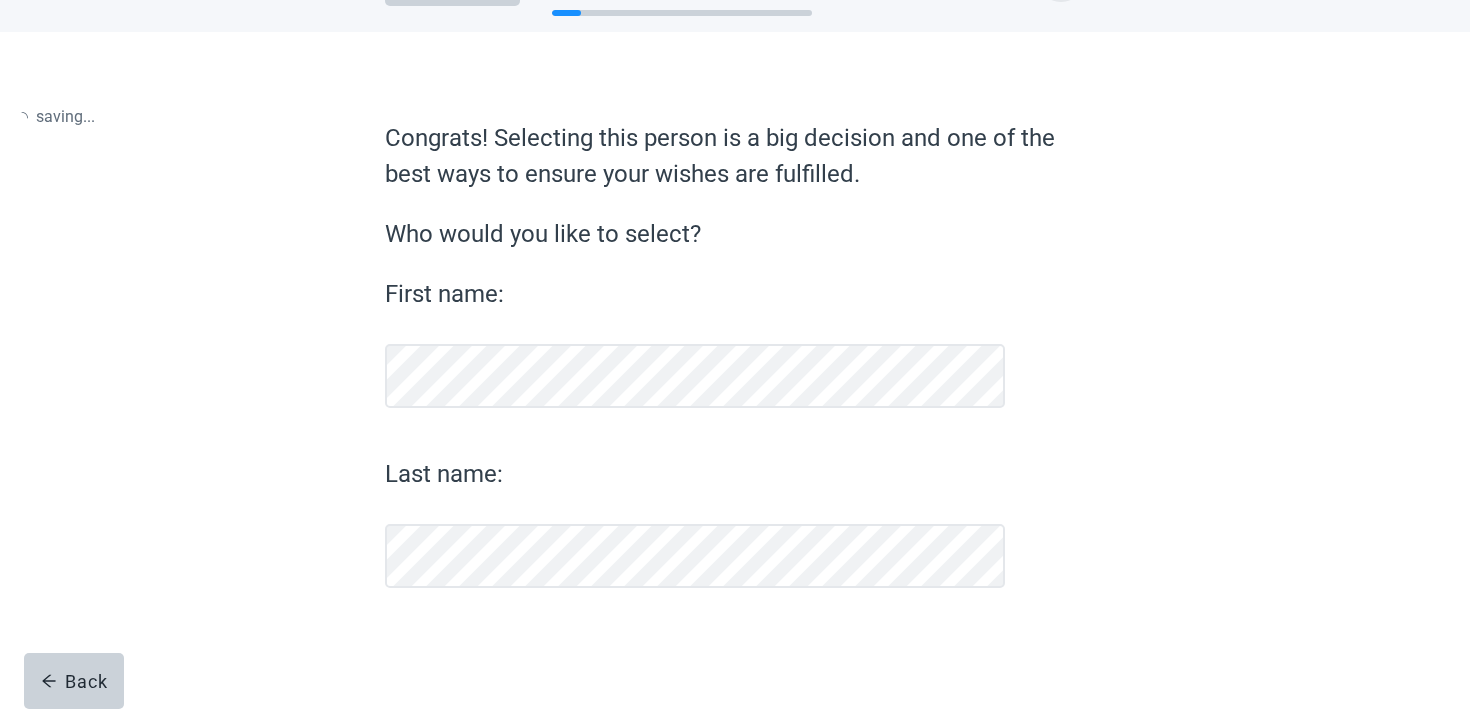 scroll, scrollTop: 71, scrollLeft: 0, axis: vertical 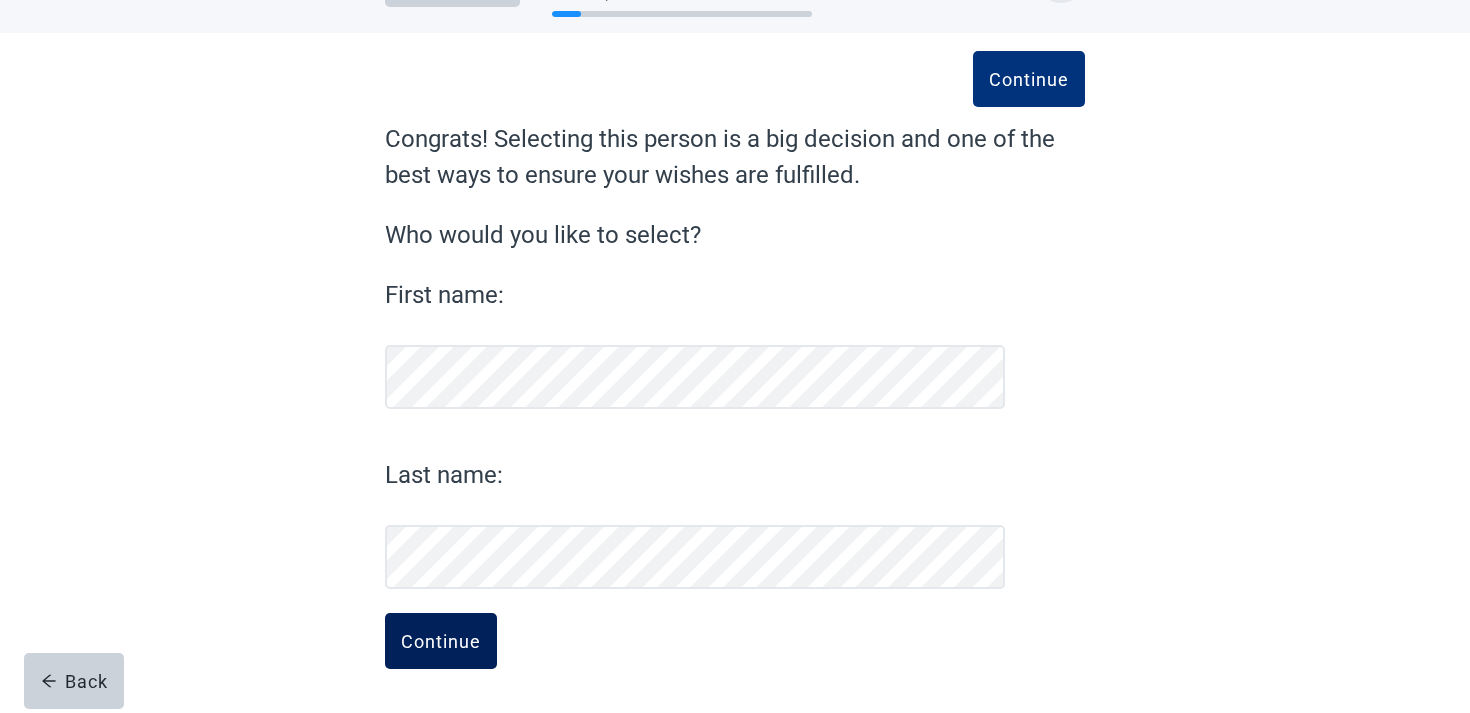 click on "Continue" at bounding box center [441, 641] 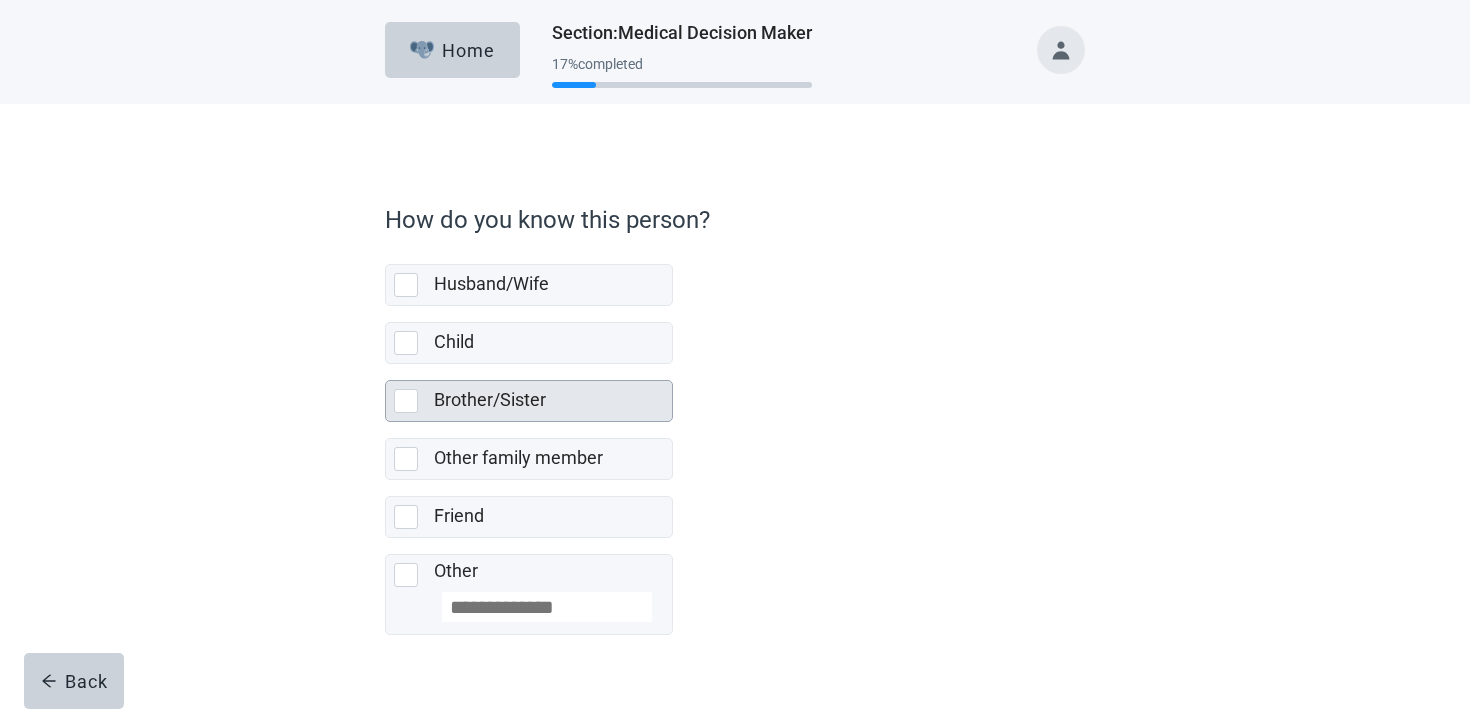 click on "Brother/Sister" at bounding box center (490, 399) 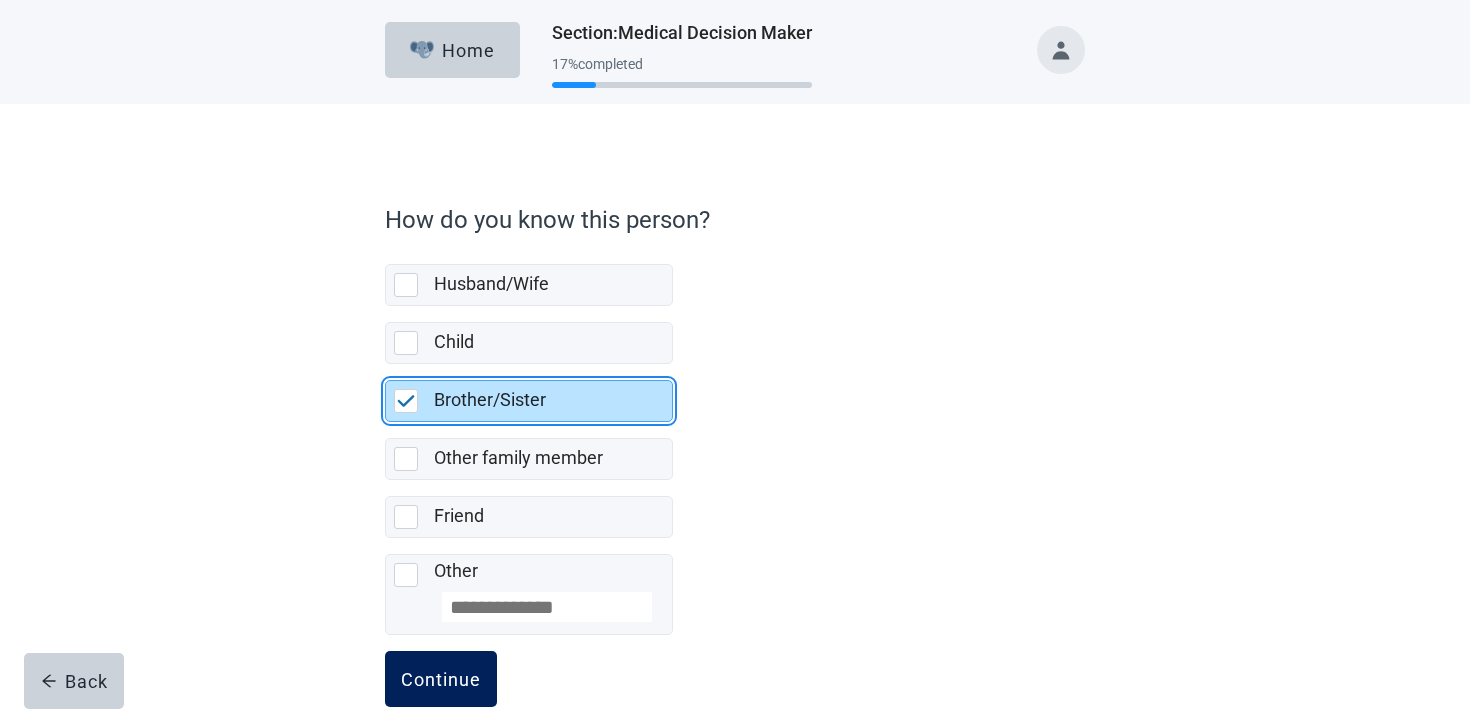 click on "Continue" at bounding box center [441, 679] 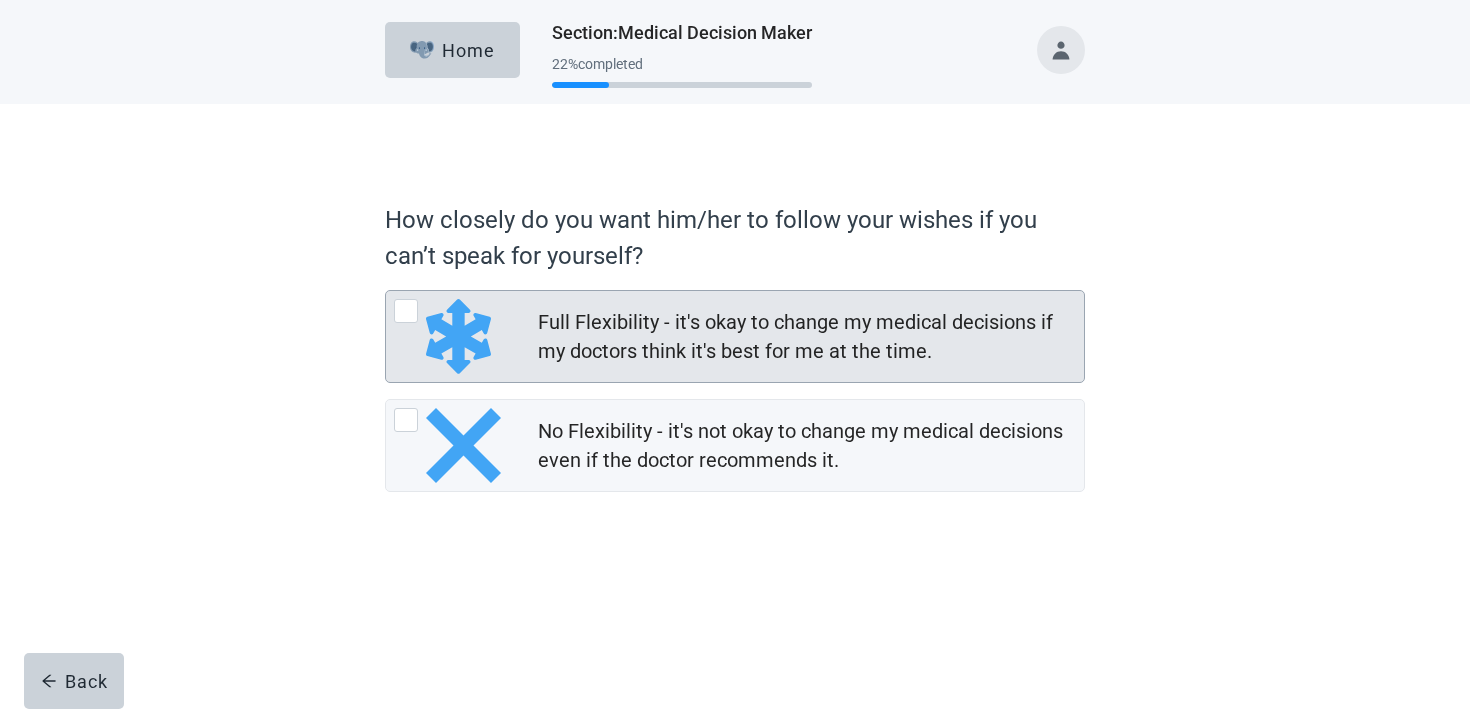 click on "Full Flexibility - it's okay to change my medical decisions if my doctors think it's best for me at the time." at bounding box center (805, 337) 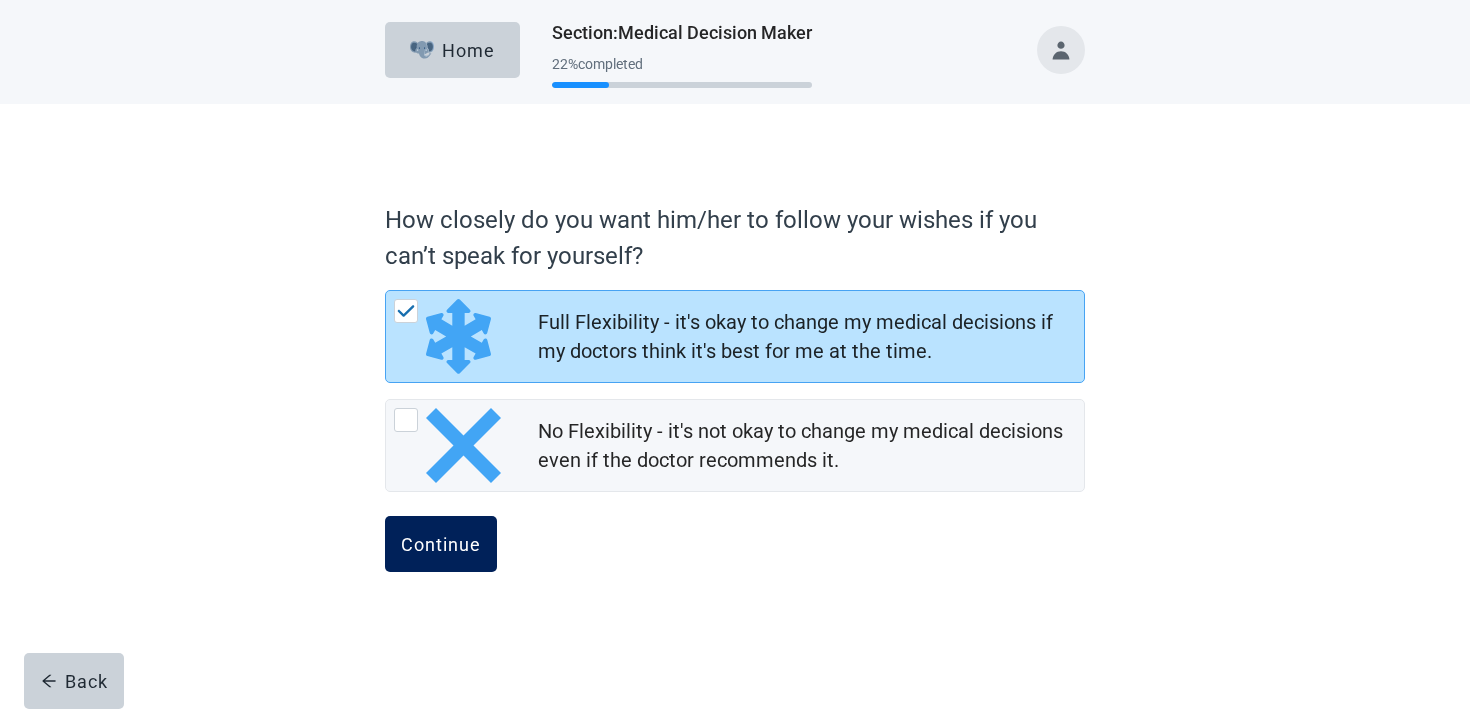 click on "Continue" at bounding box center (441, 544) 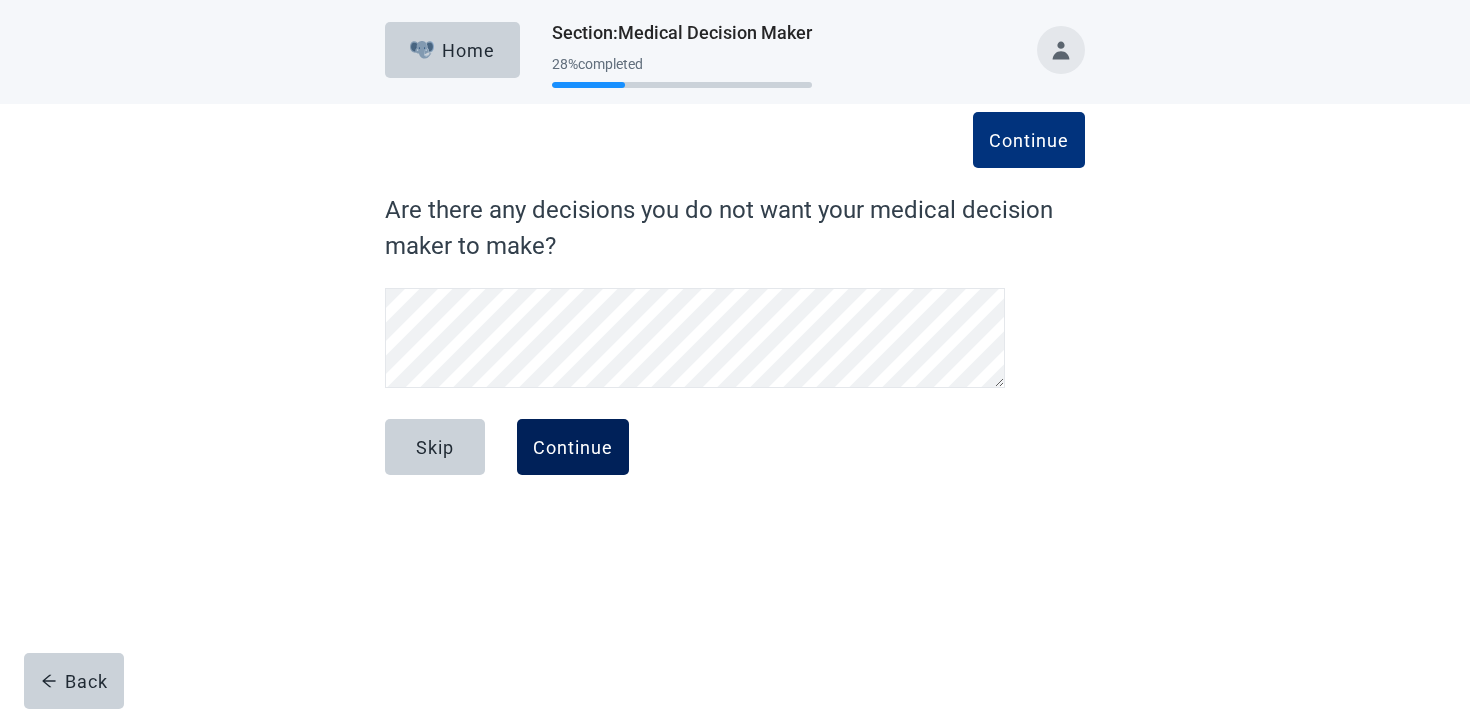 click on "Continue" at bounding box center (573, 447) 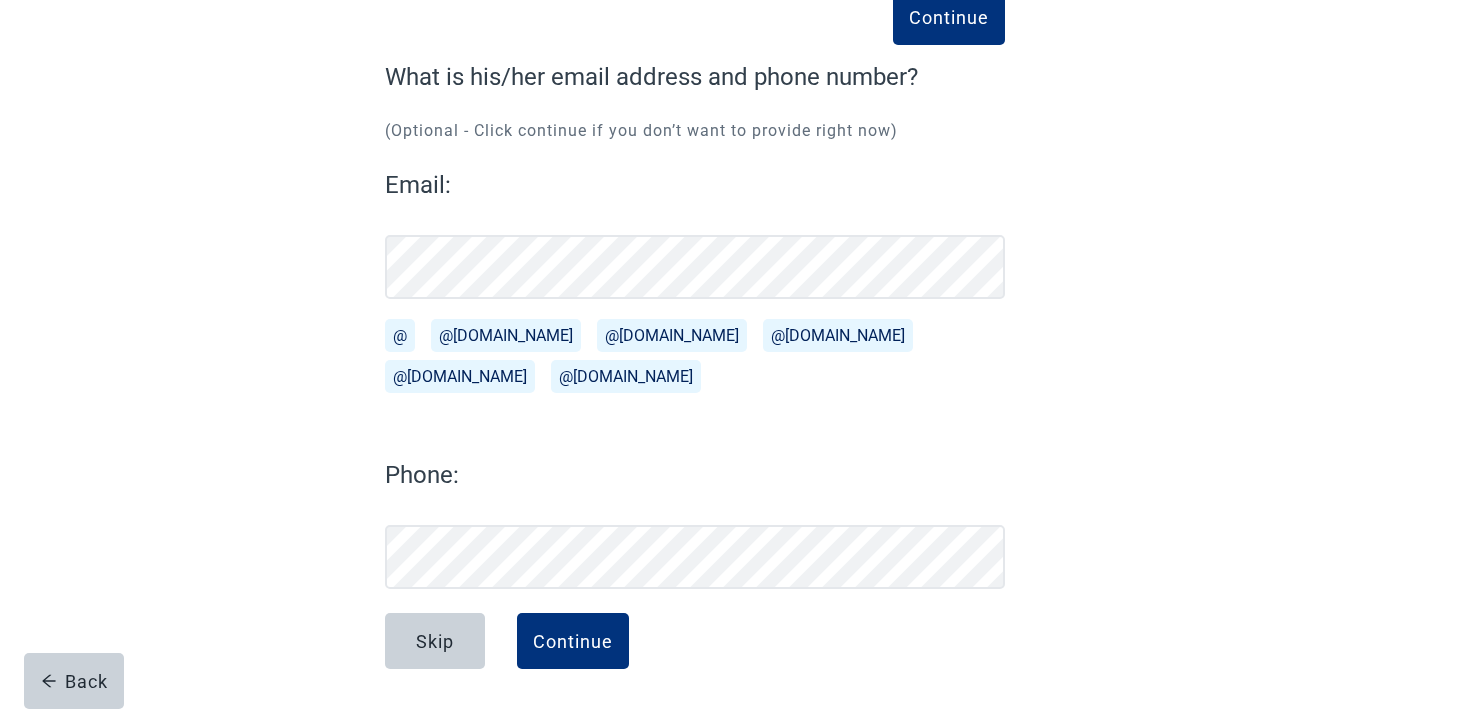 scroll, scrollTop: 133, scrollLeft: 0, axis: vertical 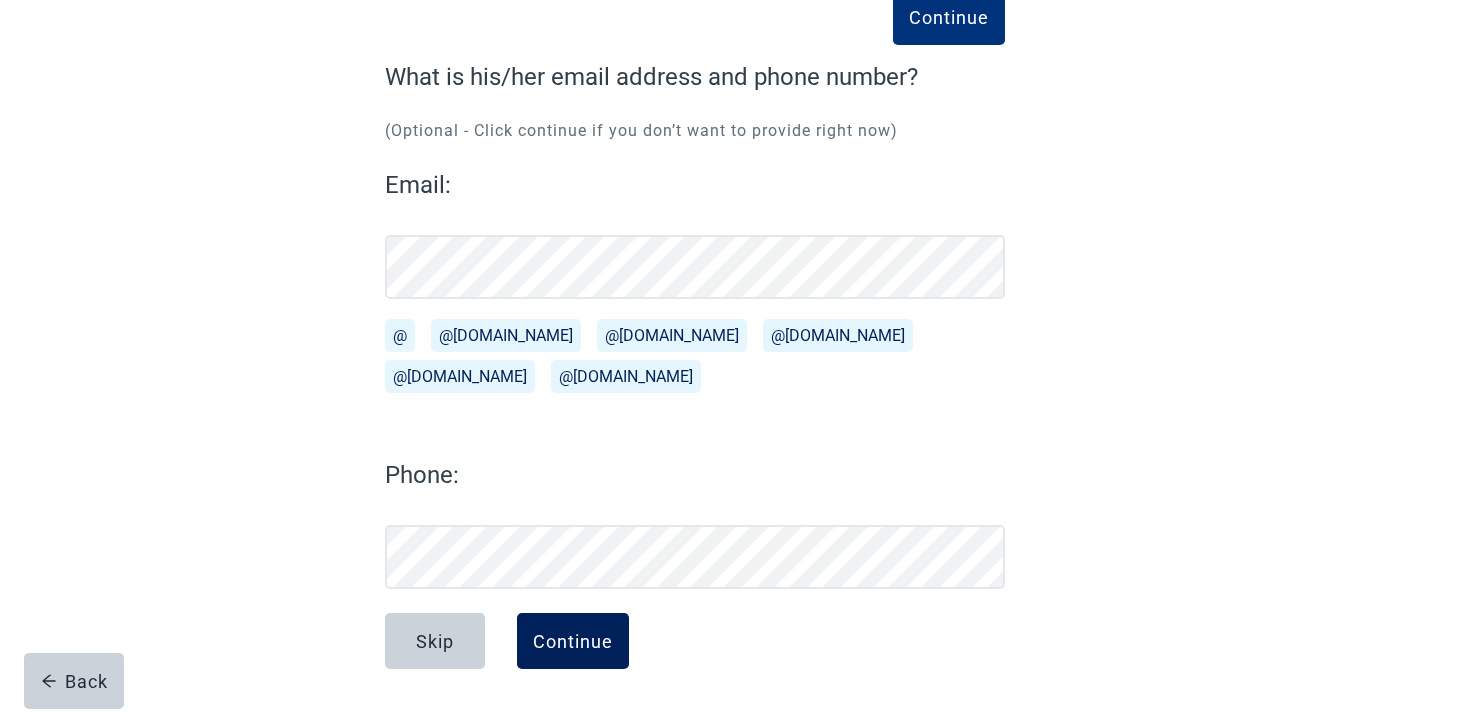 click on "Continue" at bounding box center [573, 641] 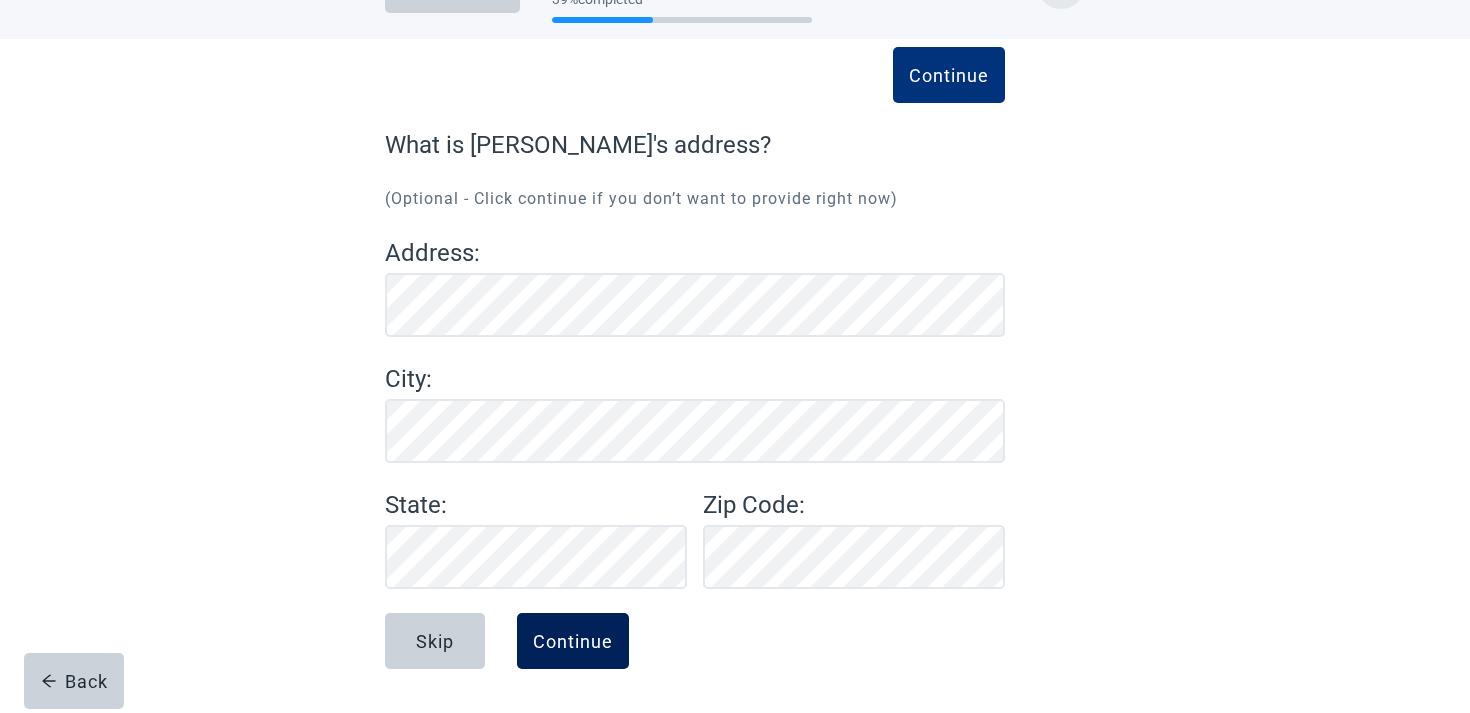 click on "Continue" at bounding box center (573, 641) 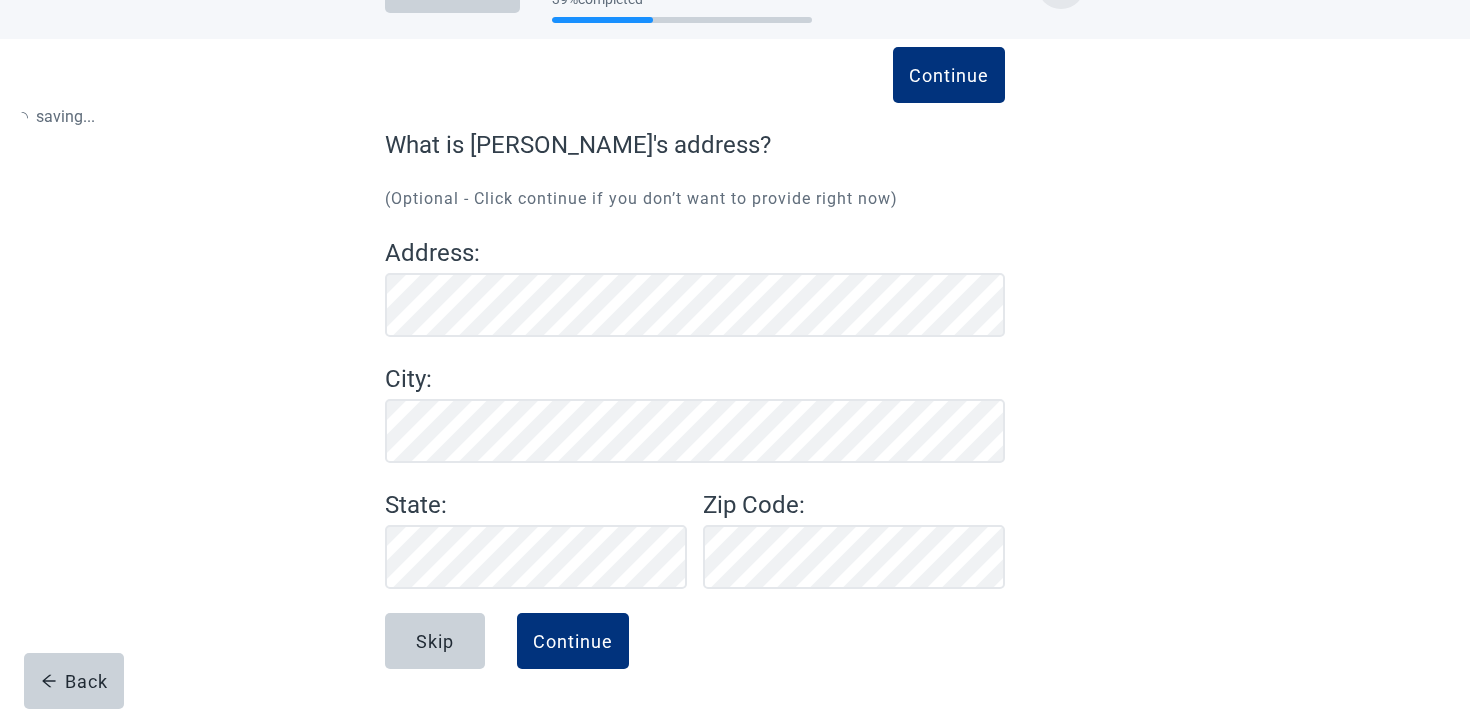 scroll, scrollTop: 65, scrollLeft: 0, axis: vertical 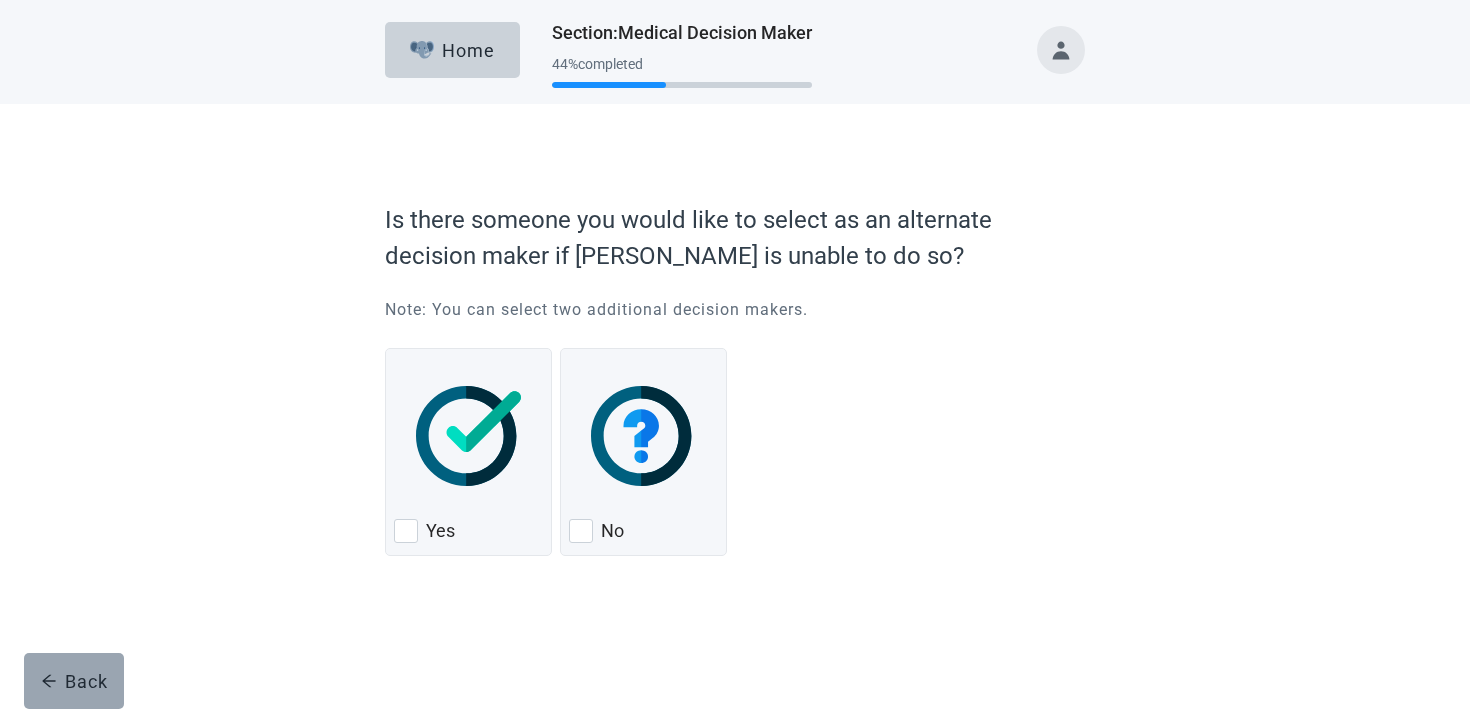 click on "Back" at bounding box center (74, 681) 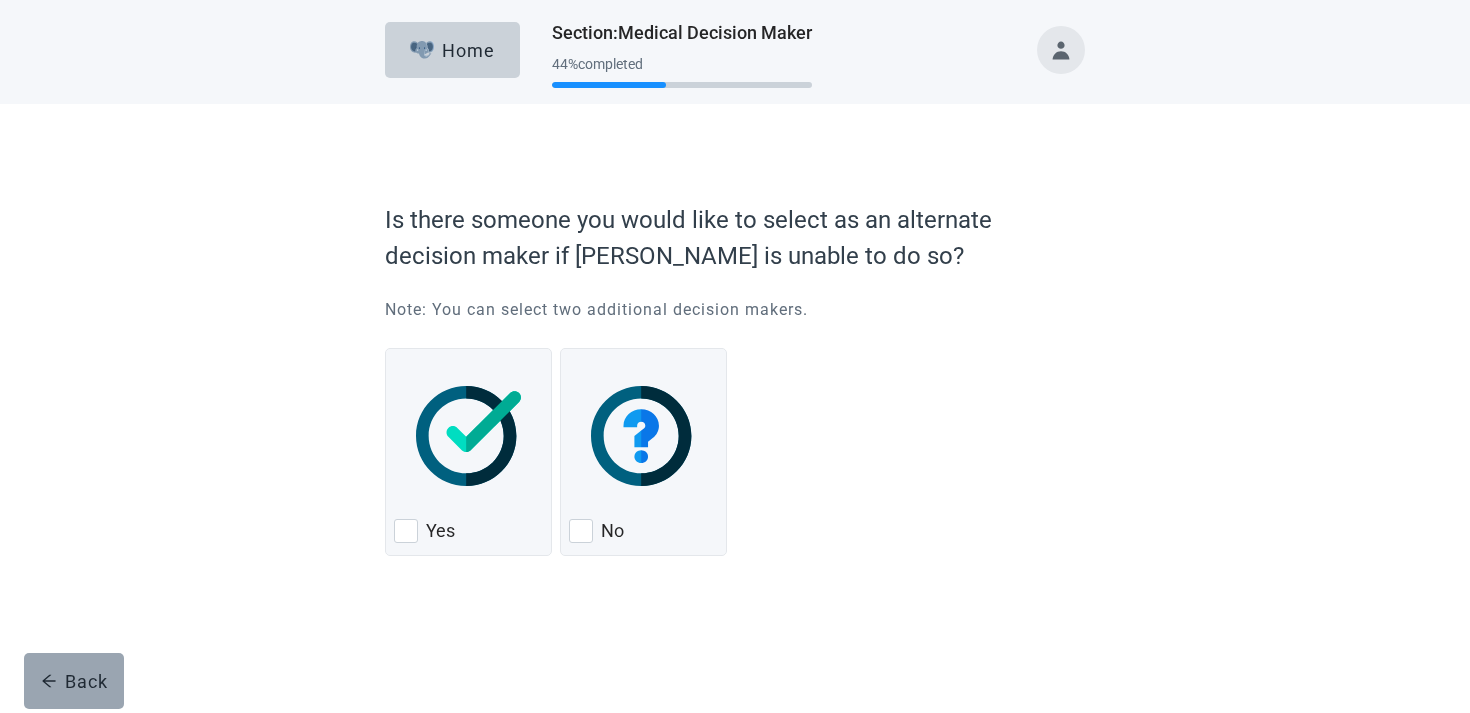 click on "Back" at bounding box center (74, 681) 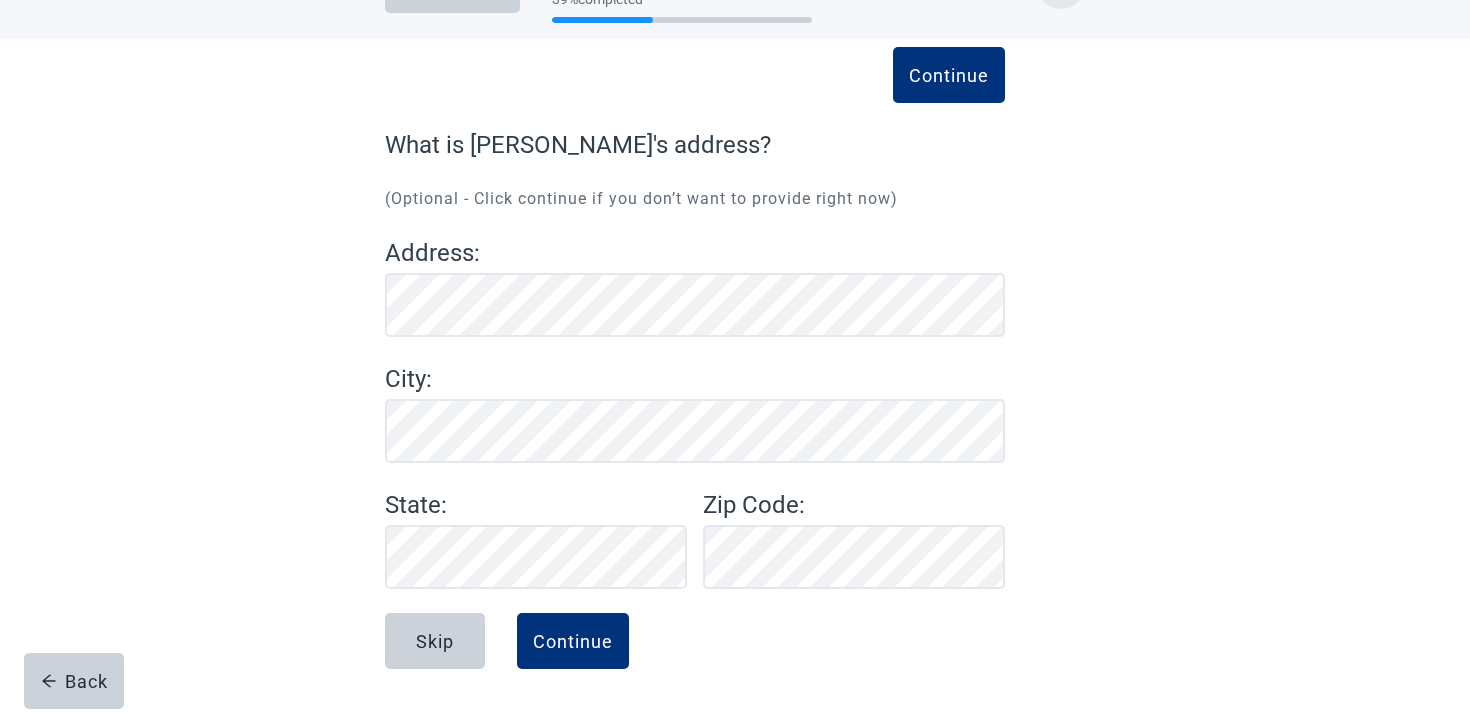 scroll, scrollTop: 65, scrollLeft: 0, axis: vertical 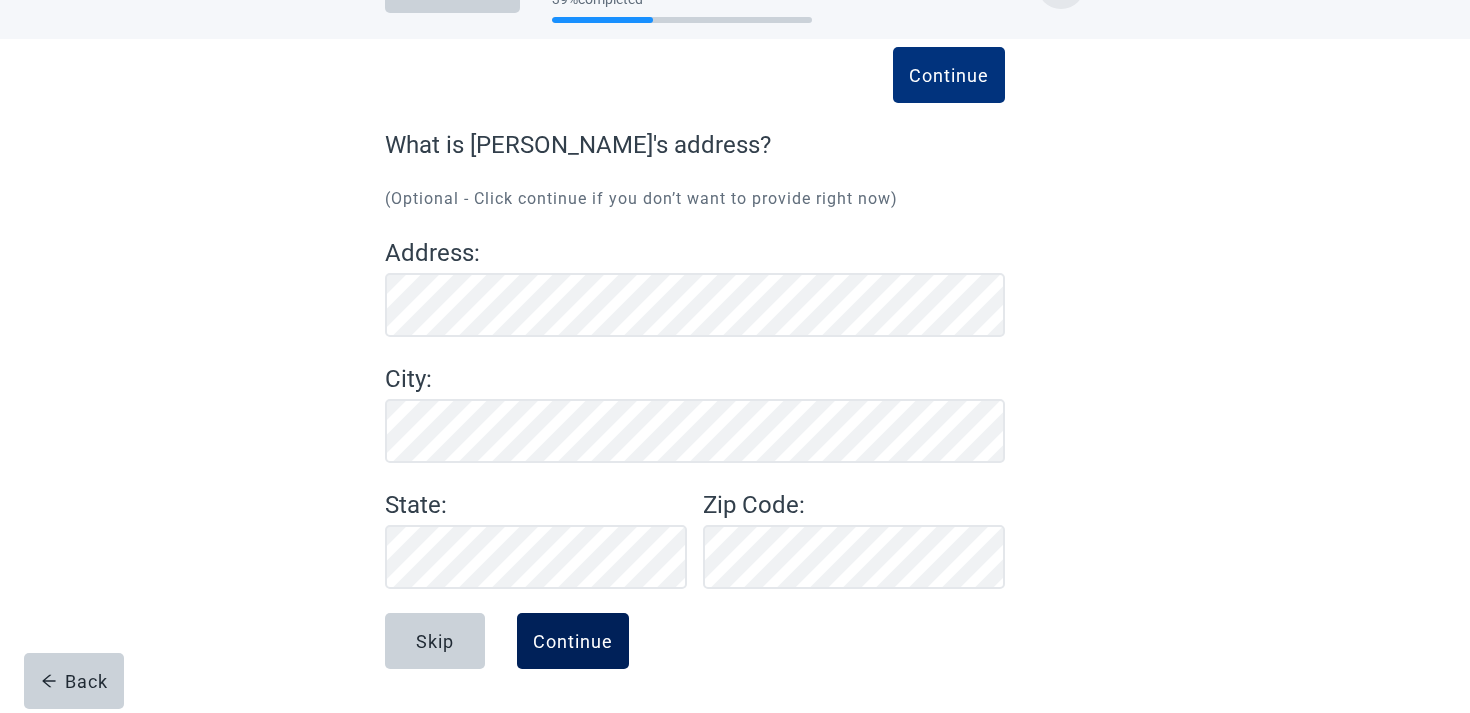 click on "Continue" at bounding box center (573, 641) 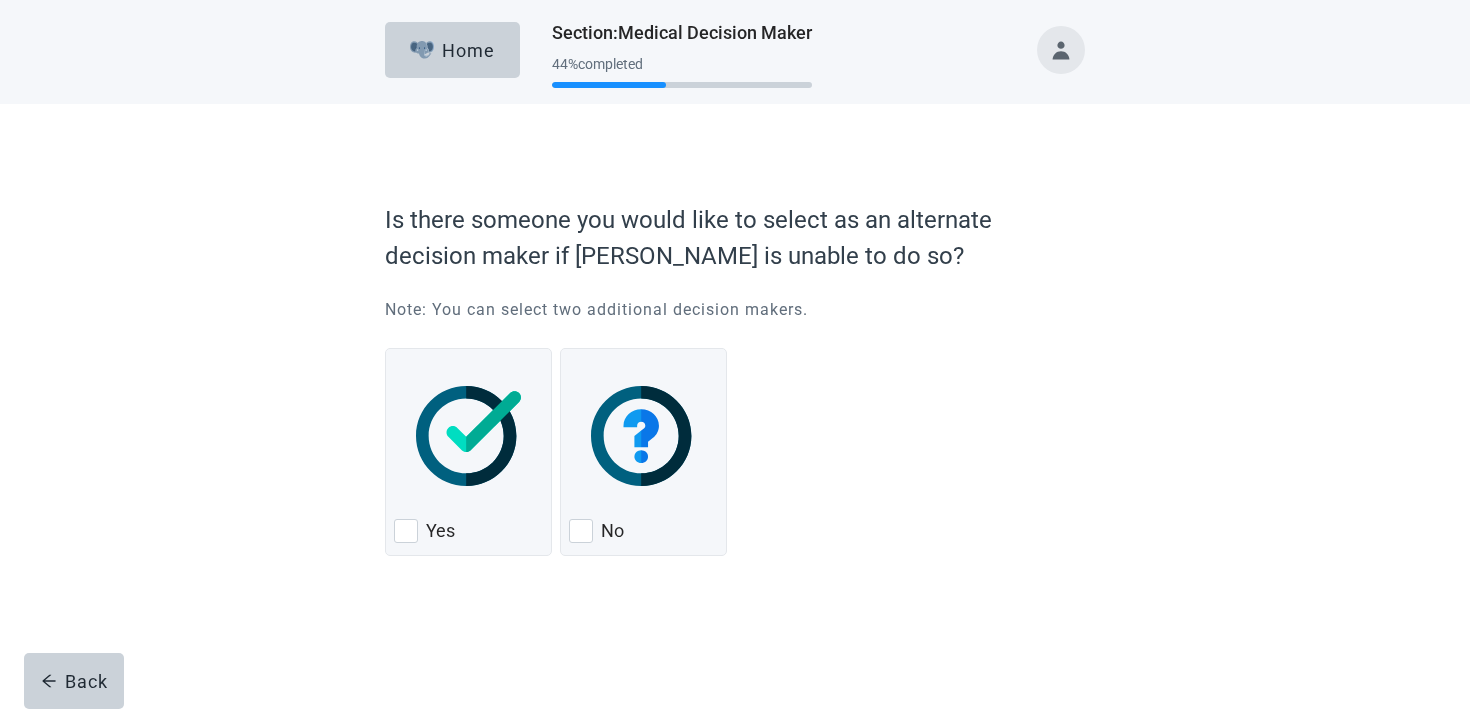 scroll, scrollTop: 0, scrollLeft: 0, axis: both 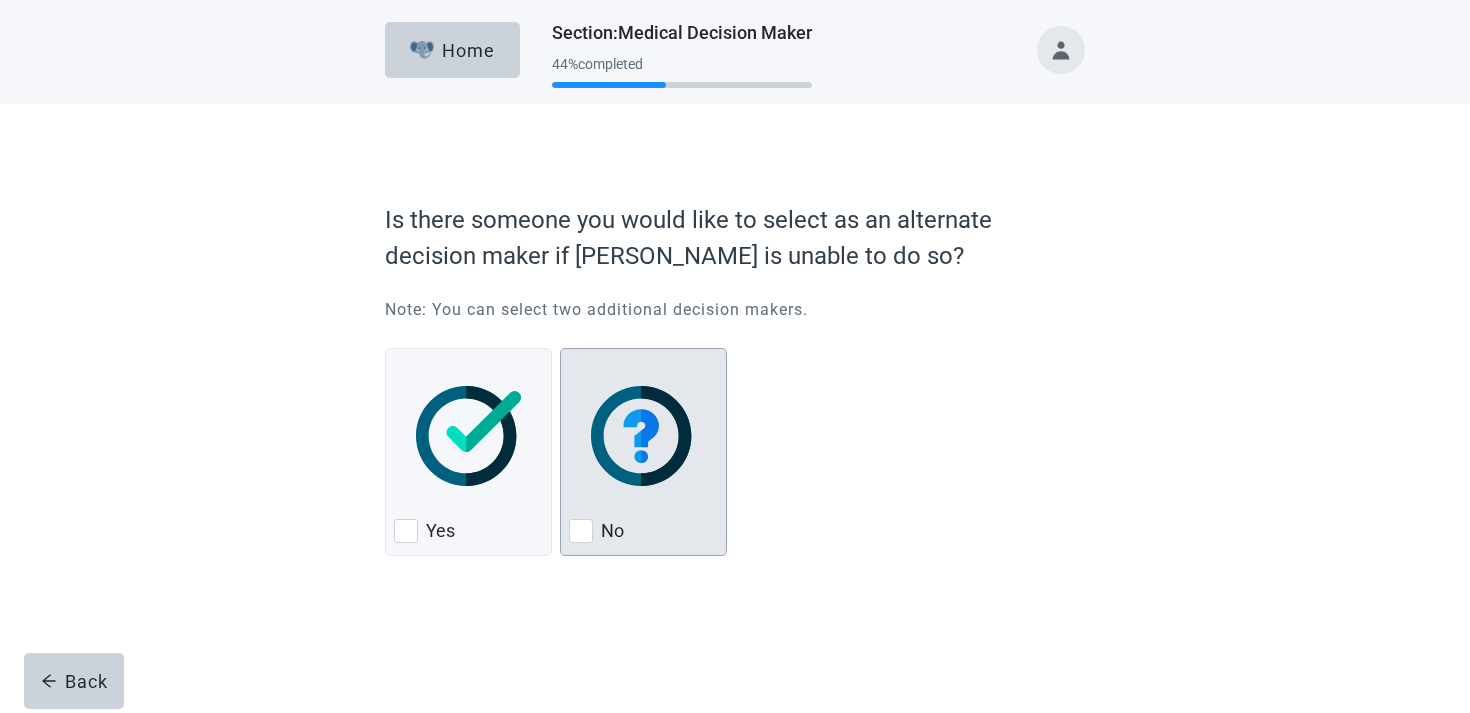 click at bounding box center (643, 436) 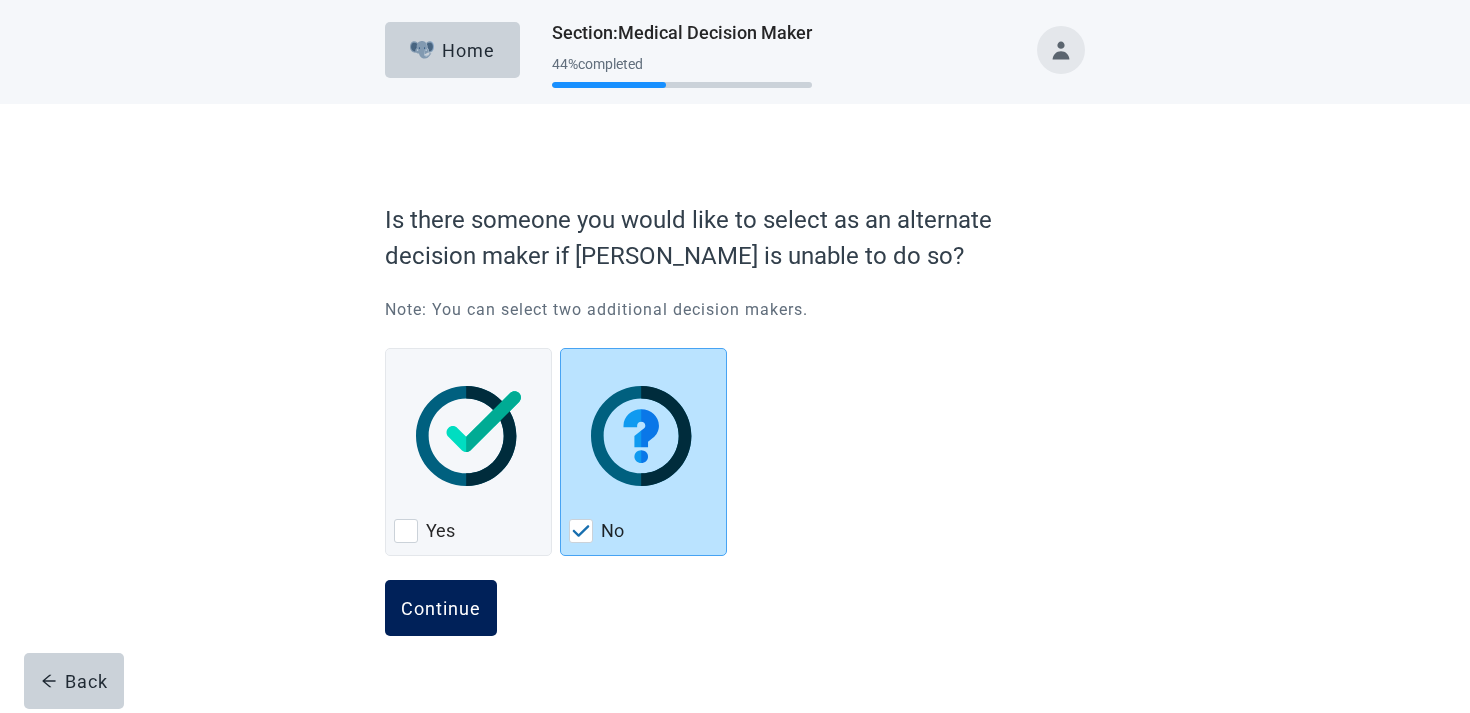 click on "Continue" at bounding box center (441, 608) 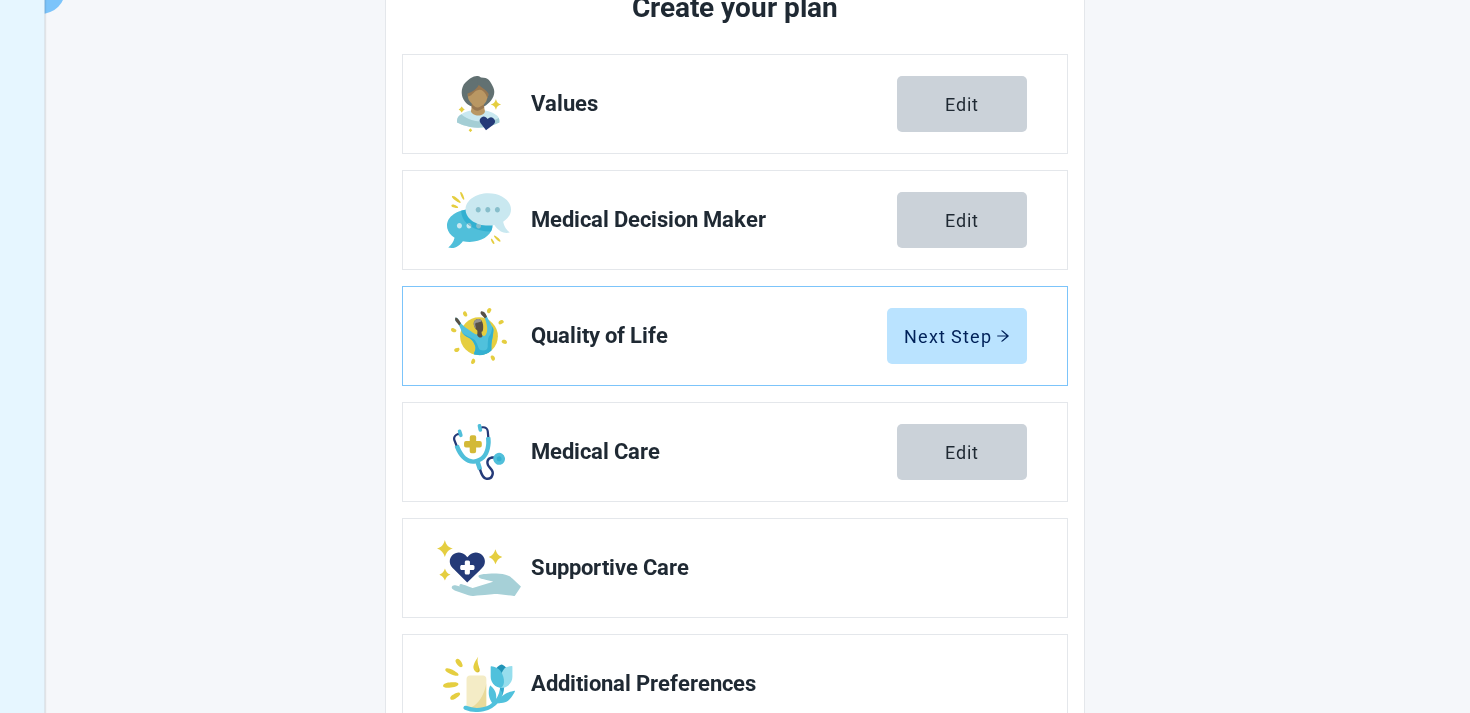 scroll, scrollTop: 350, scrollLeft: 0, axis: vertical 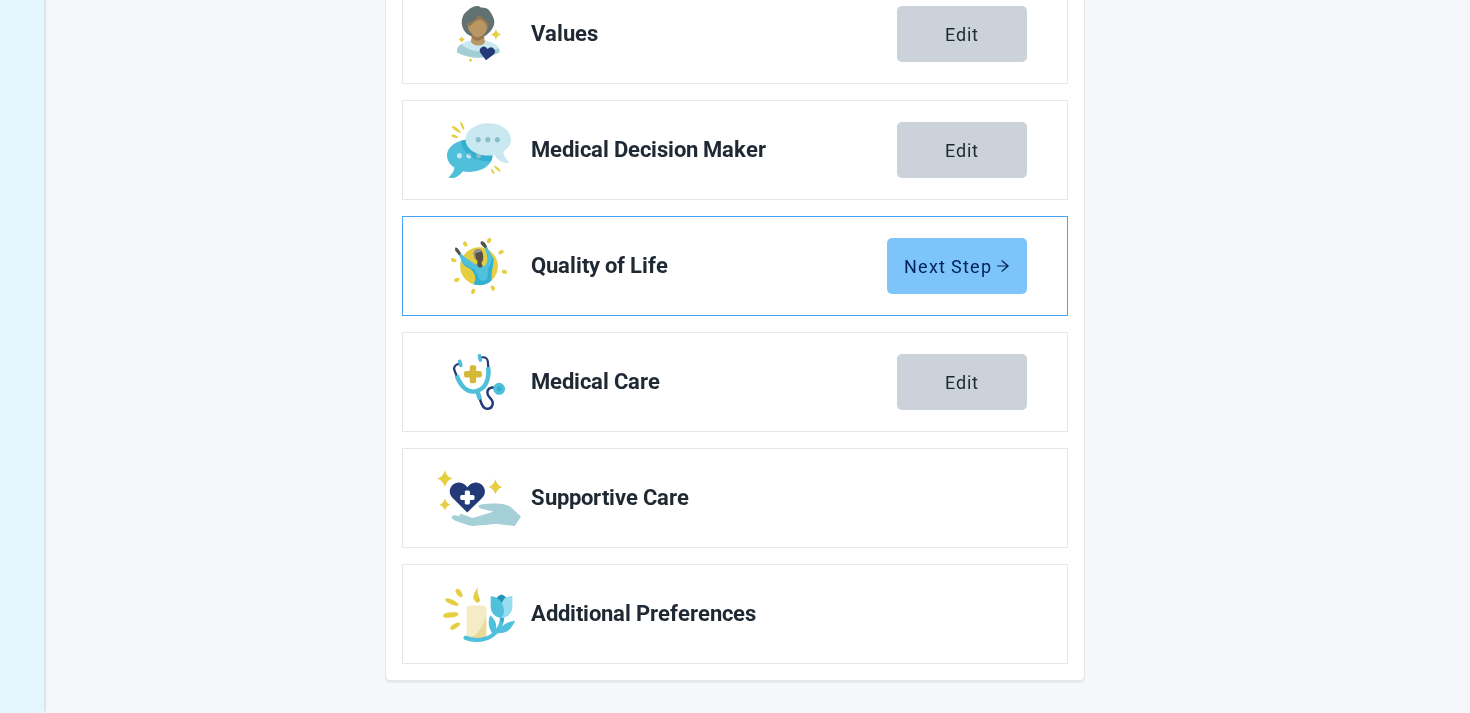 click on "Next Step" at bounding box center (957, 266) 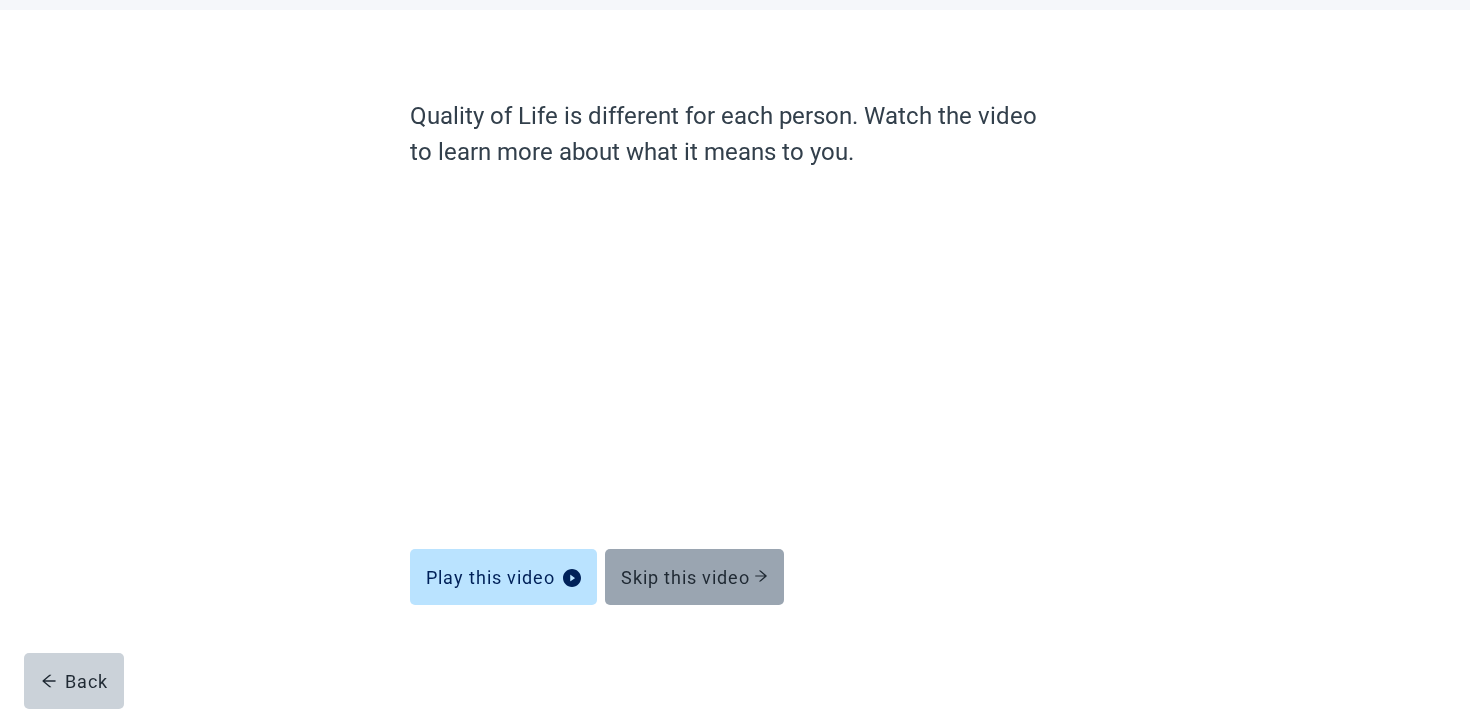scroll, scrollTop: 94, scrollLeft: 0, axis: vertical 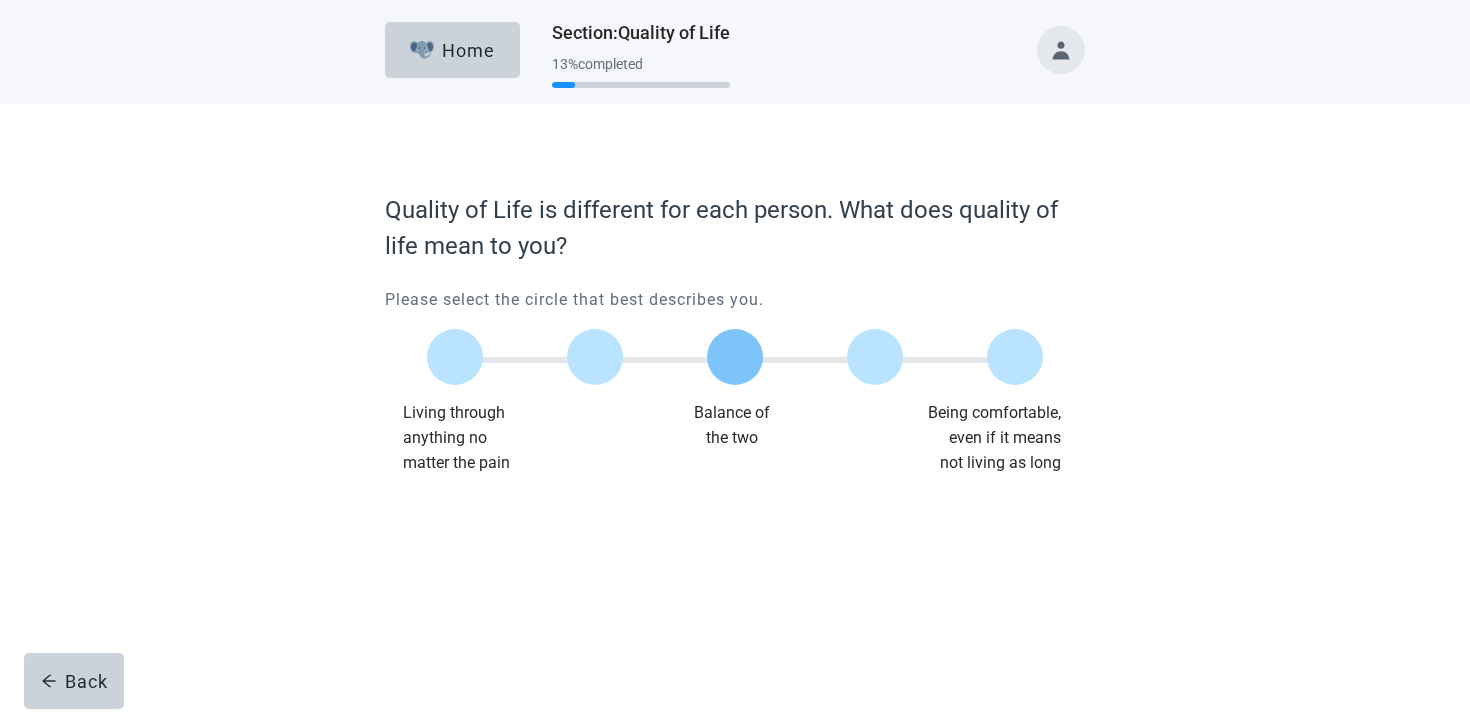 click at bounding box center [735, 357] 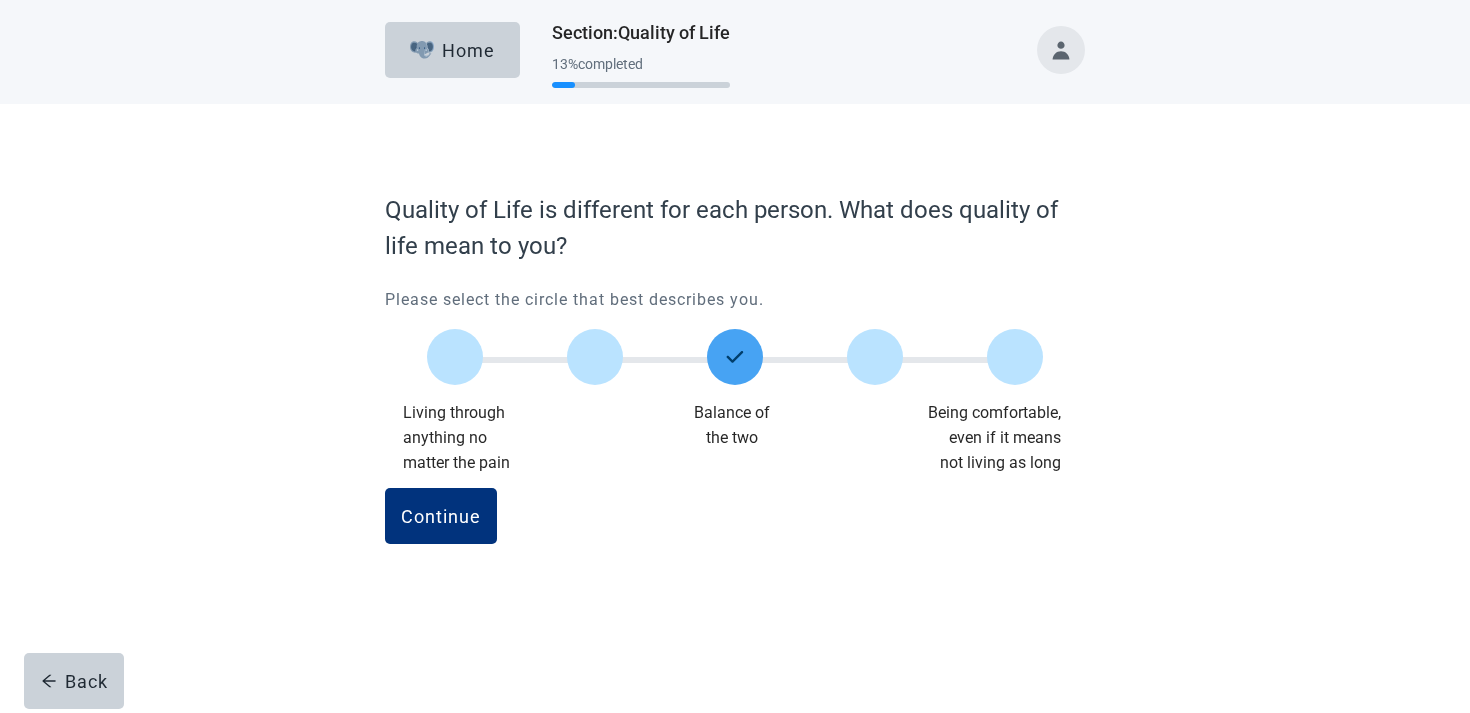 click on "Continue" at bounding box center [735, 538] 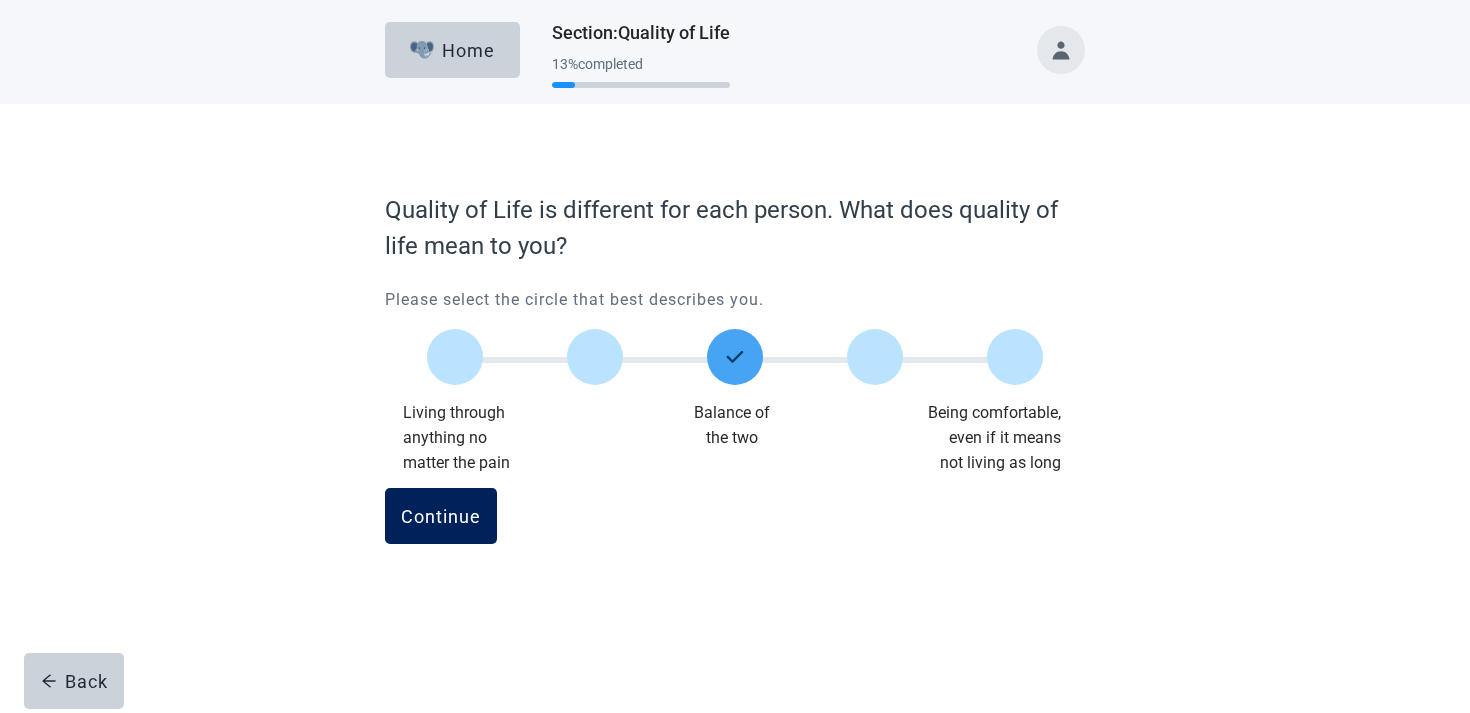 click on "Continue" at bounding box center (441, 516) 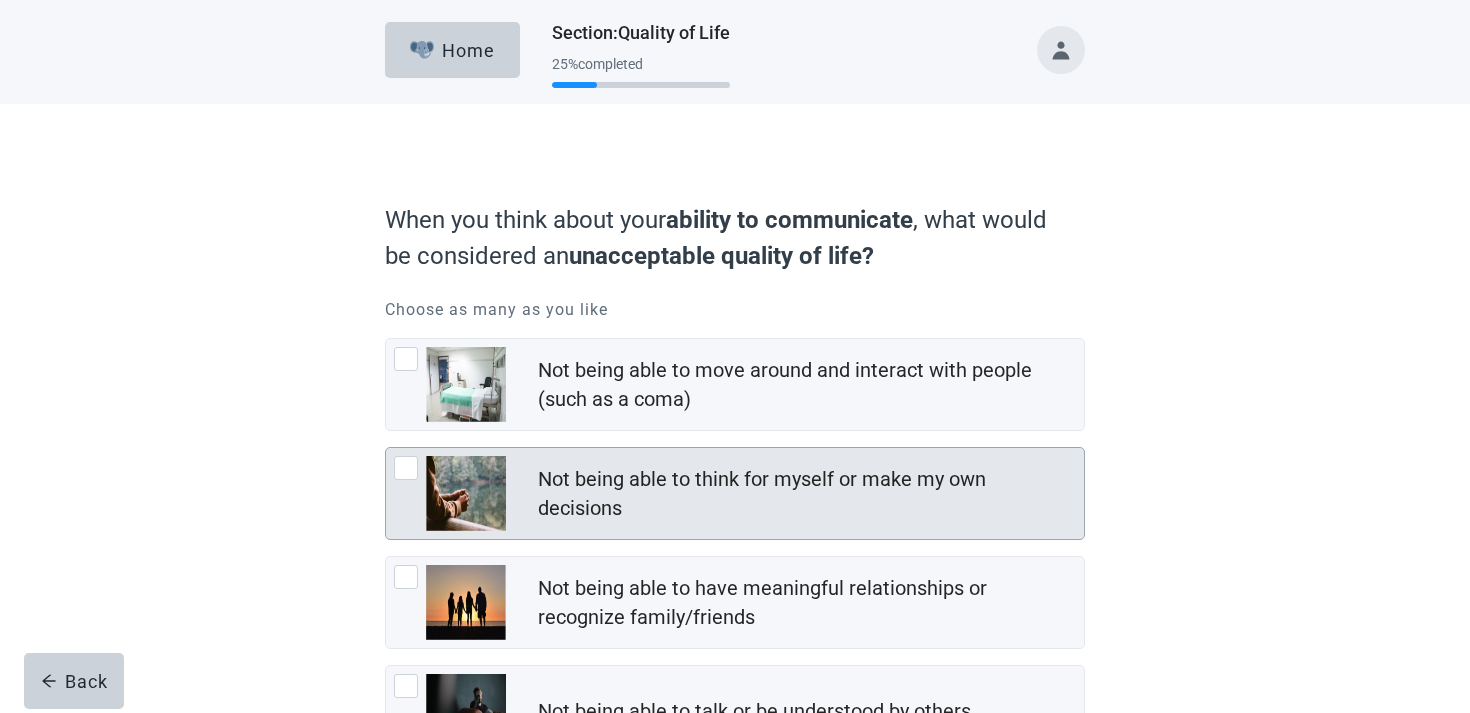 click on "Not being able to think for myself or make my own decisions" at bounding box center (805, 494) 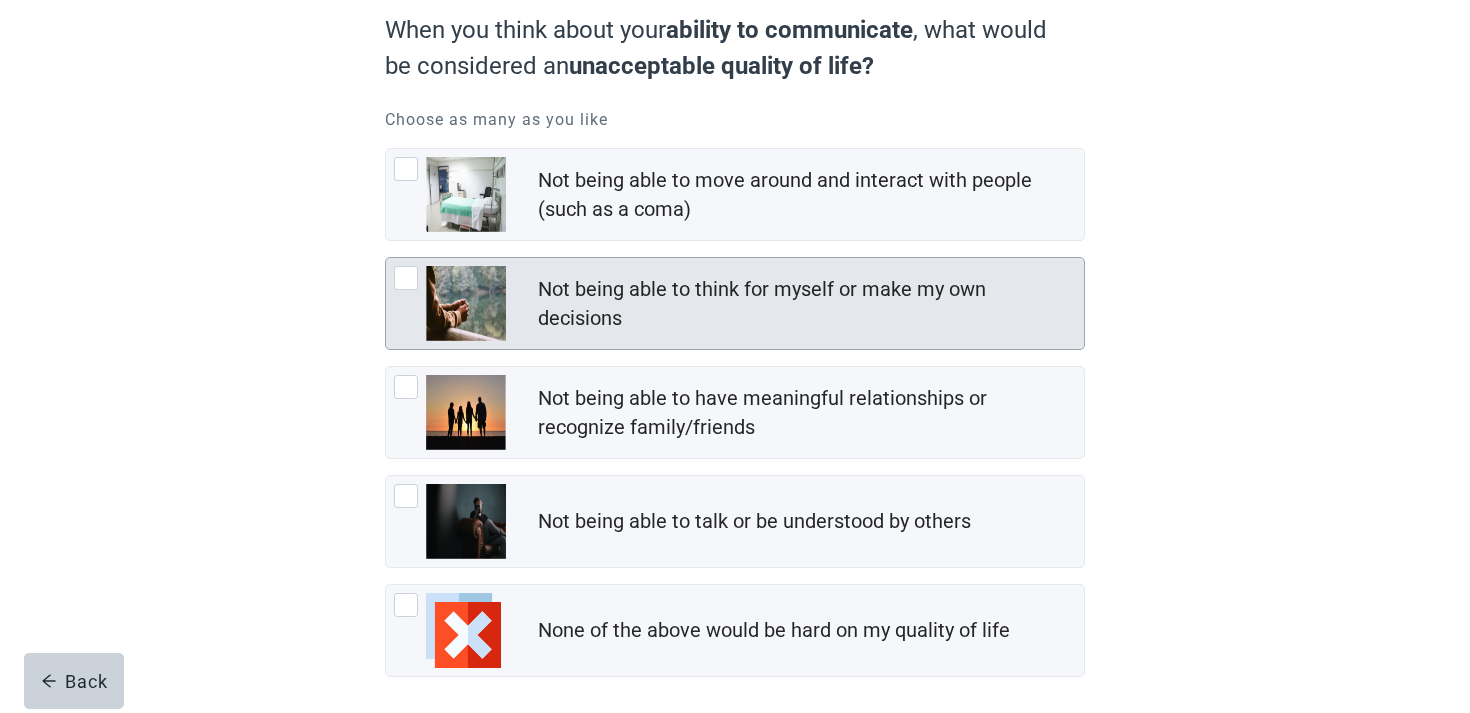 scroll, scrollTop: 278, scrollLeft: 0, axis: vertical 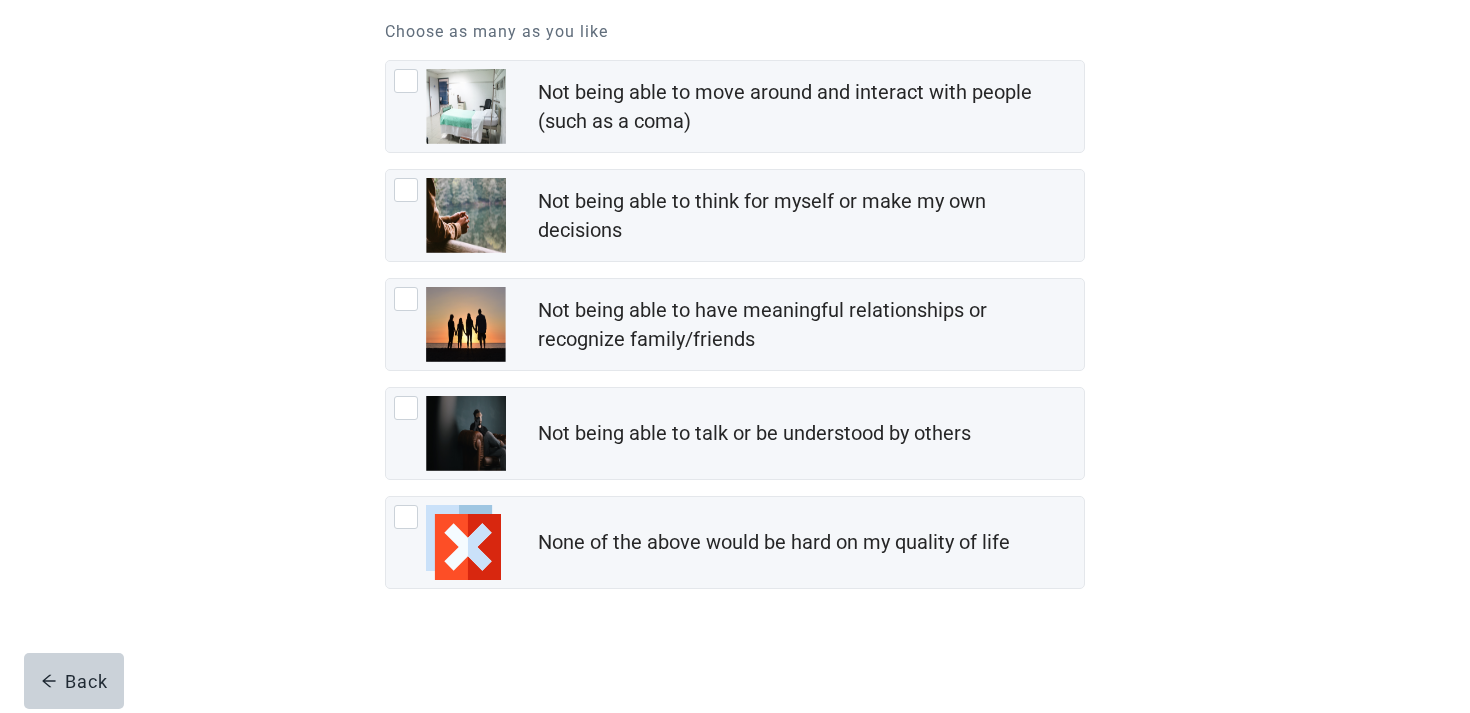 click on "Not being able to move around and interact with people (such as a coma) Not being able to think for myself or make my own decisions Not being able to have meaningful relationships or recognize family/friends Not being able to talk or be understood by others None of the above would be hard on my quality of life" at bounding box center [735, 324] 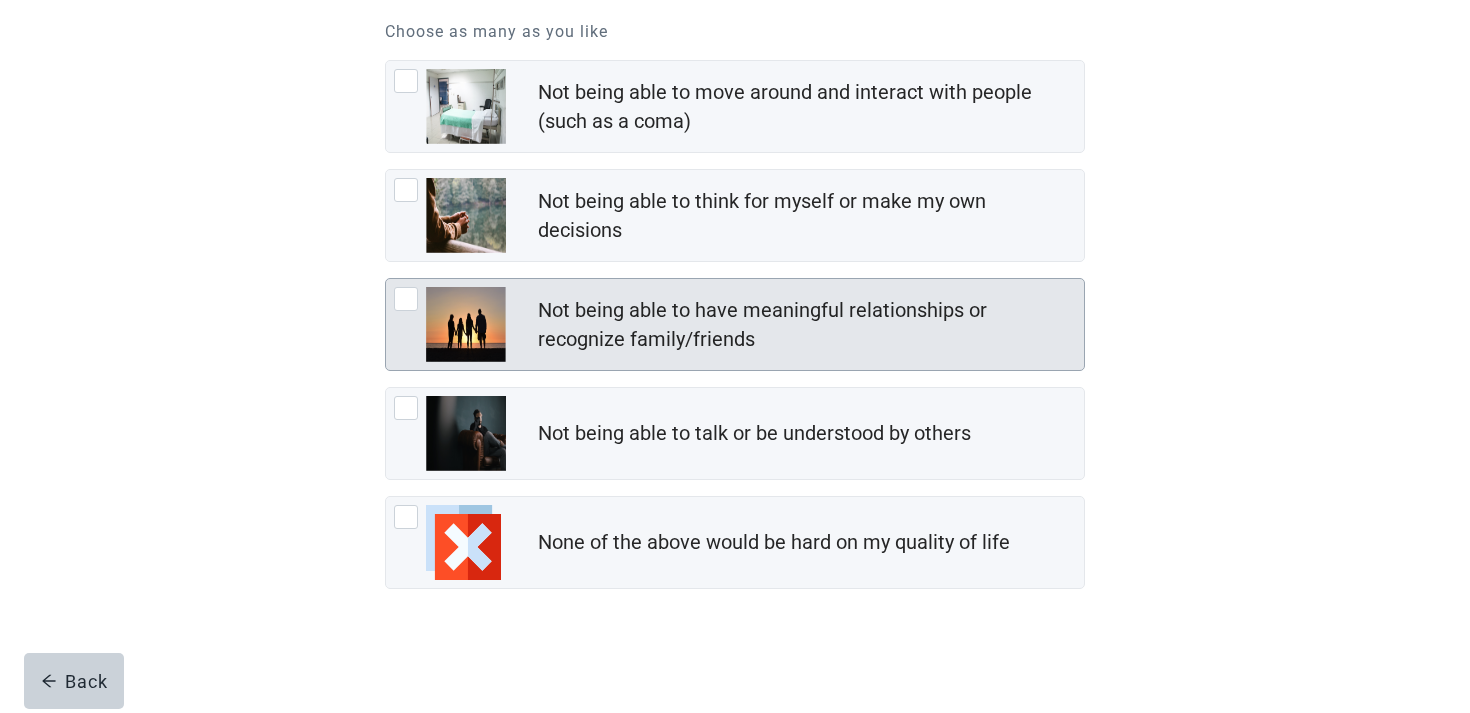 click on "Not being able to have meaningful relationships or recognize family/friends" at bounding box center (805, 325) 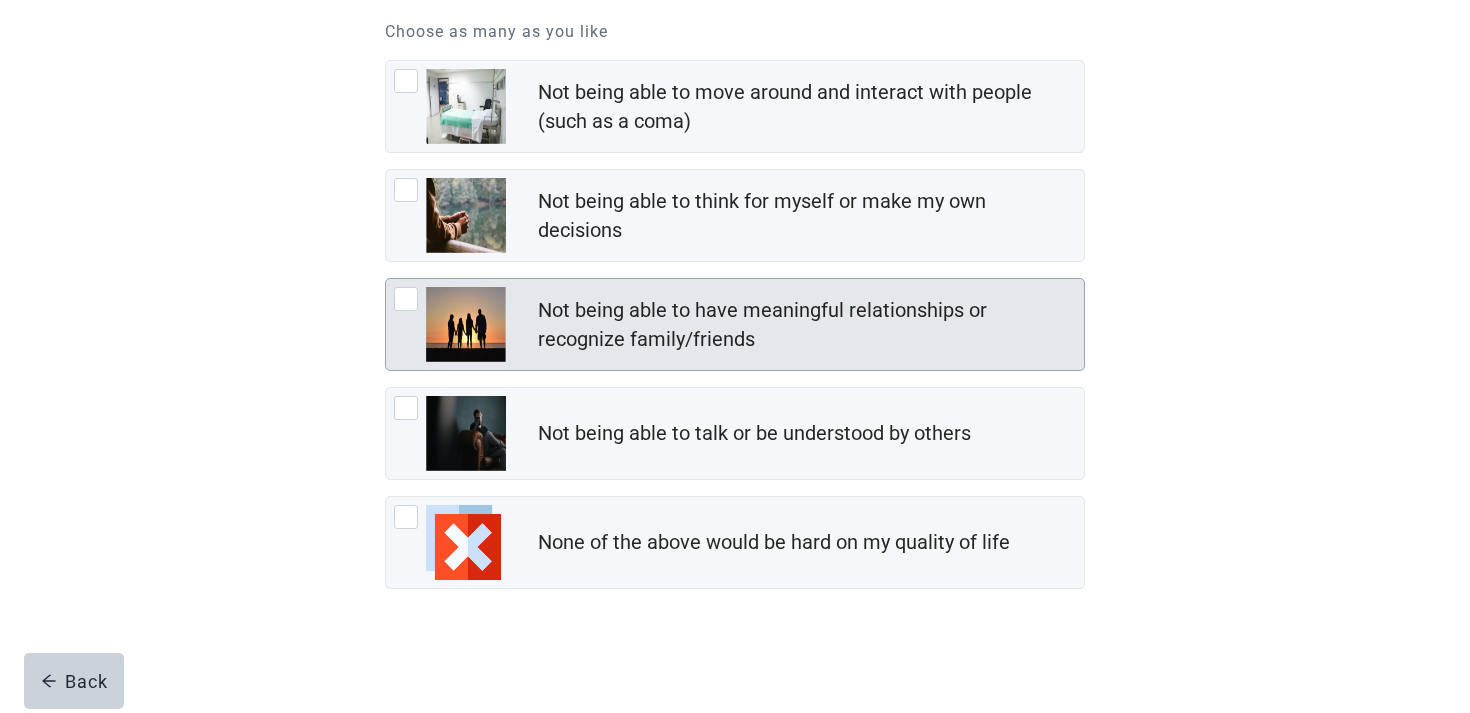 click on "Not being able to have meaningful relationships or recognize family/friends" at bounding box center (805, 325) 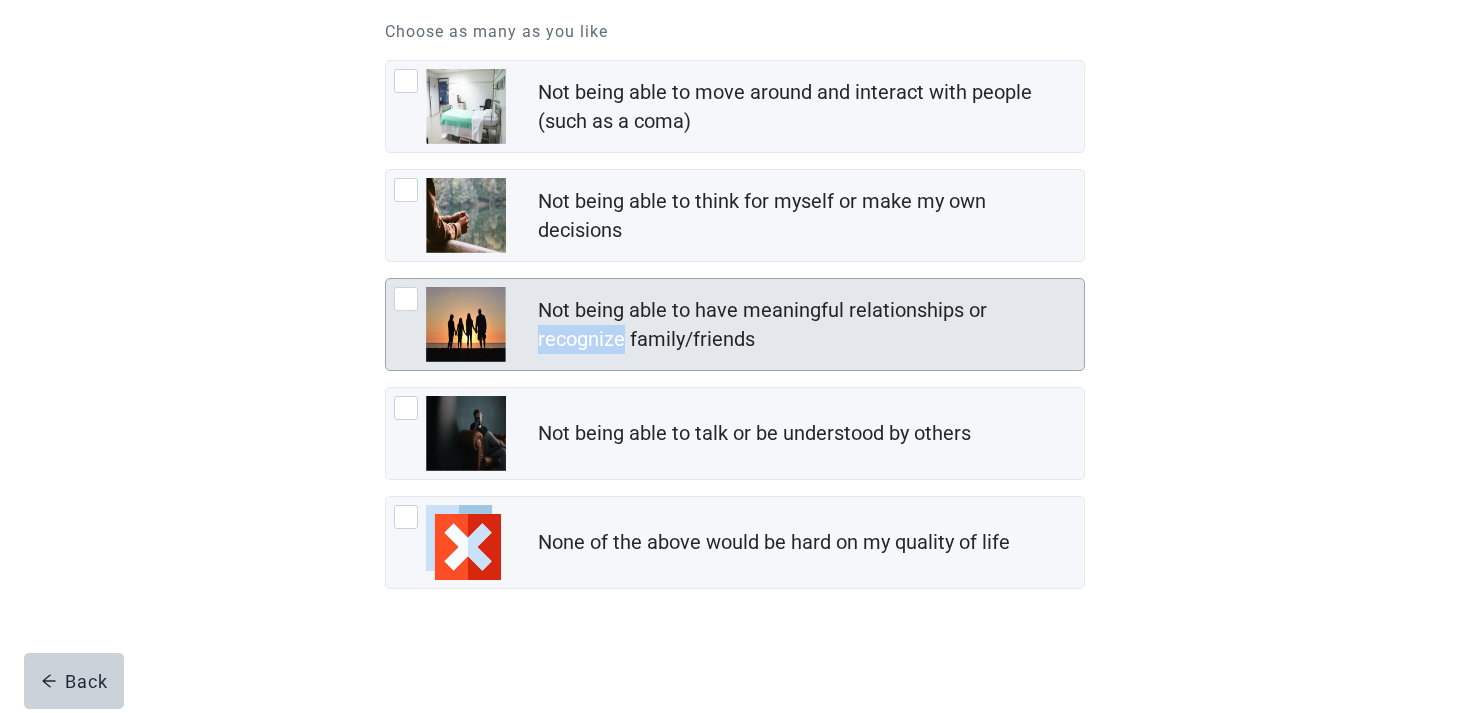 click on "Not being able to have meaningful relationships or recognize family/friends" at bounding box center (805, 325) 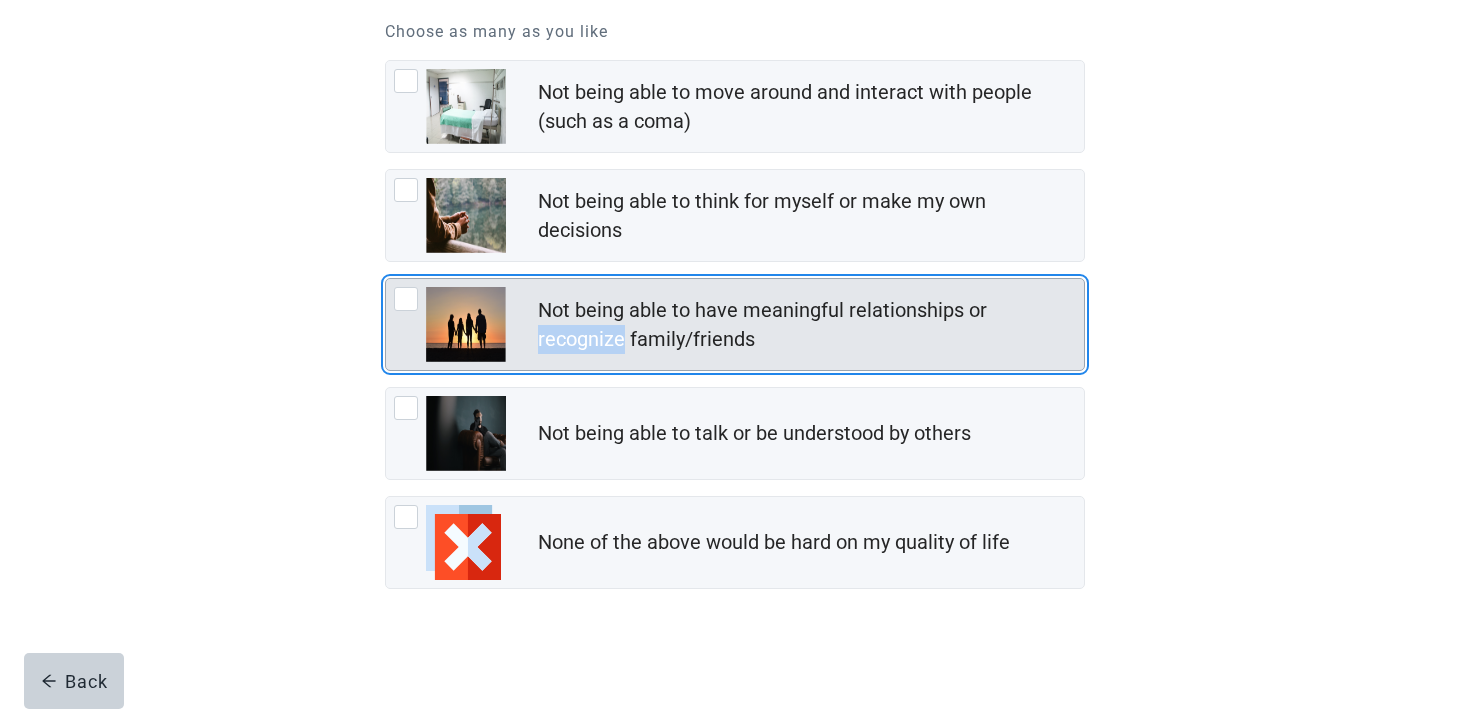 click on "Not being able to have meaningful relationships or recognize family/friends" at bounding box center (805, 325) 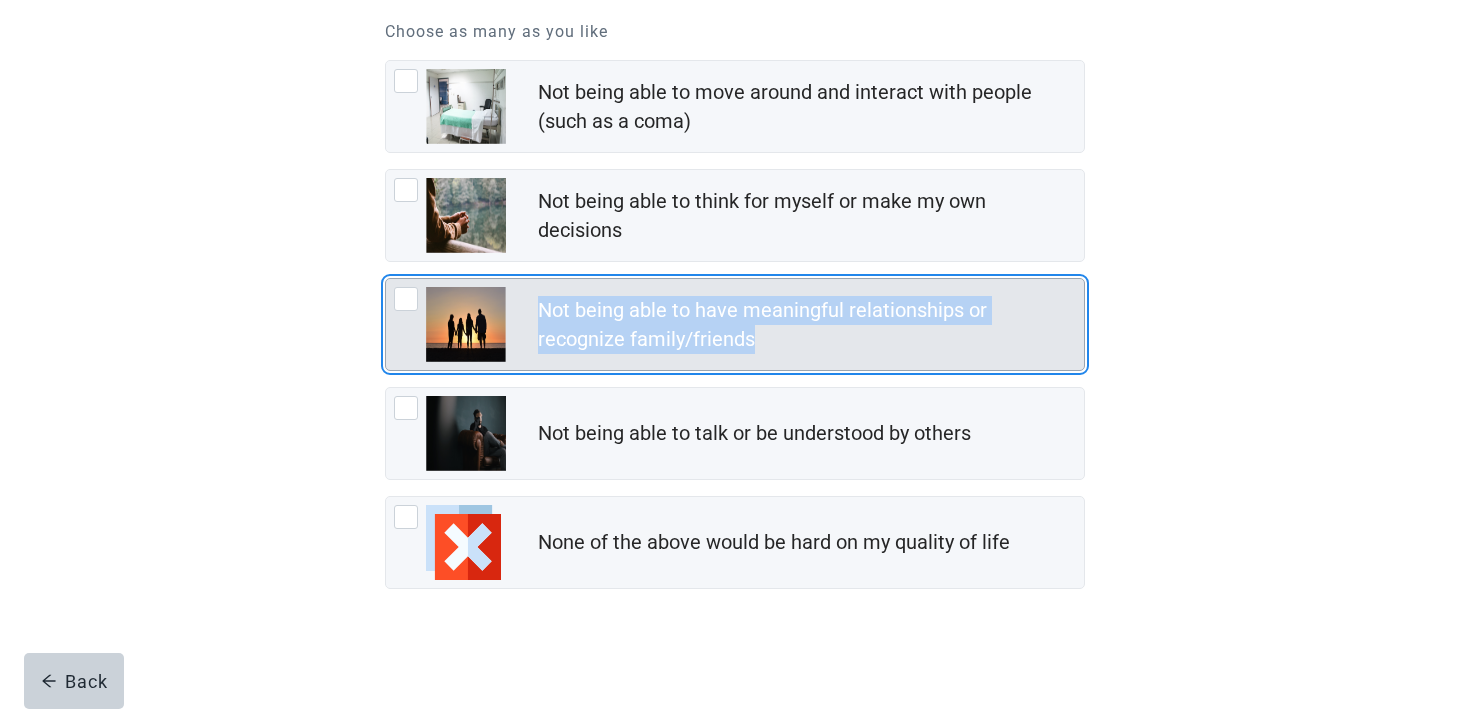 click on "Not being able to have meaningful relationships or recognize family/friends" at bounding box center (805, 325) 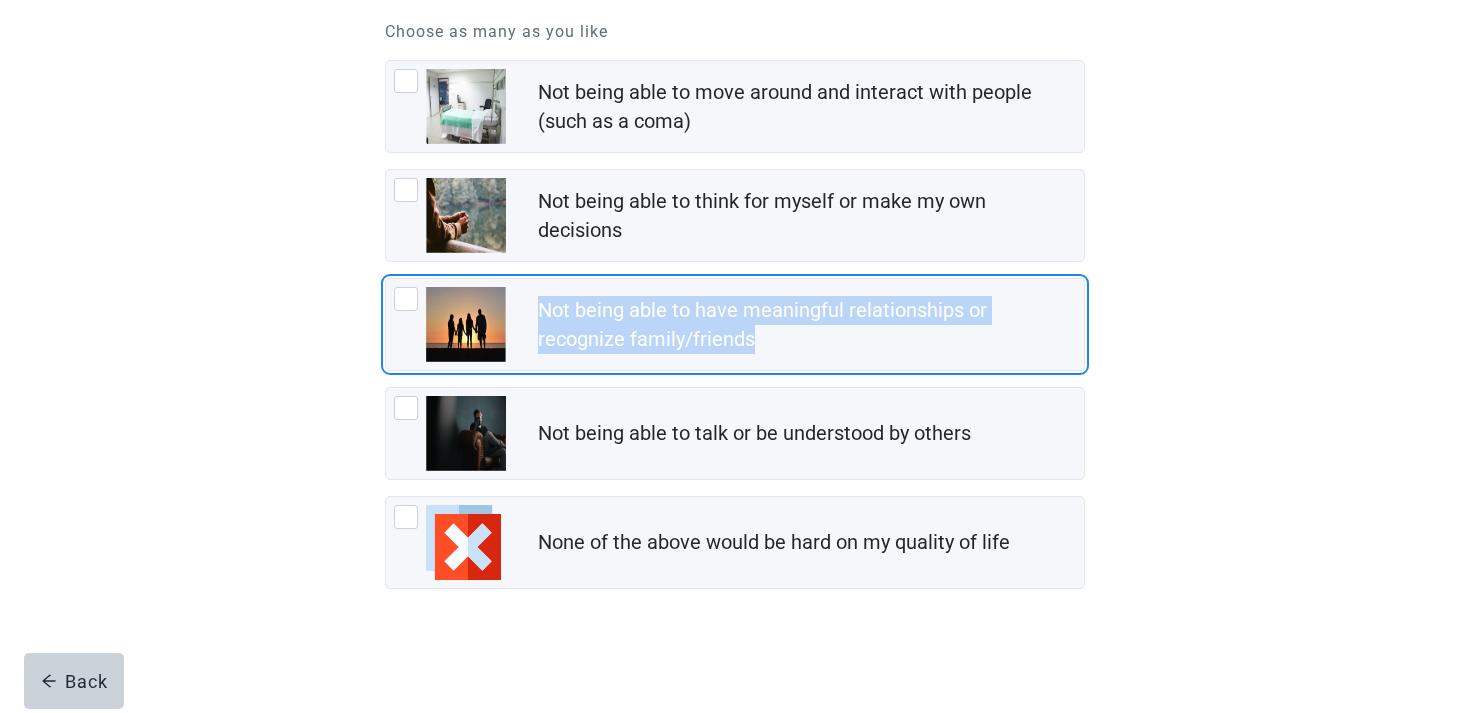 click on "When you think about your  ability to communicate , what would be considered an   unacceptable quality of life?   Choose as many as you like Not being able to move around and interact with people (such as a coma) Not being able to think for myself or make my own decisions Not being able to have meaningful relationships or recognize family/friends Not being able to talk or be understood by others None of the above would be hard on my quality of life Back" at bounding box center [735, 289] 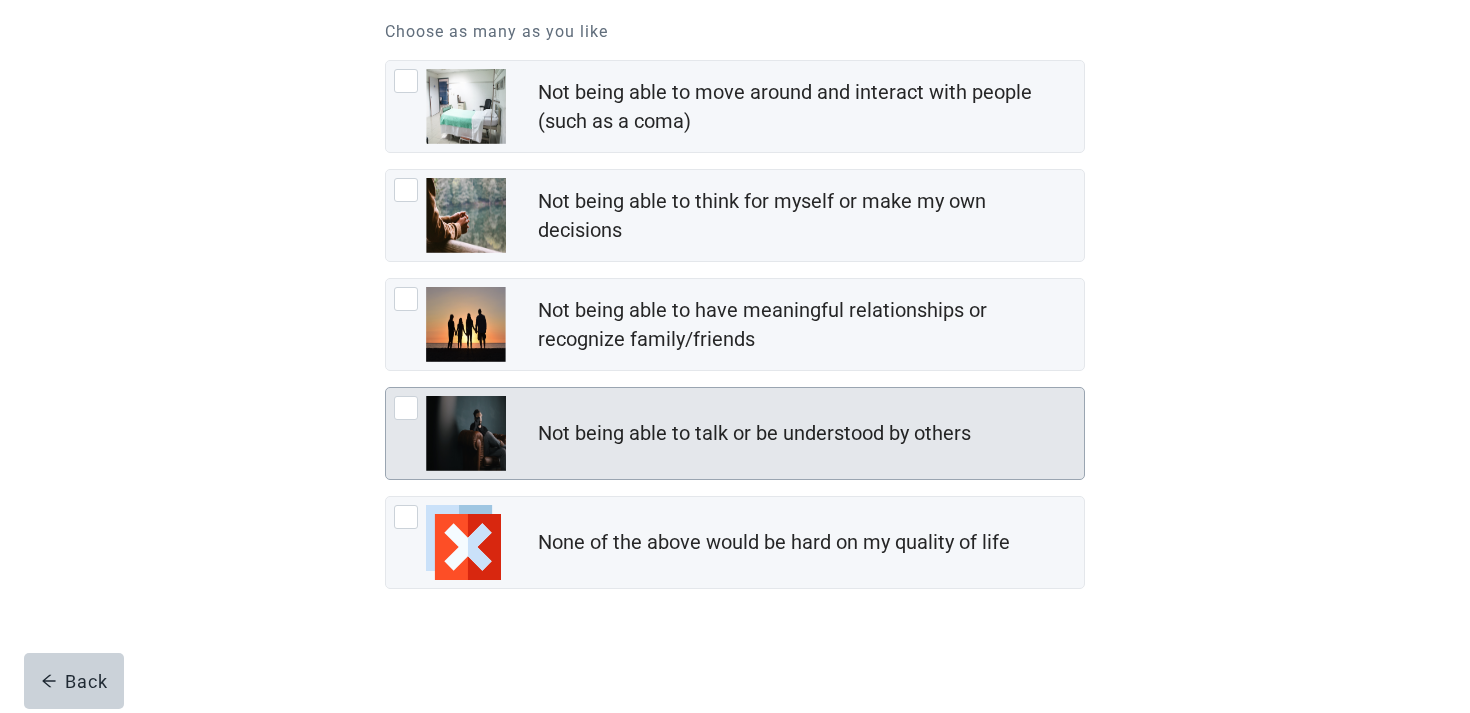 click at bounding box center (406, 408) 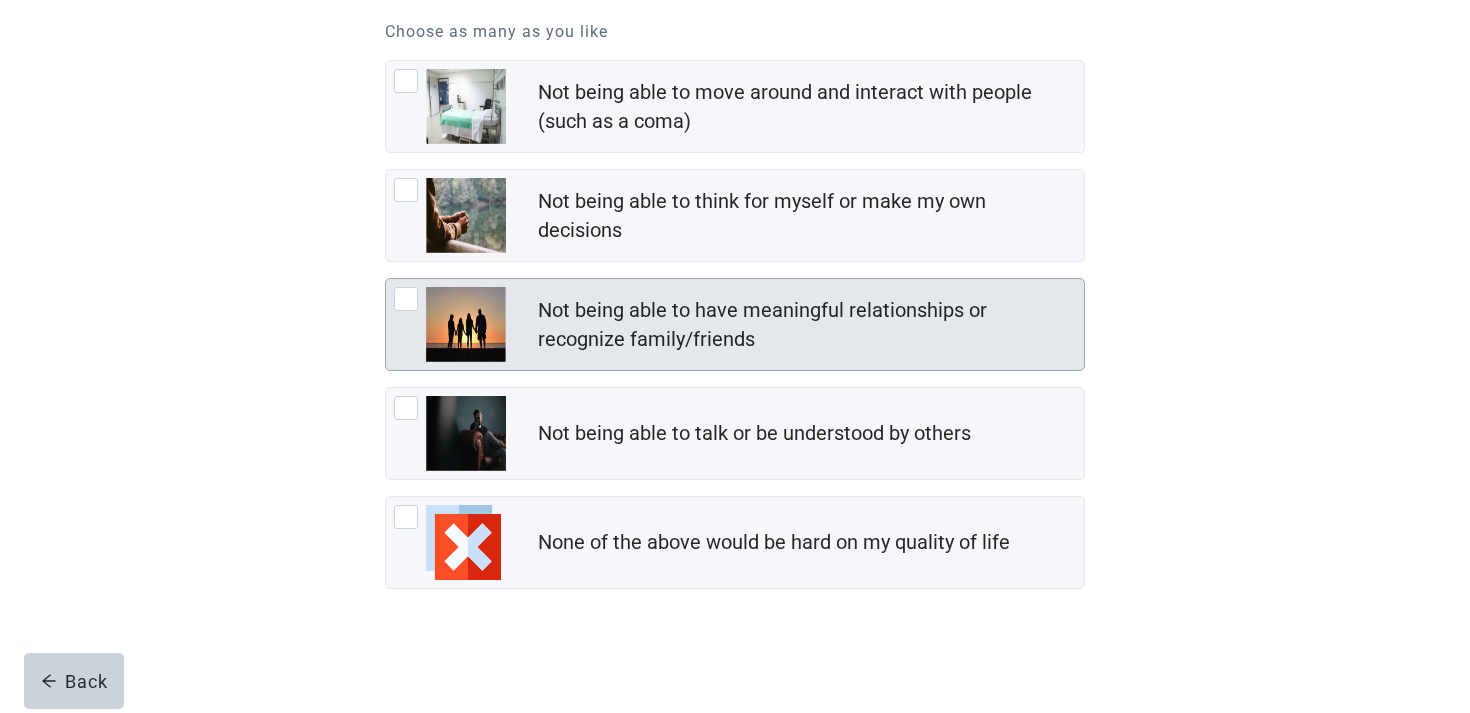 click at bounding box center (406, 299) 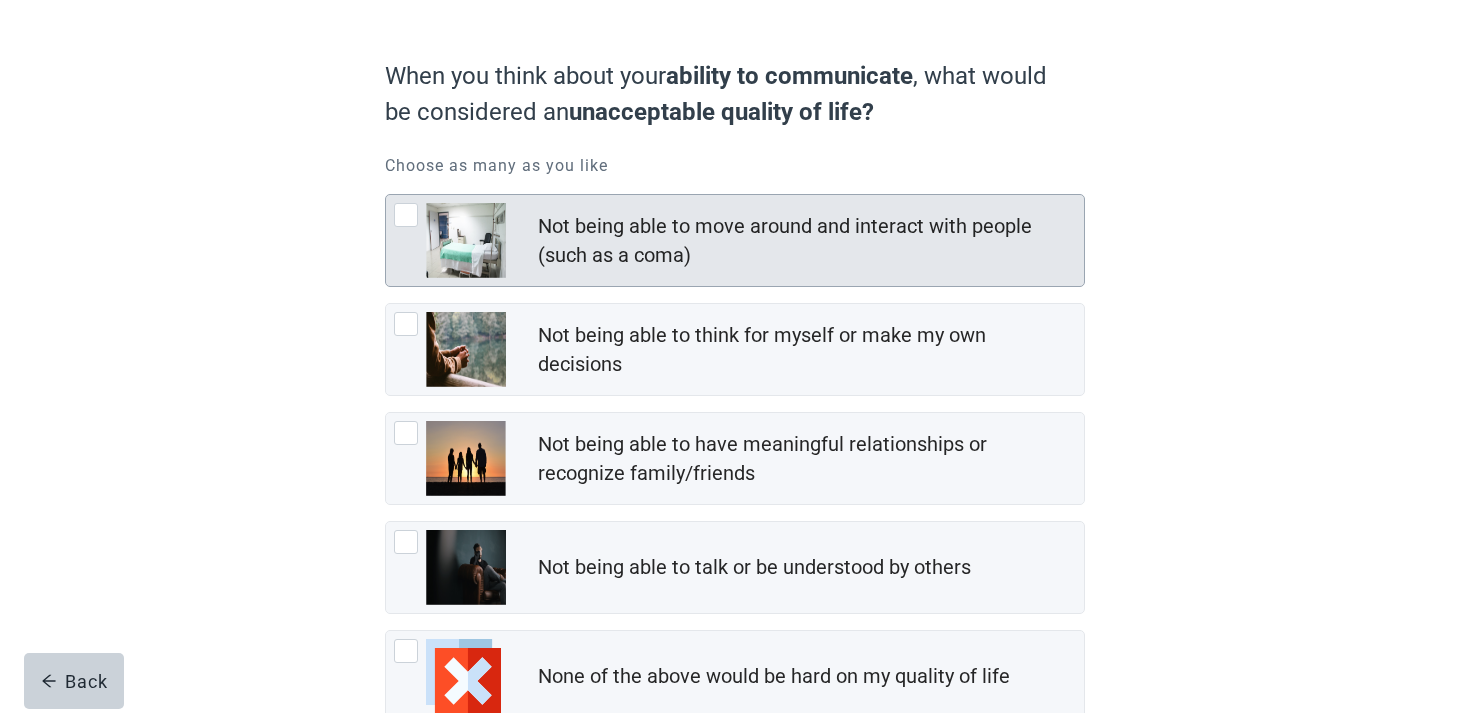 scroll, scrollTop: 171, scrollLeft: 0, axis: vertical 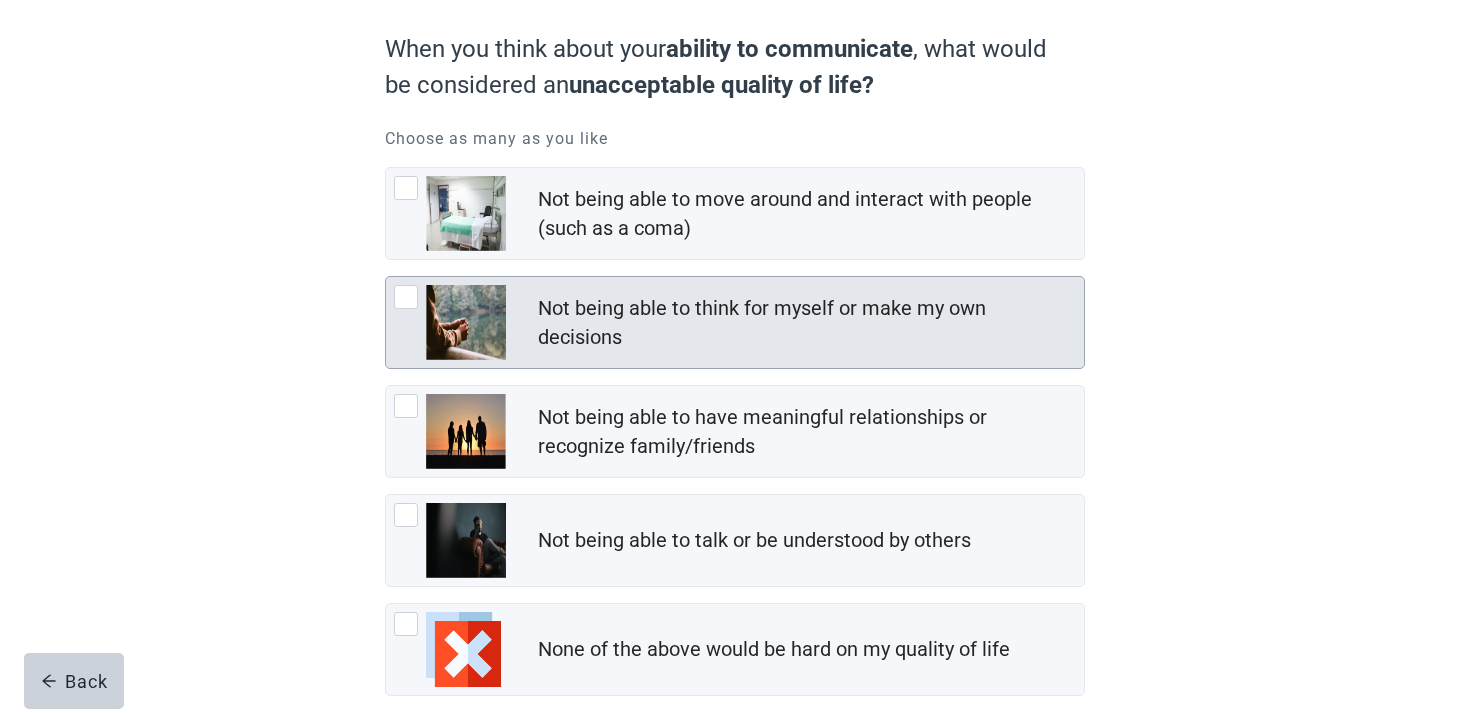 click at bounding box center [406, 297] 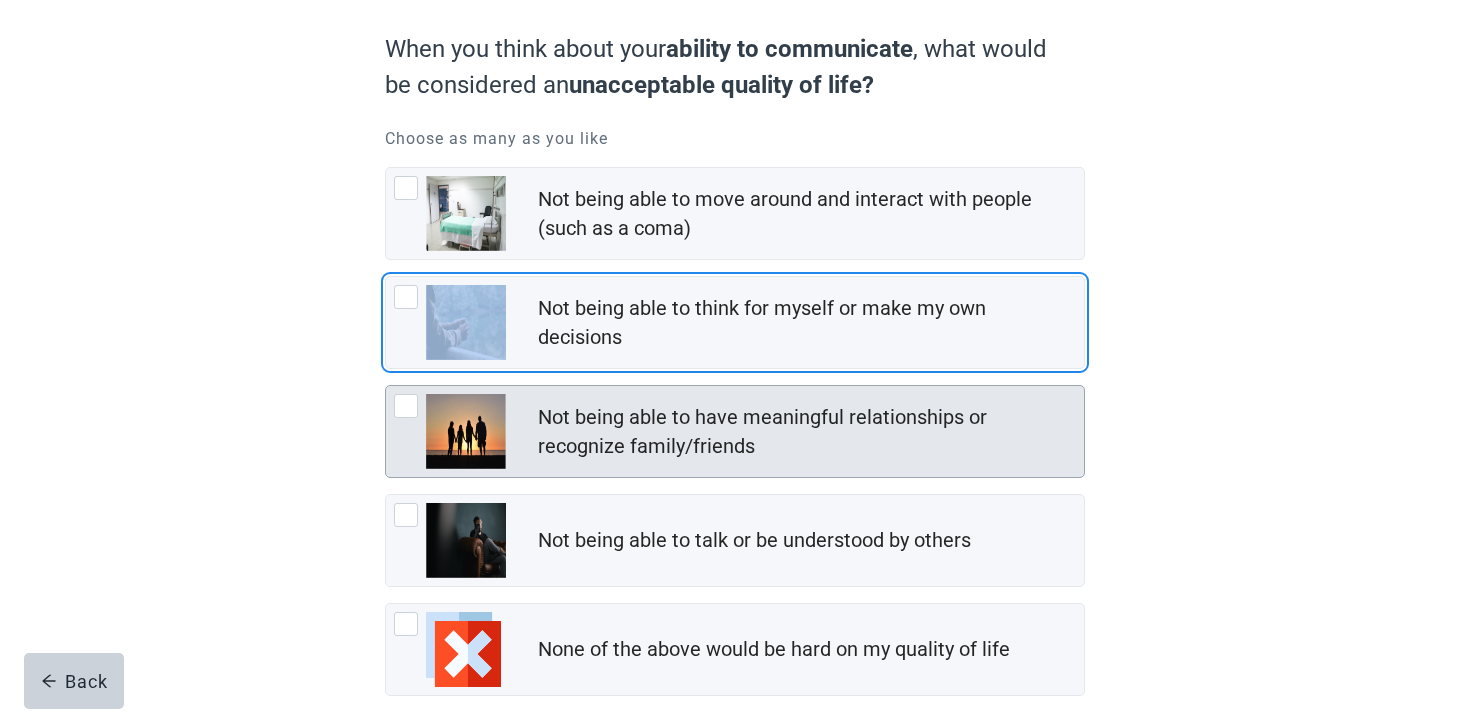 click at bounding box center [450, 431] 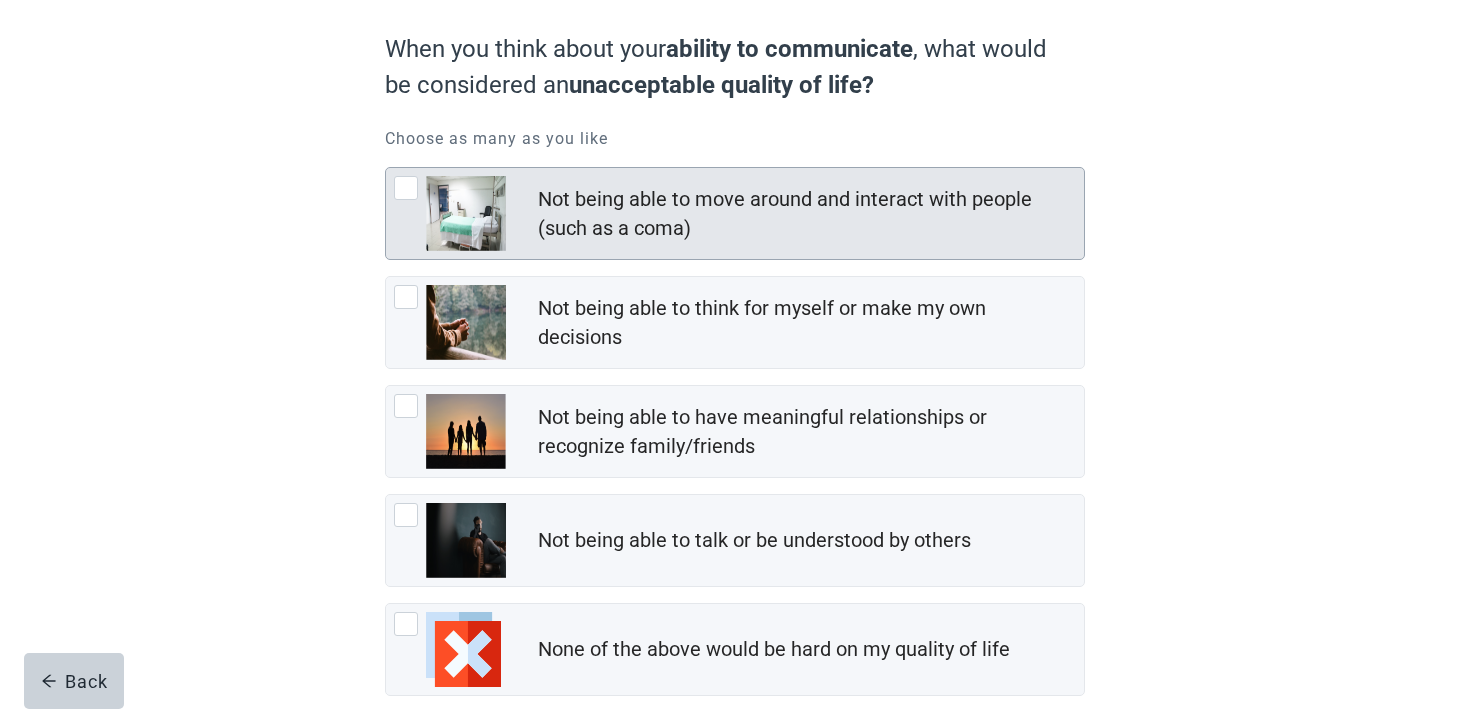 click at bounding box center [450, 213] 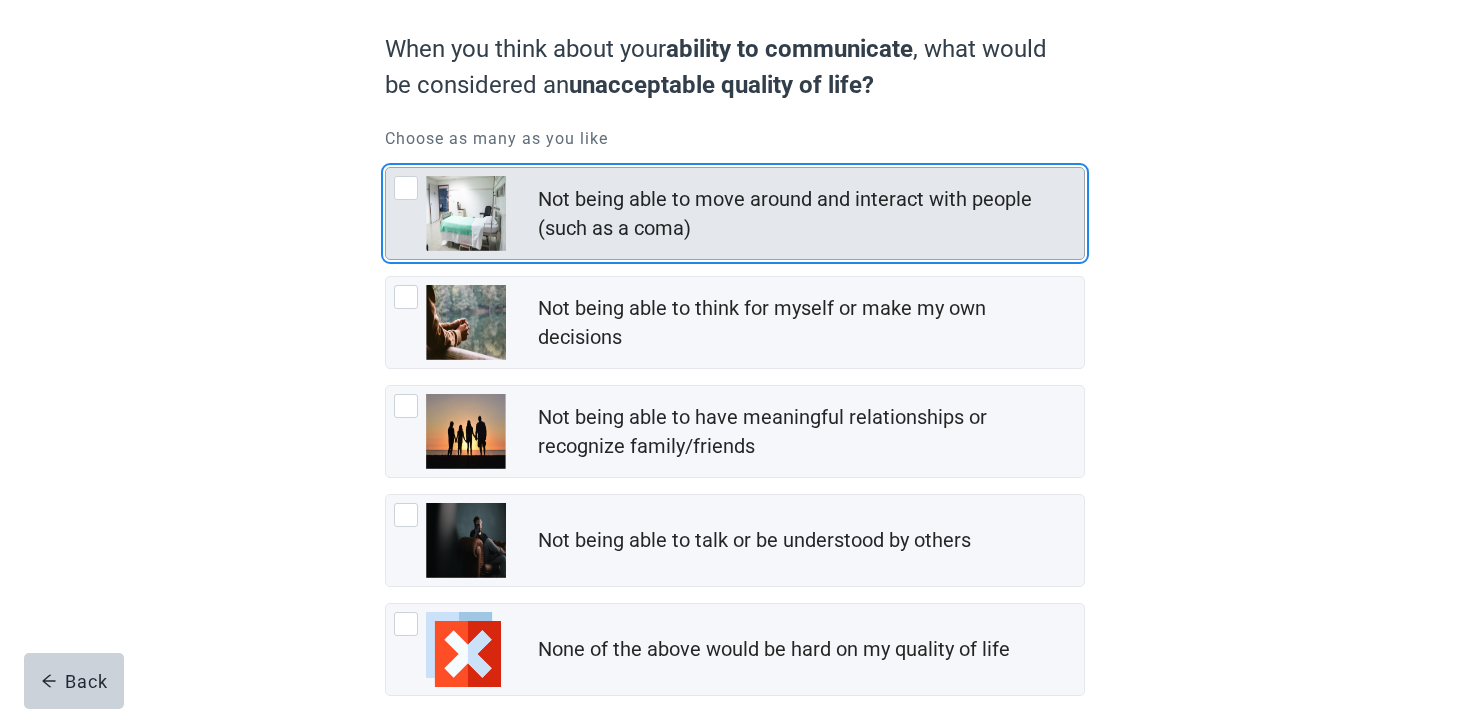 scroll, scrollTop: 0, scrollLeft: 0, axis: both 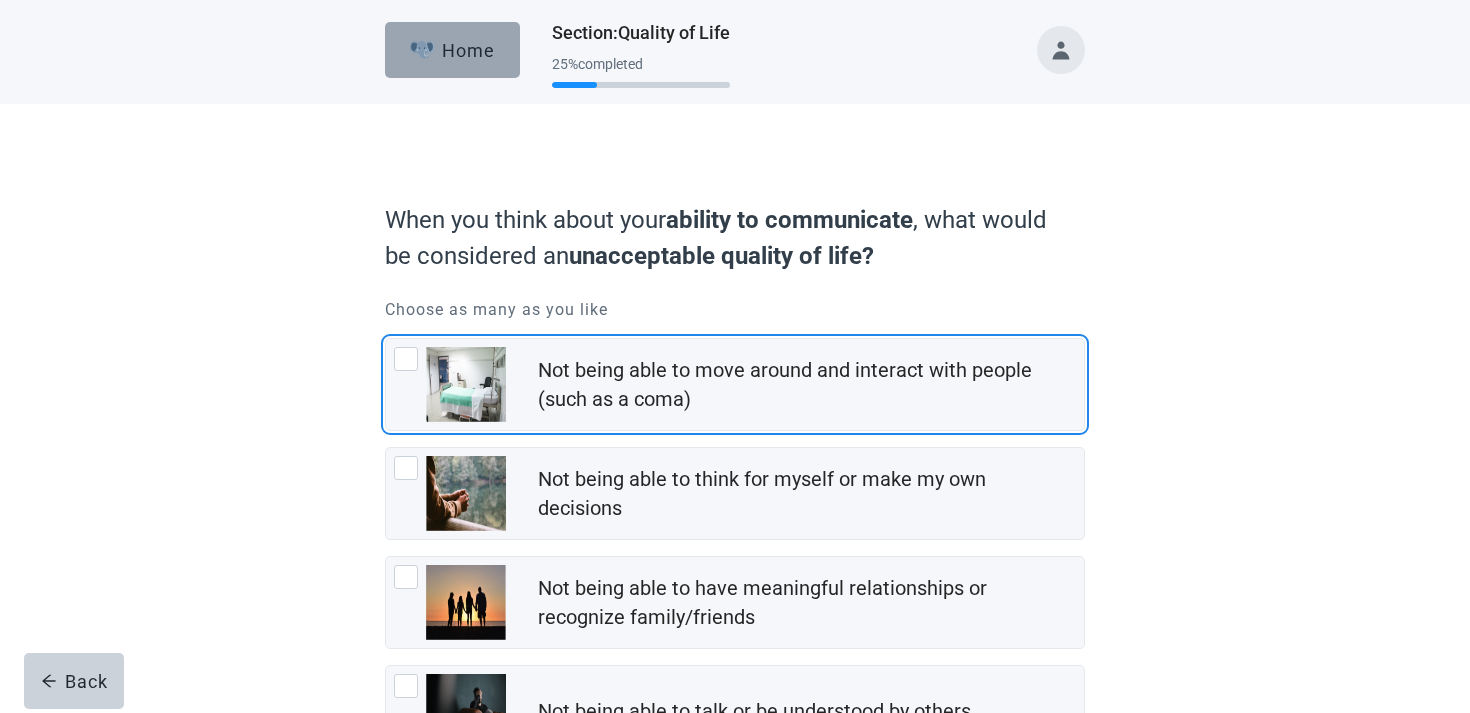 click on "Home" at bounding box center [452, 50] 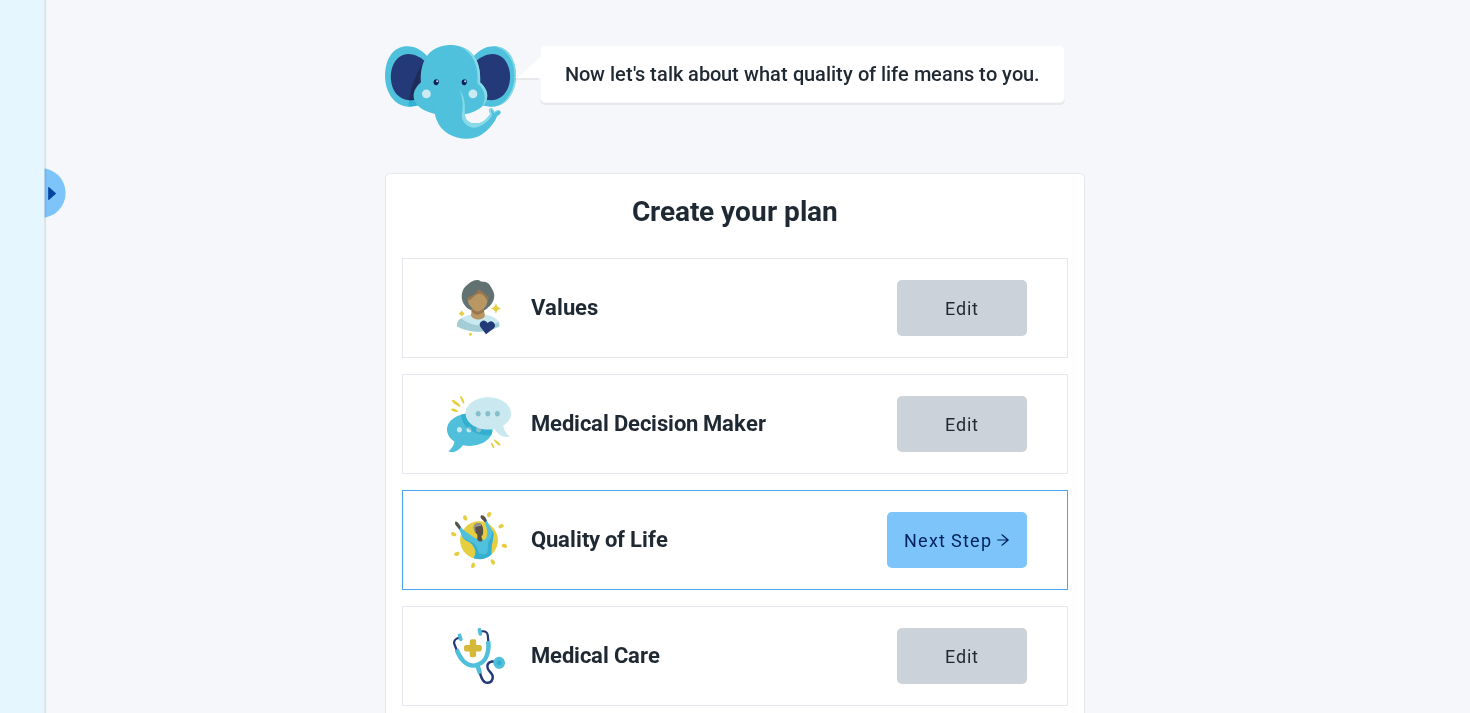 scroll, scrollTop: 176, scrollLeft: 0, axis: vertical 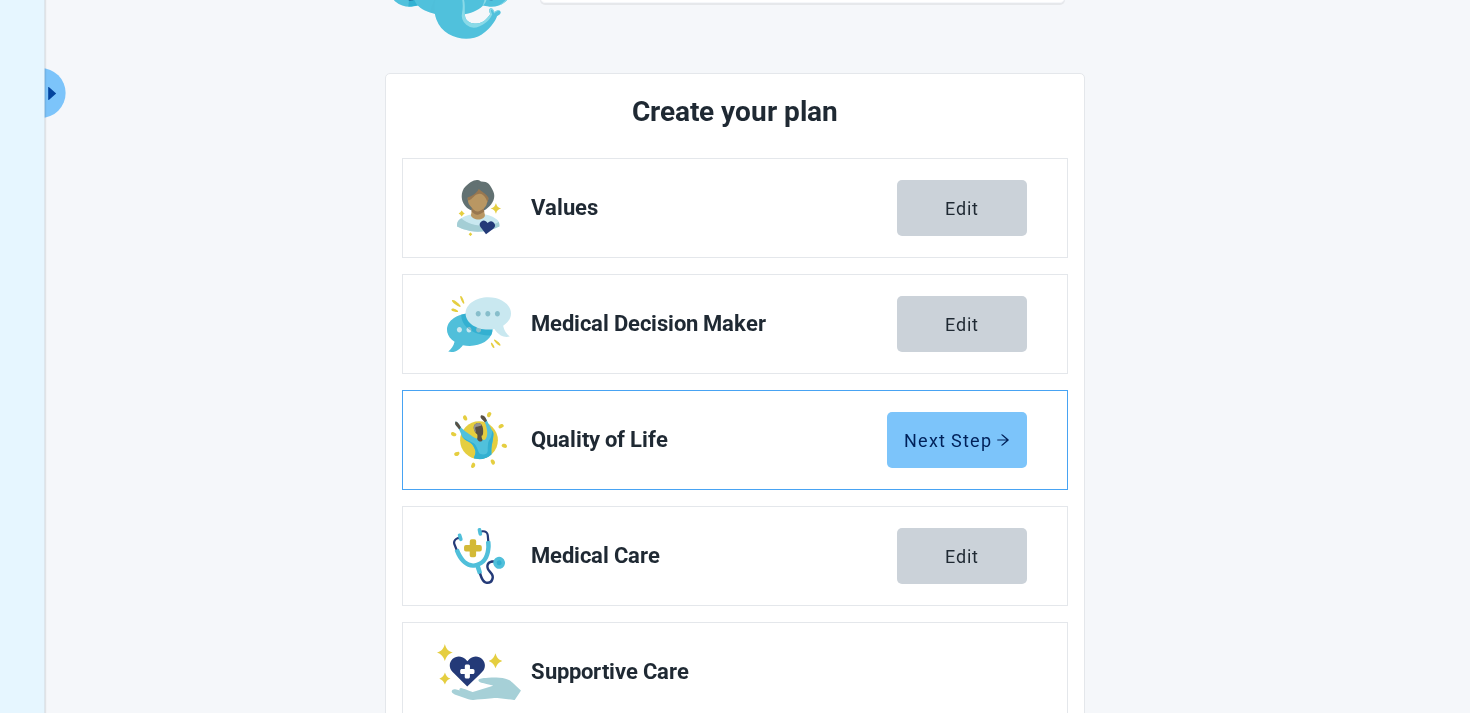 click on "Next Step" at bounding box center [957, 440] 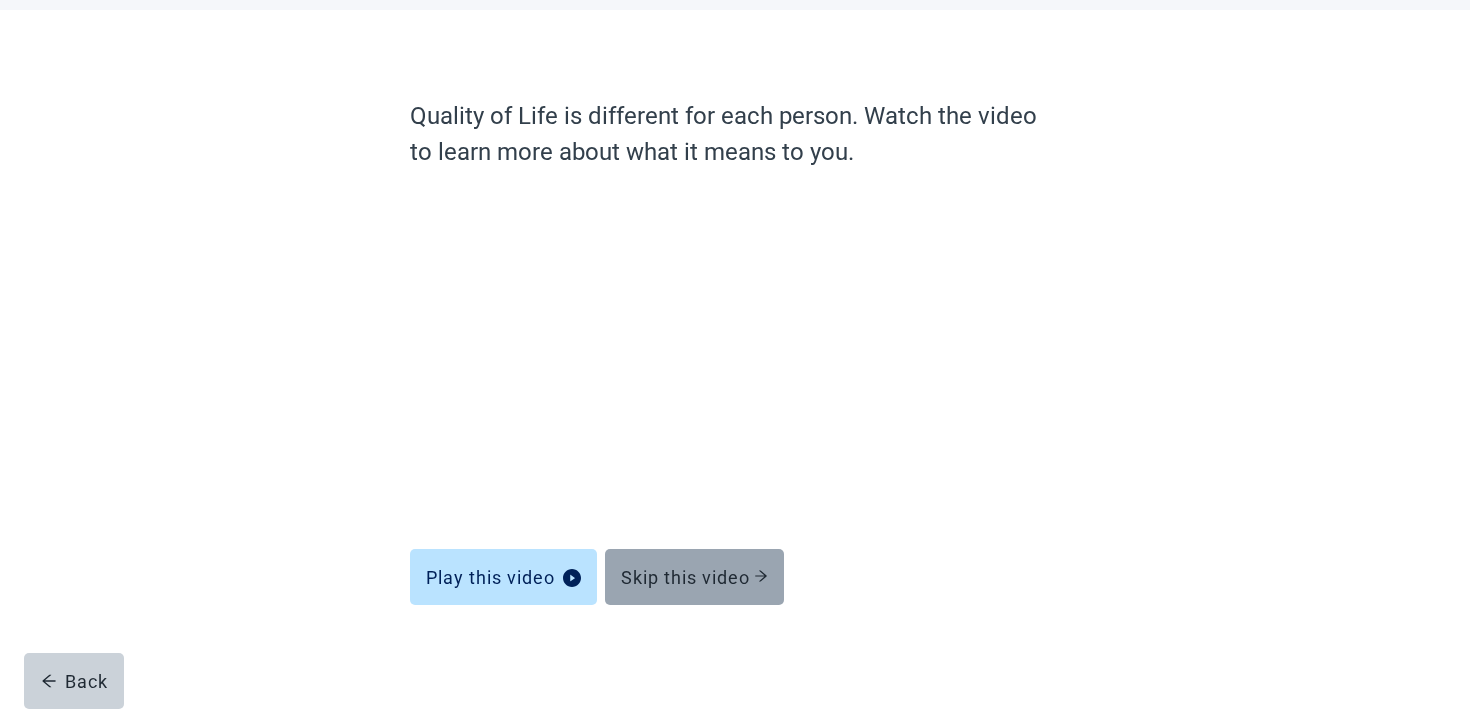 scroll, scrollTop: 94, scrollLeft: 0, axis: vertical 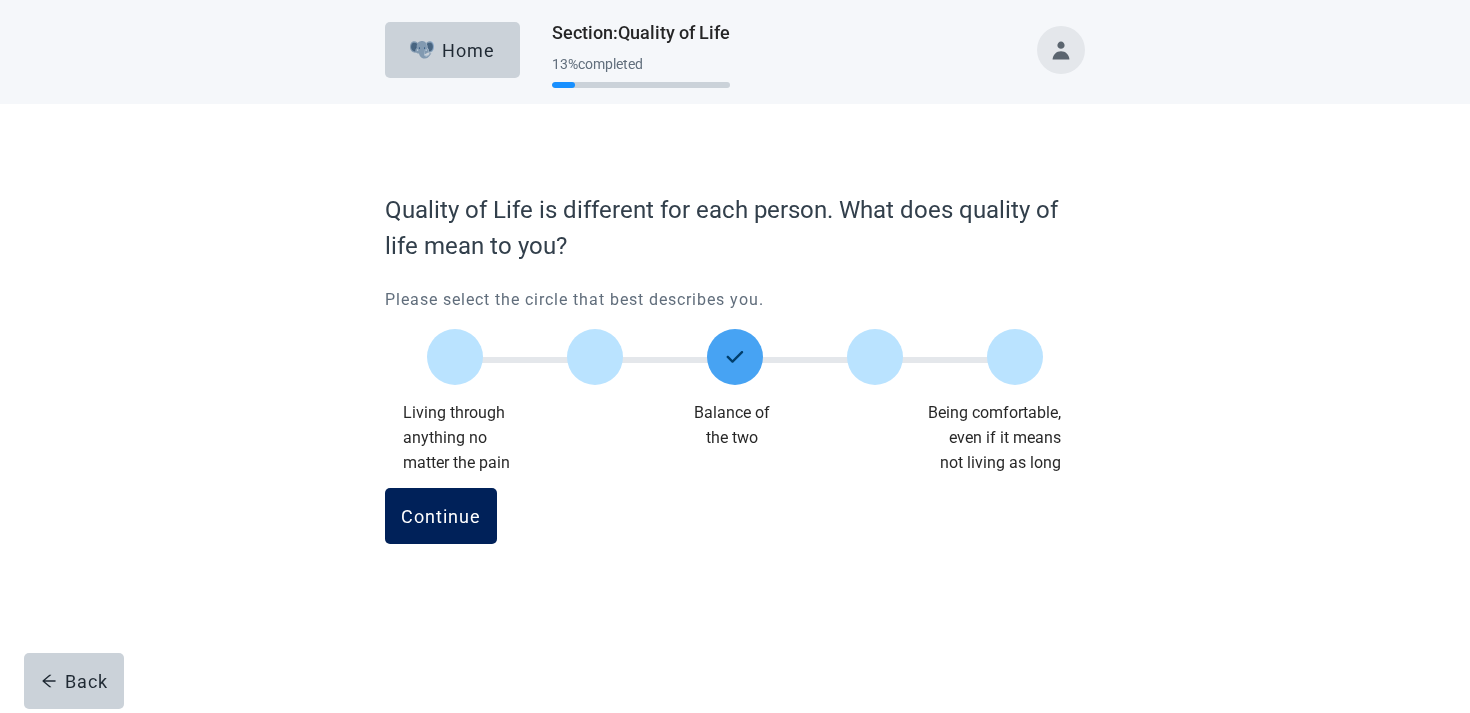 click on "Continue" at bounding box center (441, 516) 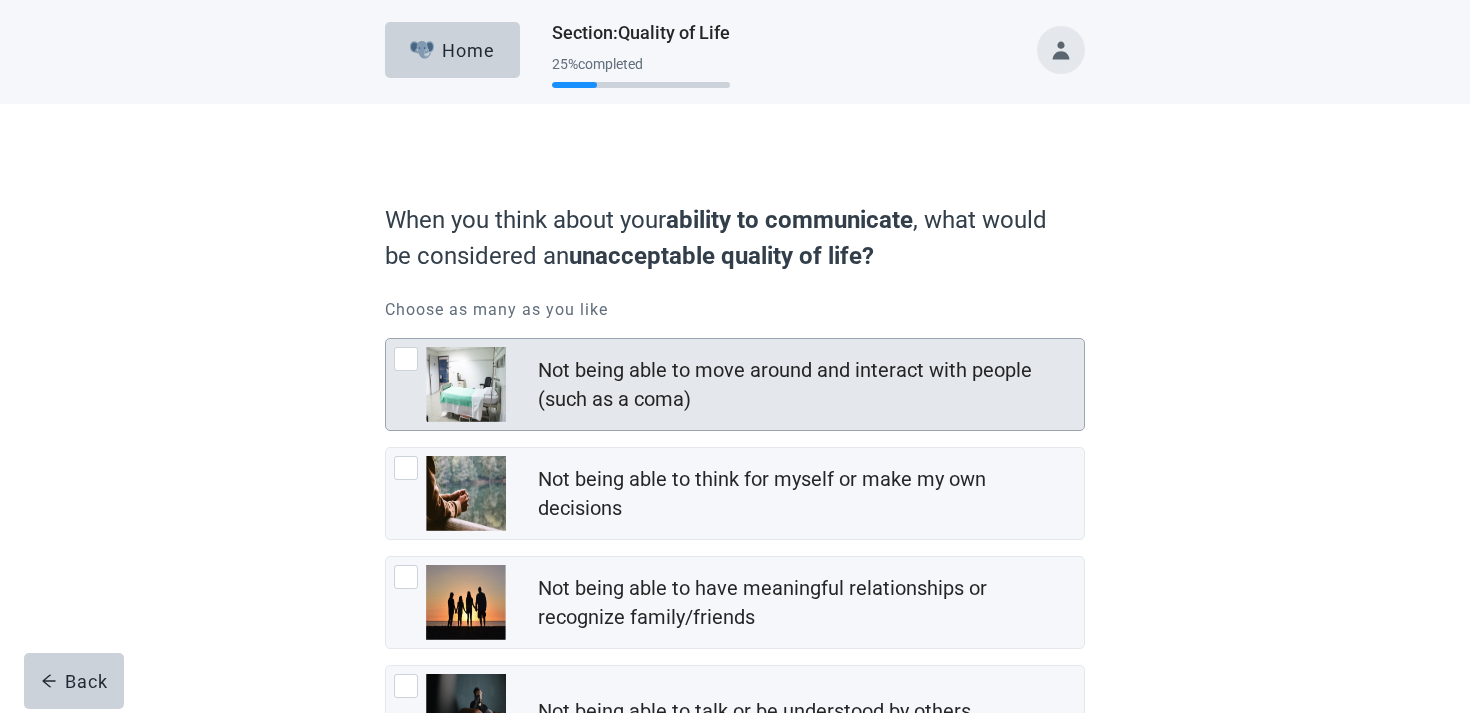 click on "Not being able to move around and interact with people (such as a coma)" at bounding box center [805, 385] 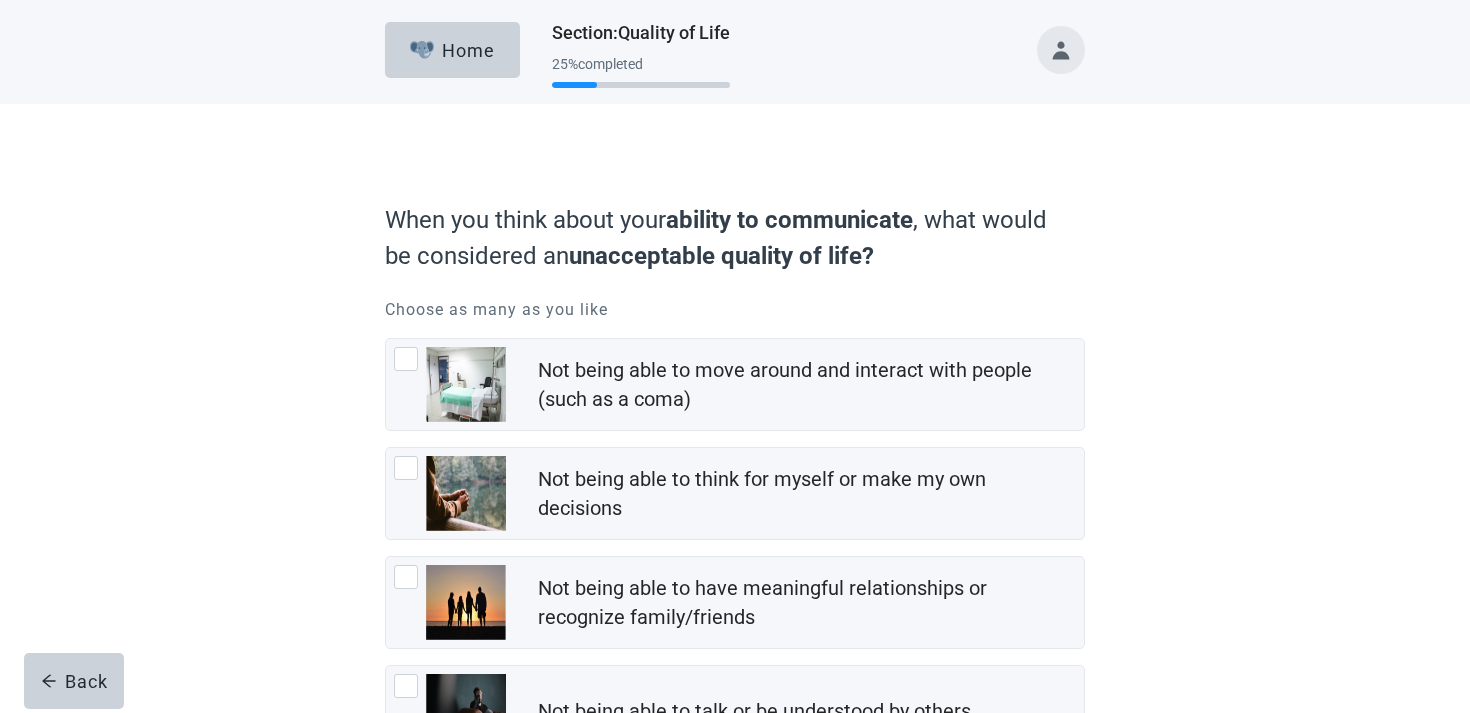click on "Not being able to move around and interact with people (such as a coma) Not being able to think for myself or make my own decisions Not being able to have meaningful relationships or recognize family/friends Not being able to talk or be understood by others None of the above would be hard on my quality of life" at bounding box center (735, 602) 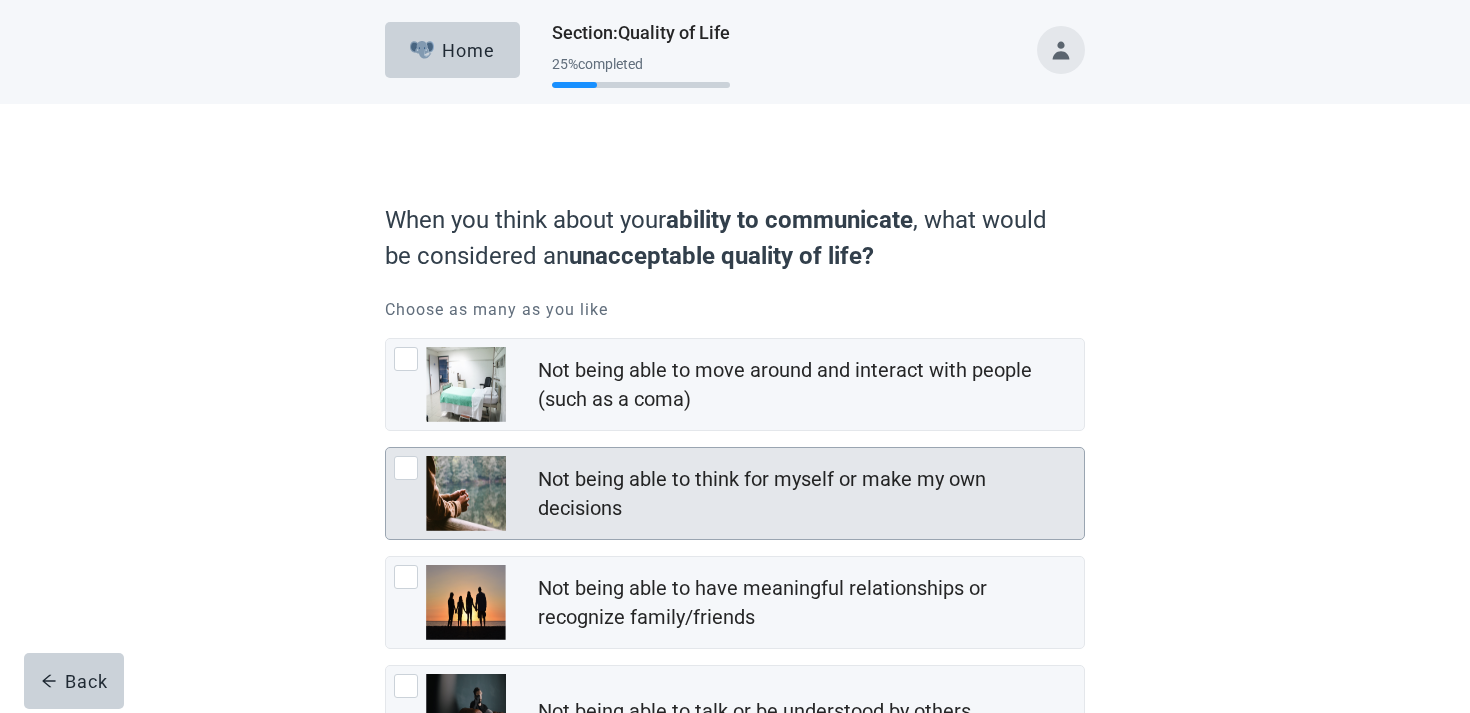 click on "Not being able to think for myself or make my own decisions" at bounding box center (805, 494) 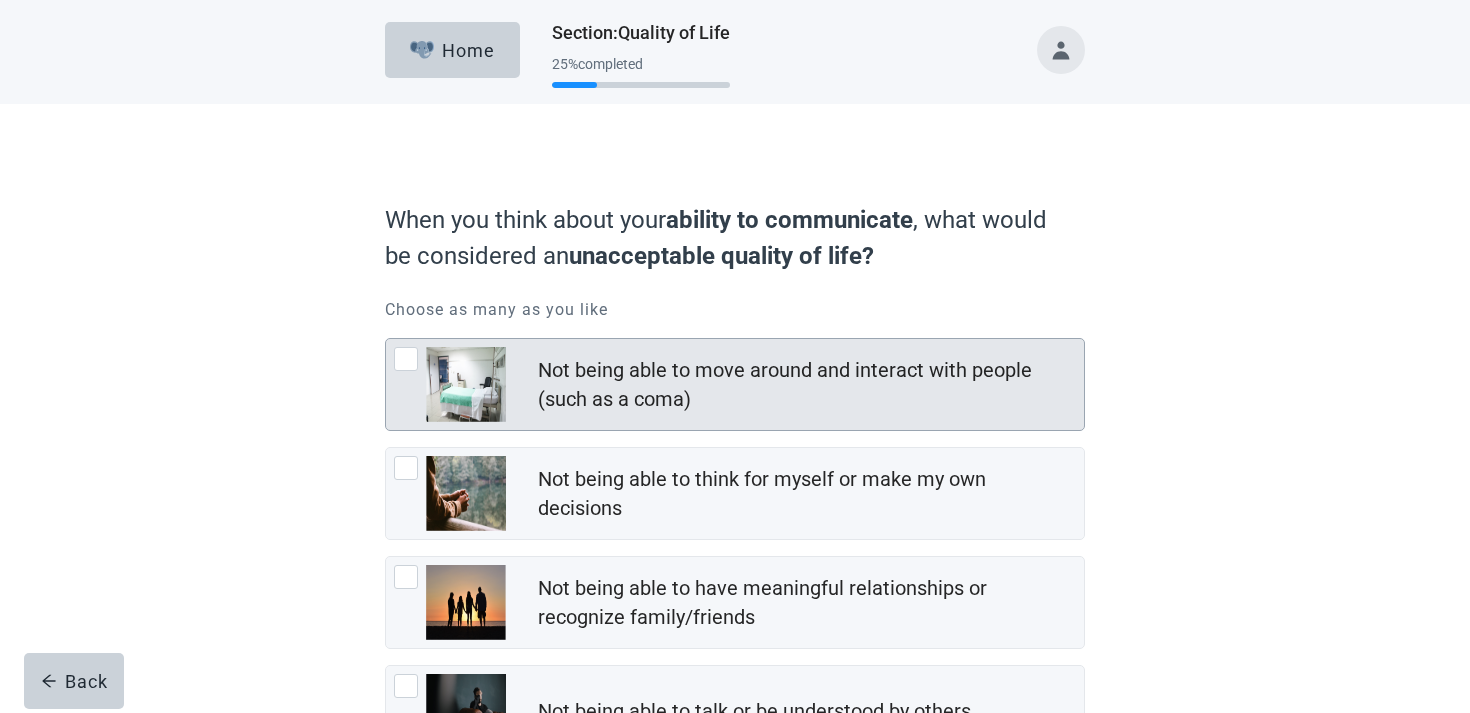 click on "Not being able to move around and interact with people (such as a coma)" at bounding box center (735, 384) 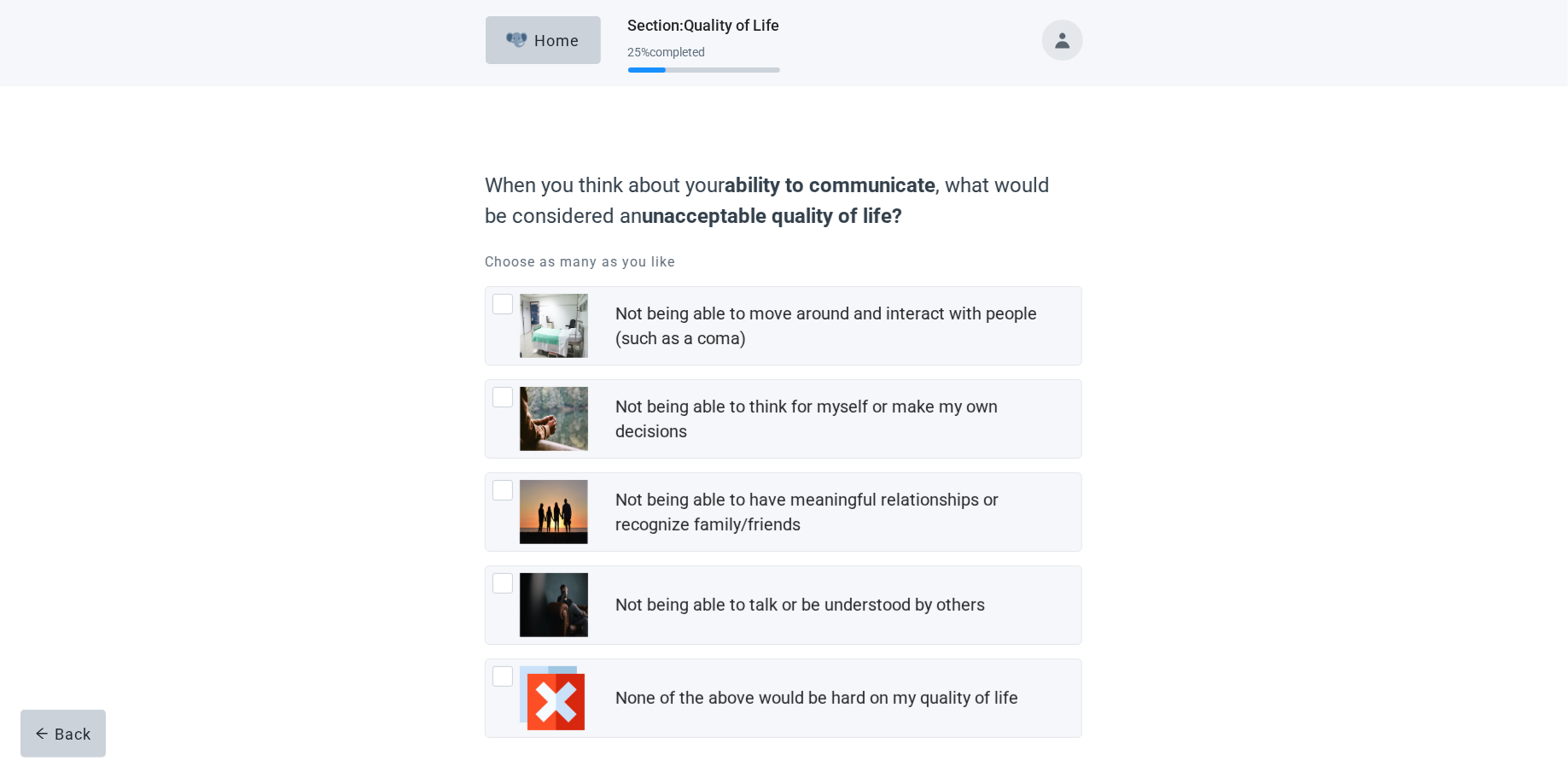 scroll, scrollTop: 0, scrollLeft: 0, axis: both 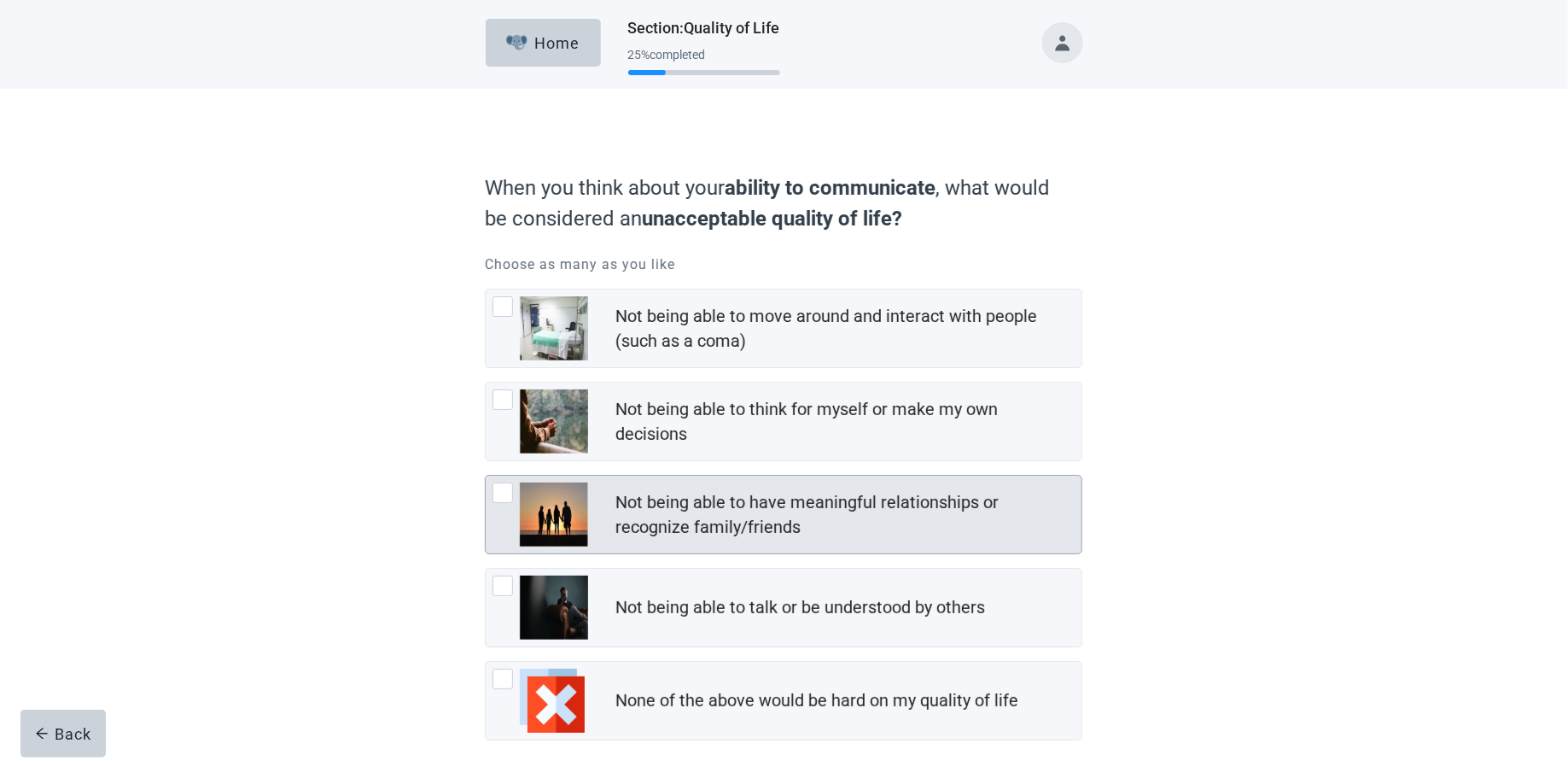 click on "Not being able to have meaningful relationships or recognize family/friends" at bounding box center [843, 515] 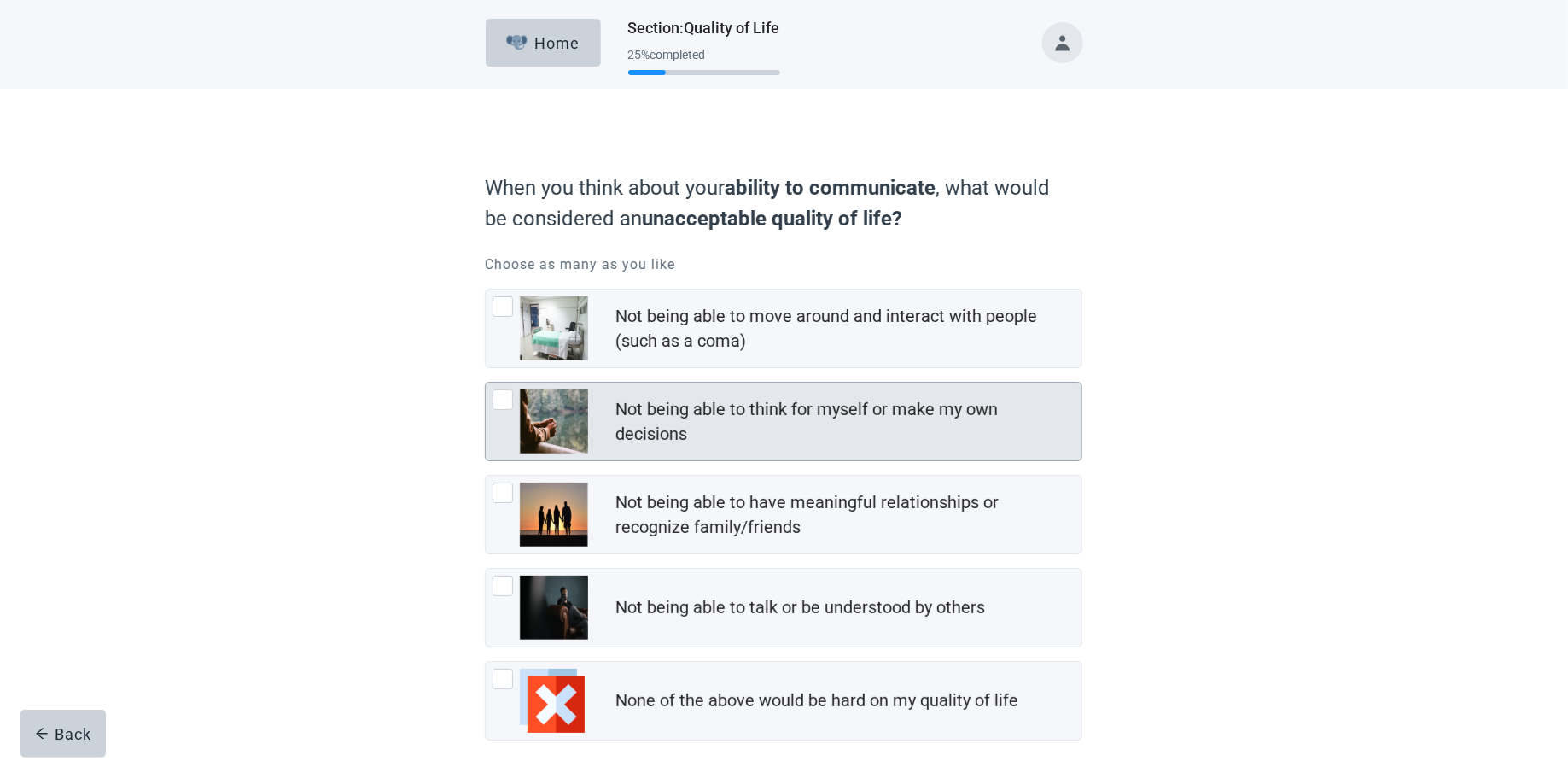 click on "Not being able to think for myself or make my own decisions" at bounding box center [843, 422] 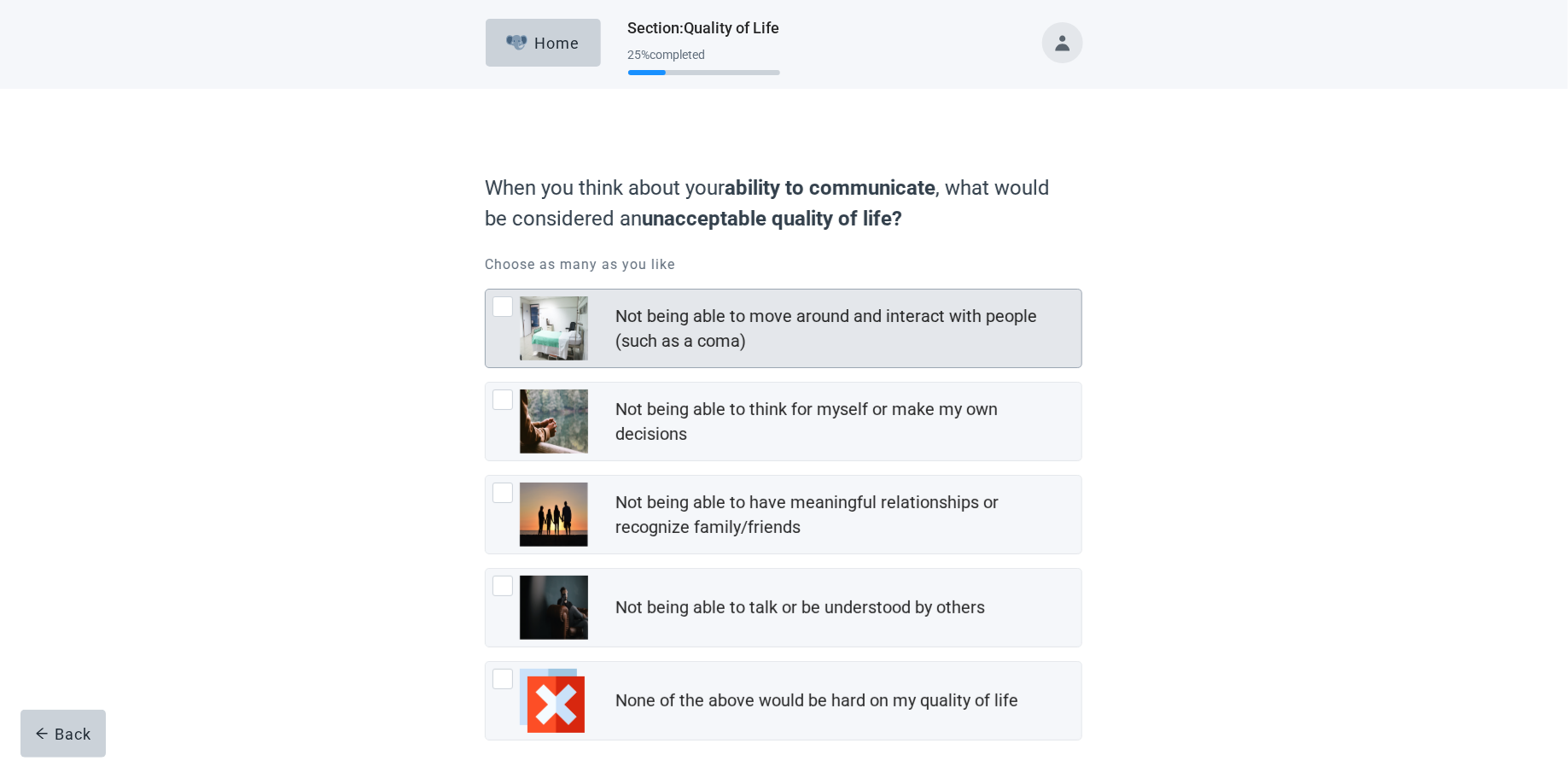 click on "Not being able to move around and interact with people (such as a coma)" at bounding box center [843, 329] 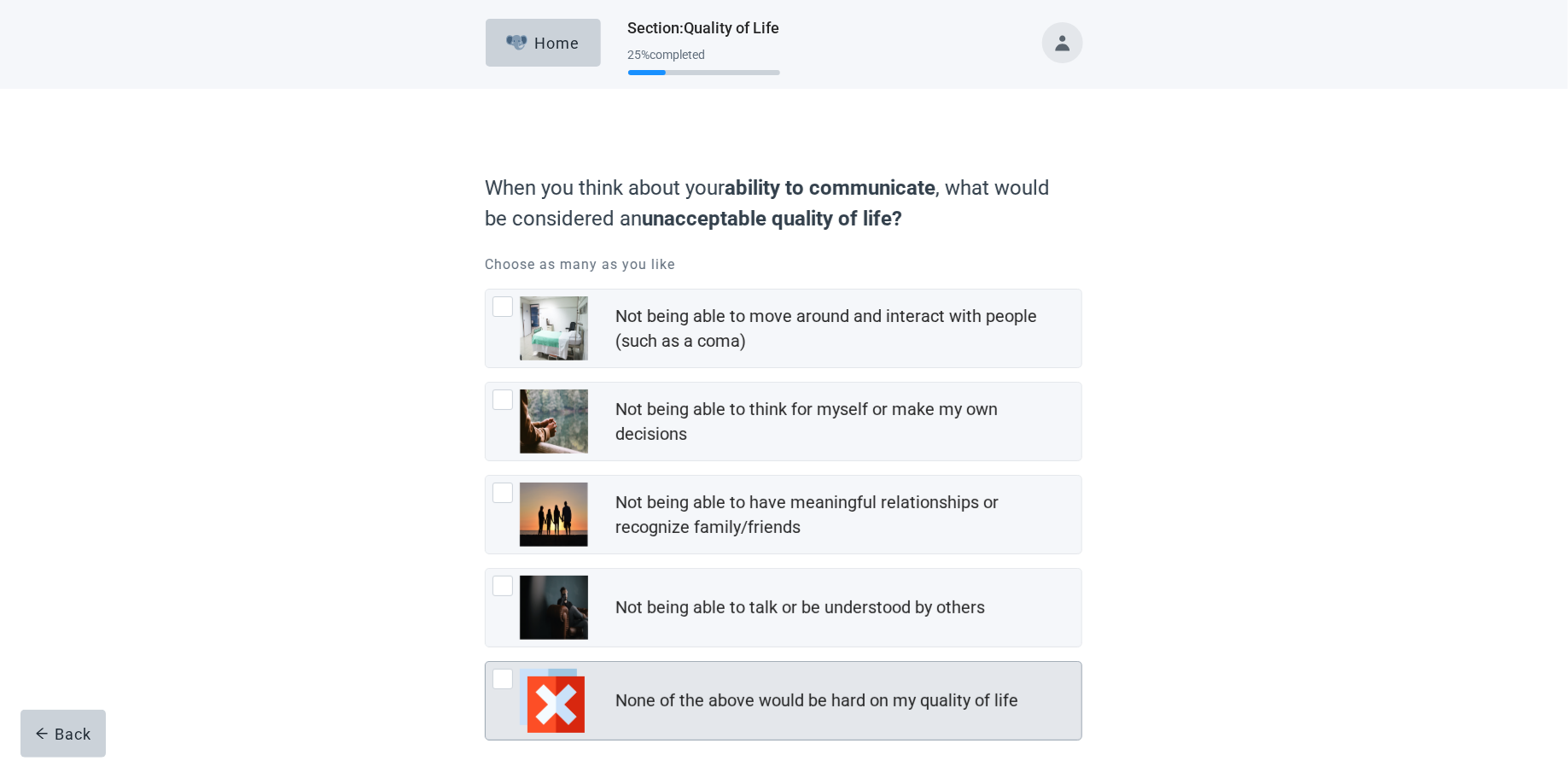 click on "None of the above would be hard on my quality of life" at bounding box center (817, 700) 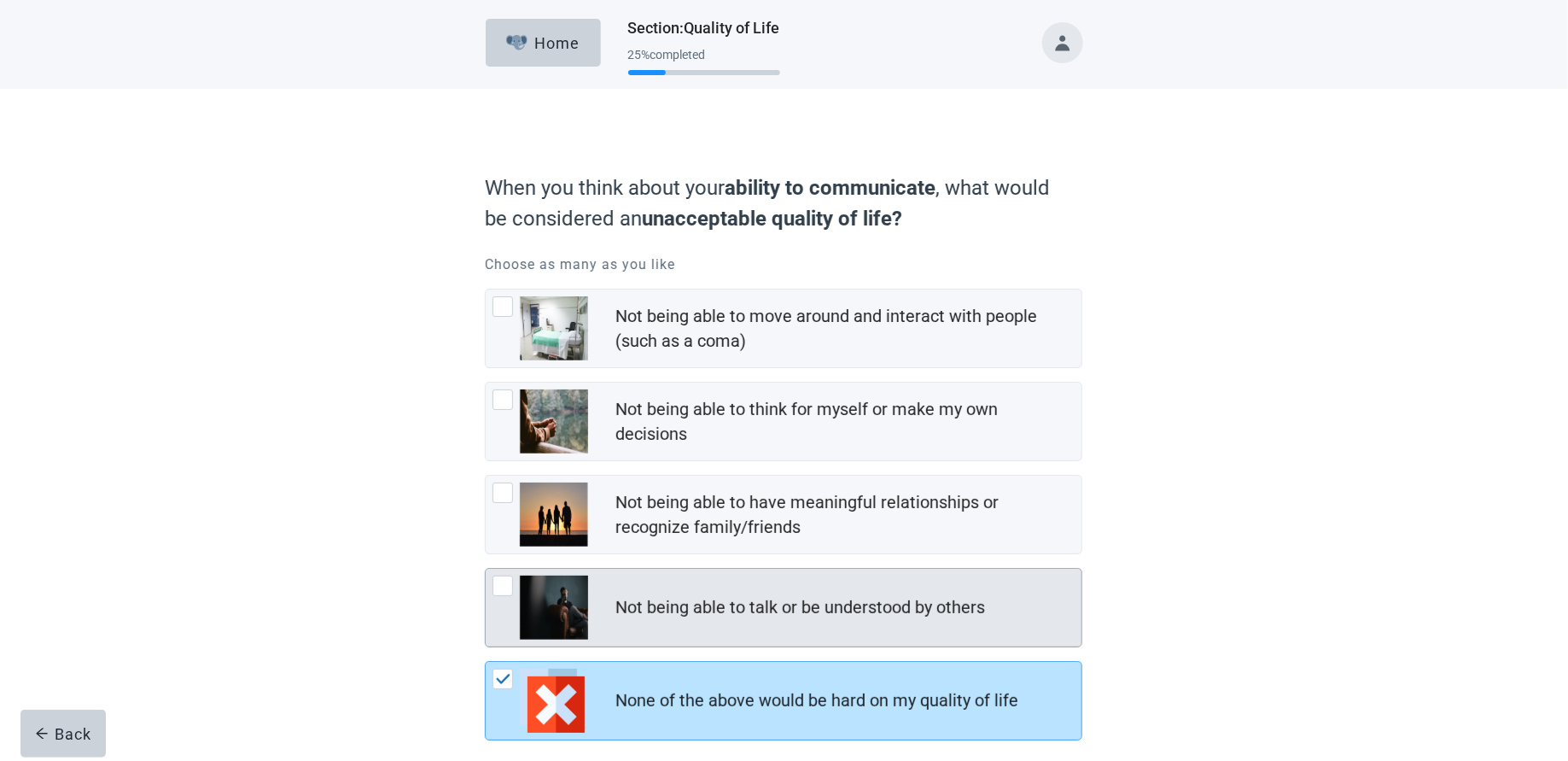 click on "Not being able to talk or be understood by others" at bounding box center [848, 608] 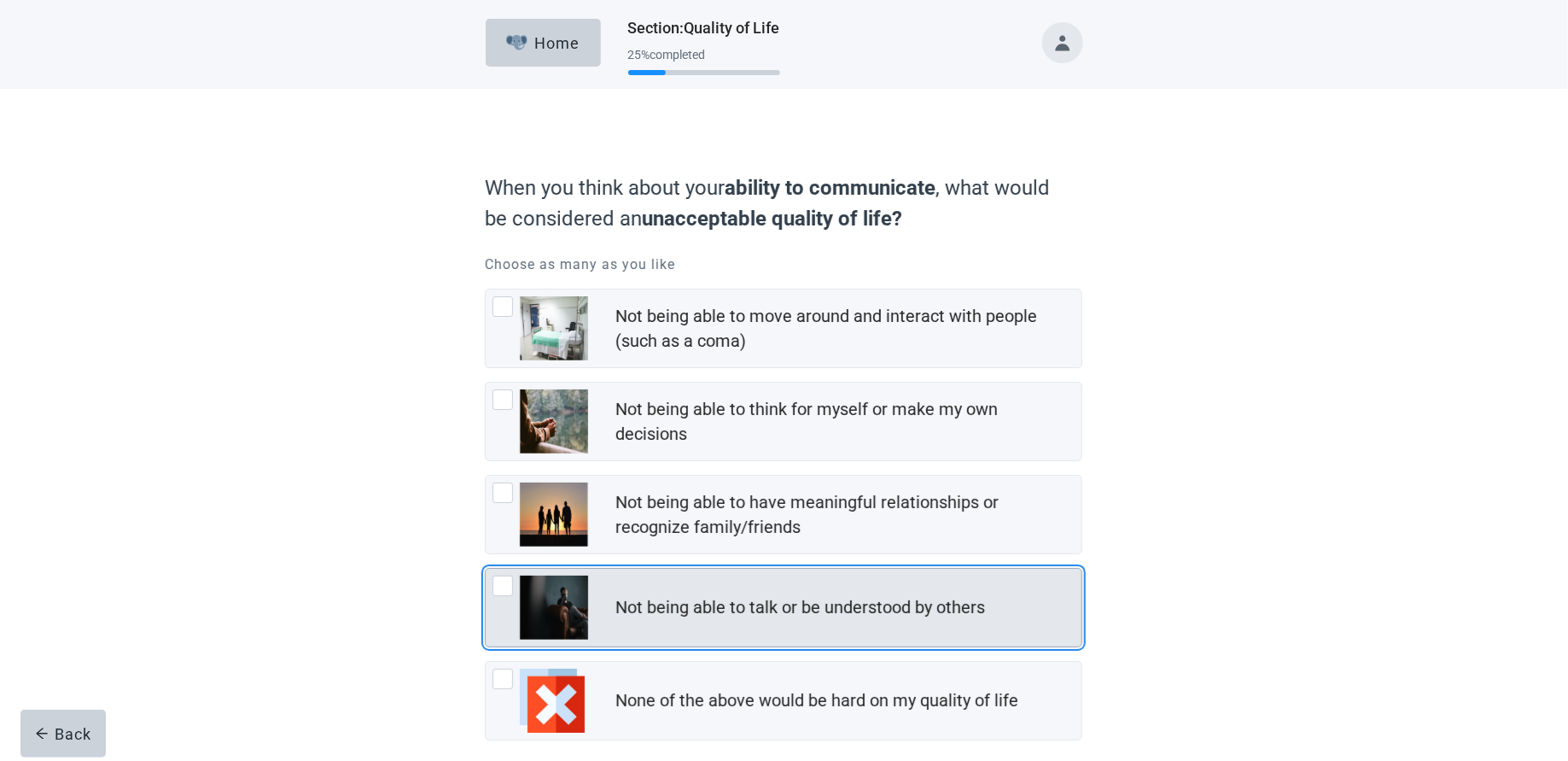 click on "Not being able to talk or be understood by others" at bounding box center [848, 608] 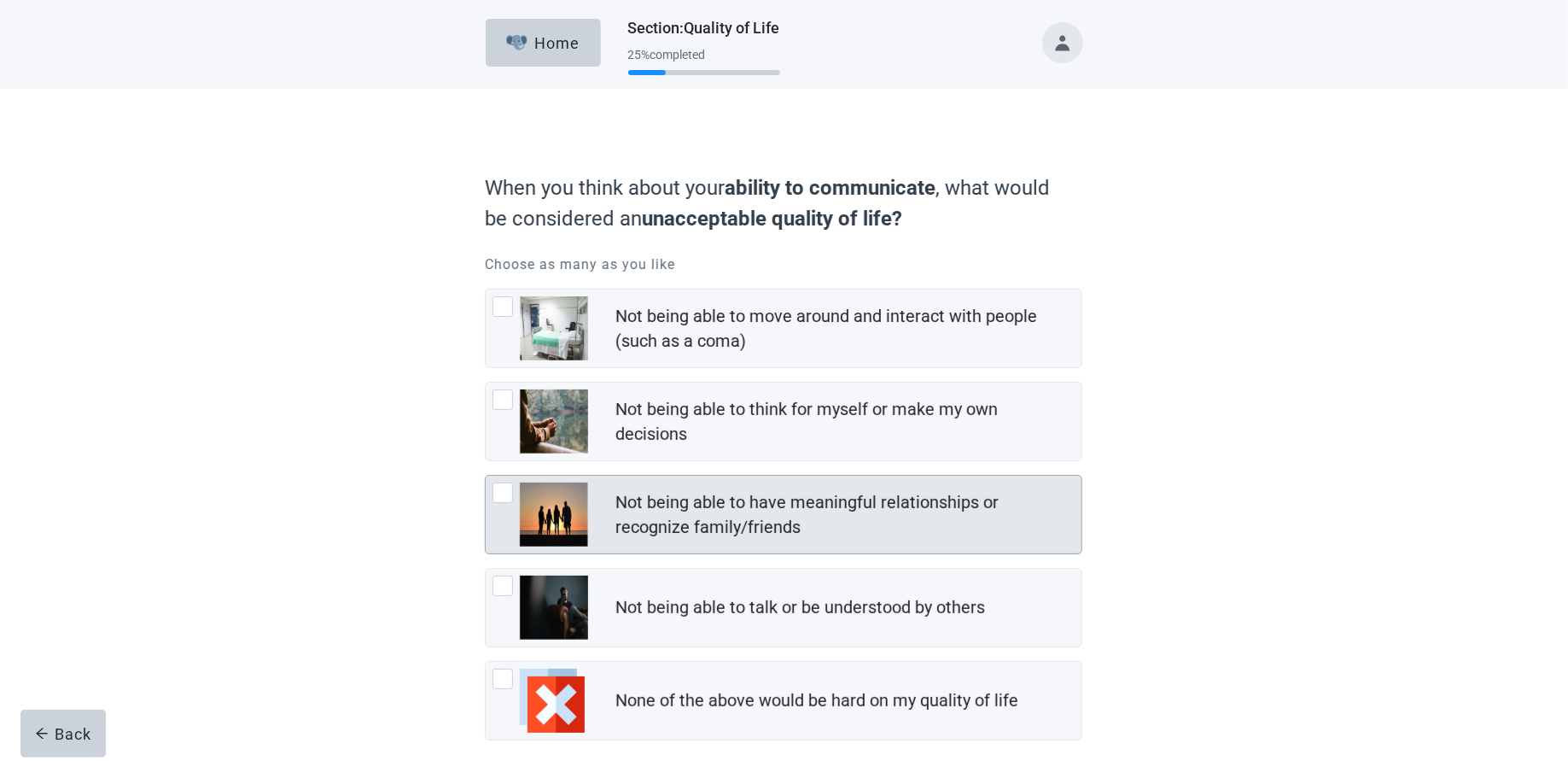 click at bounding box center [554, 514] 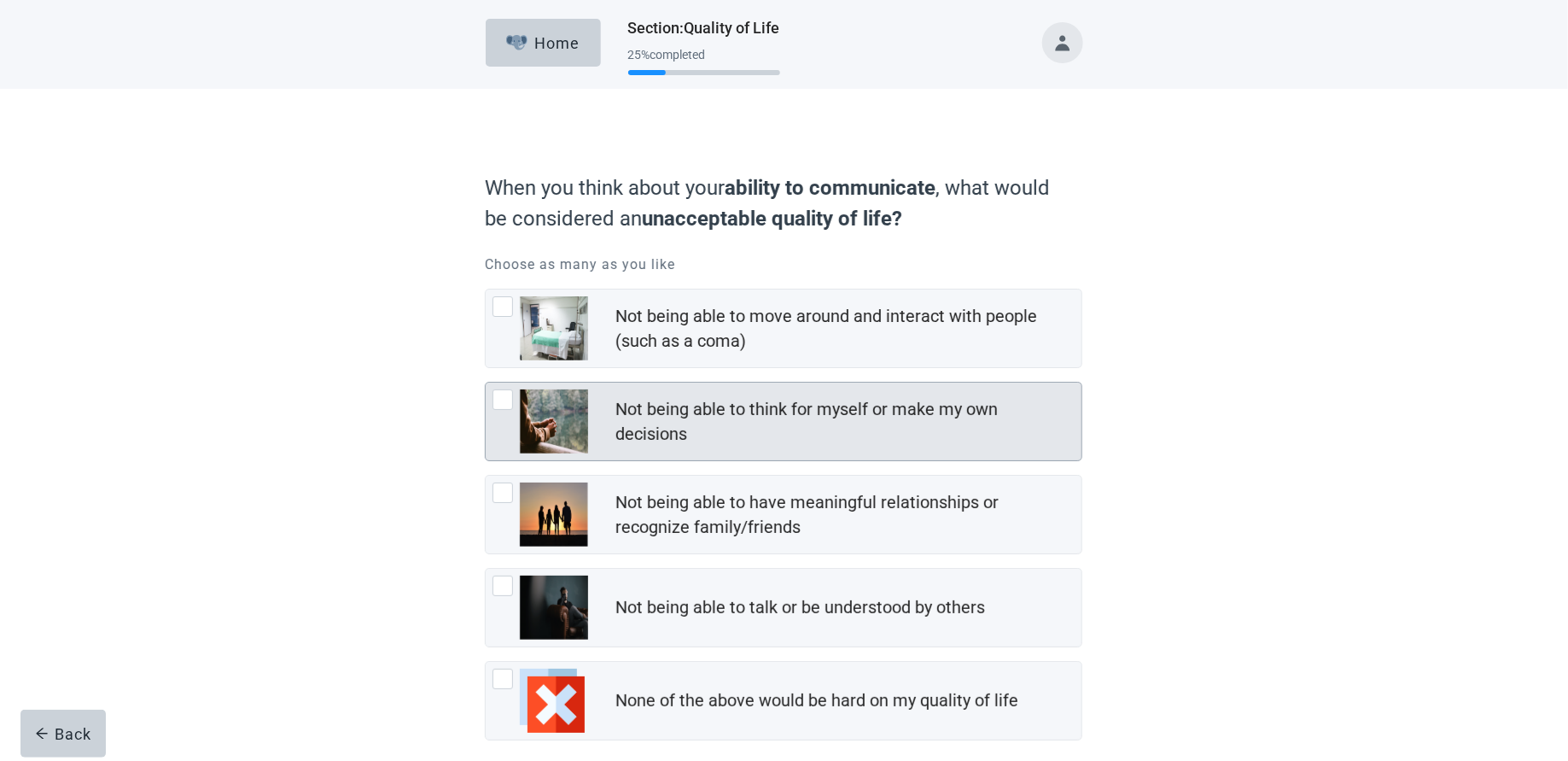 click at bounding box center (554, 421) 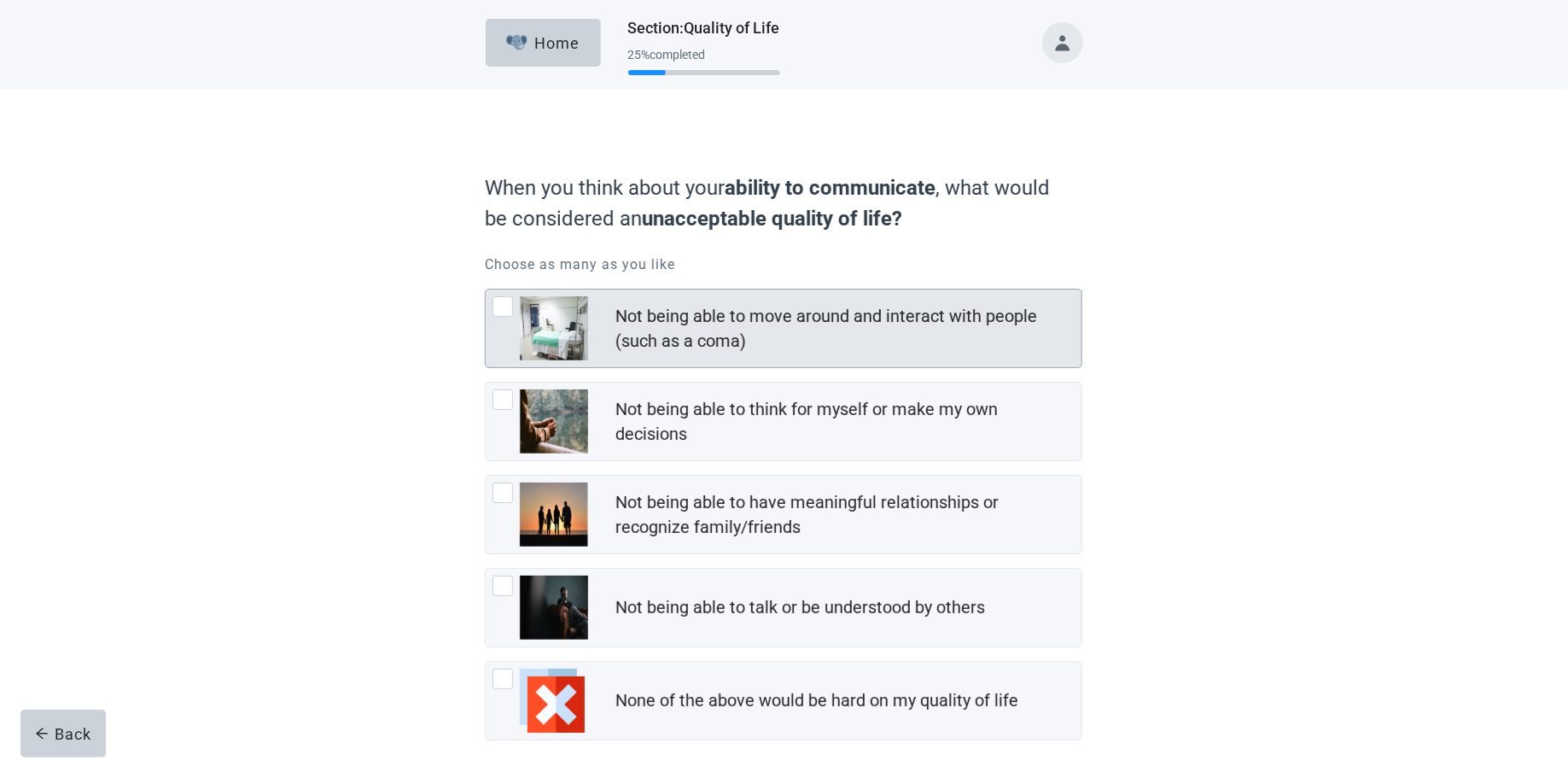 click at bounding box center (554, 328) 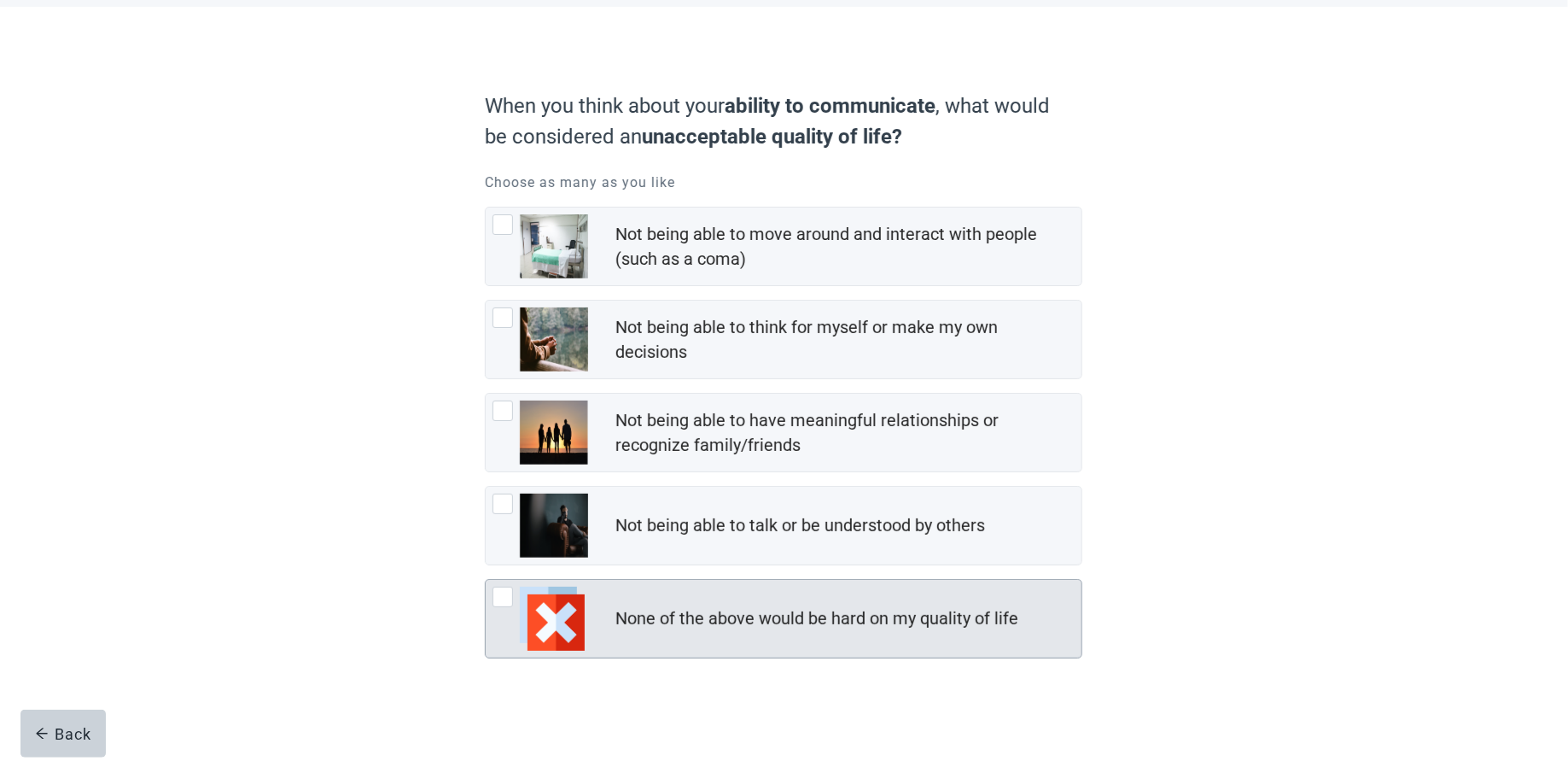 click on "None of the above would be hard on my quality of life" at bounding box center [817, 618] 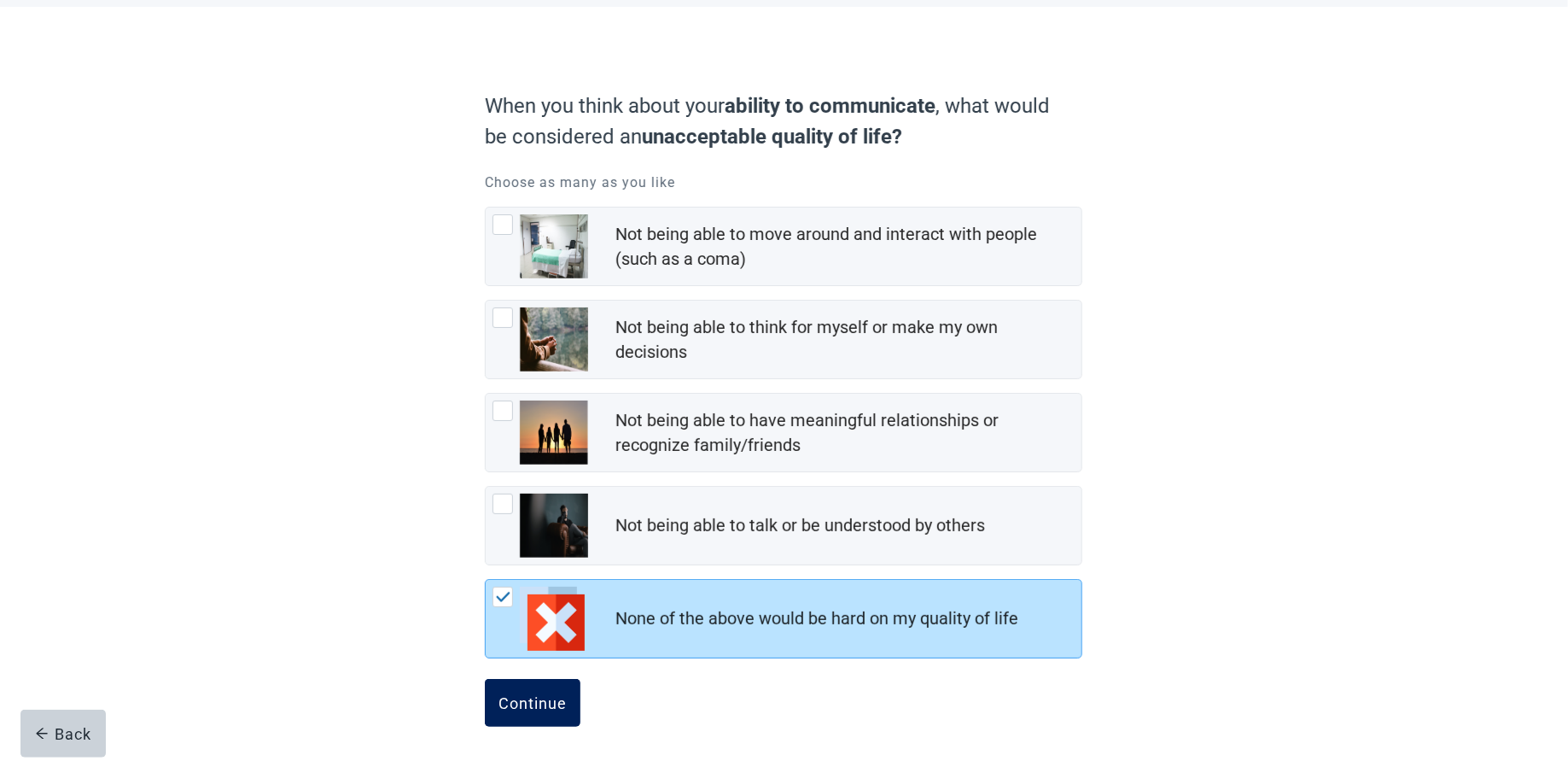 click on "Continue" at bounding box center [533, 703] 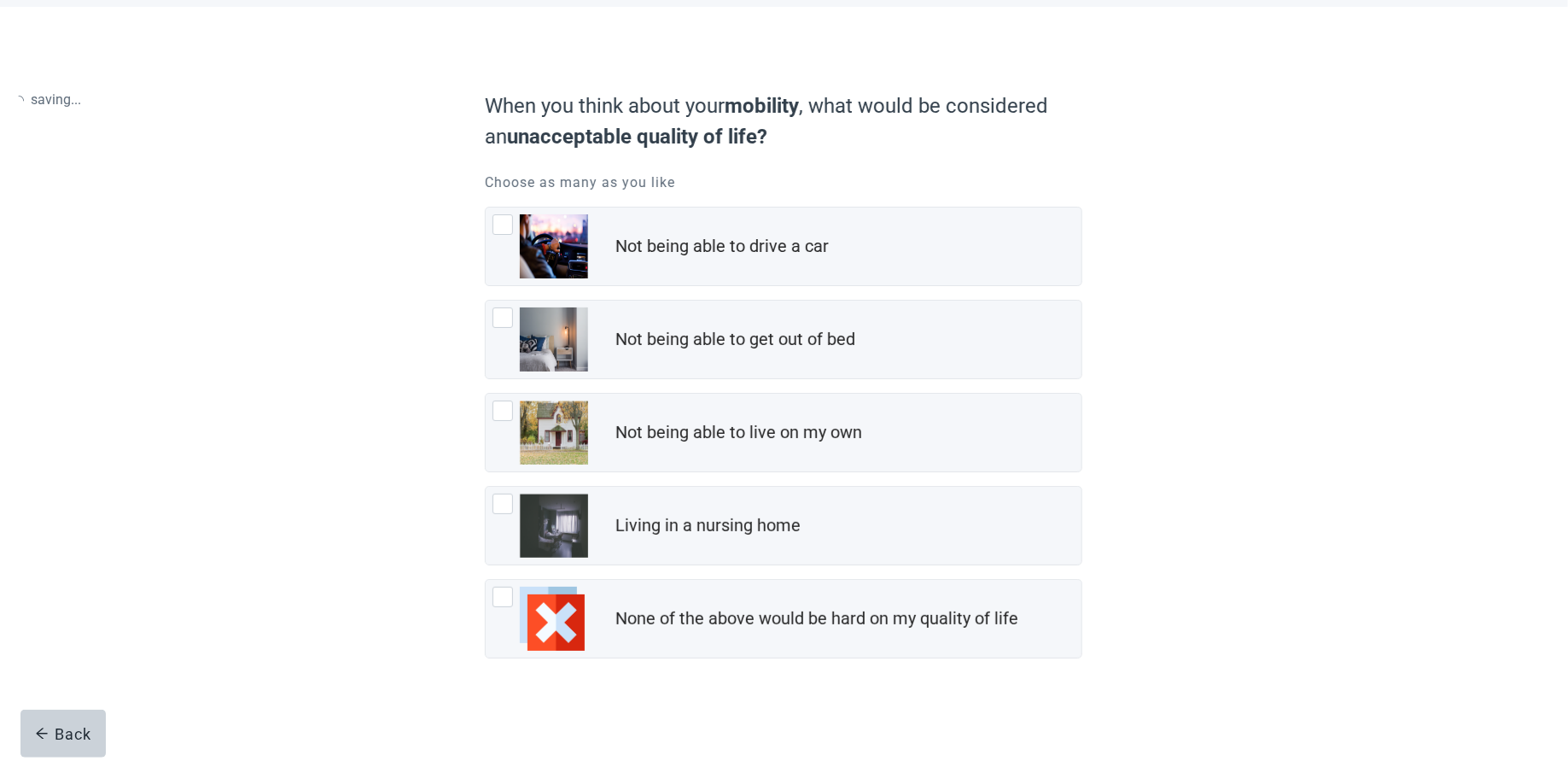 scroll, scrollTop: 0, scrollLeft: 0, axis: both 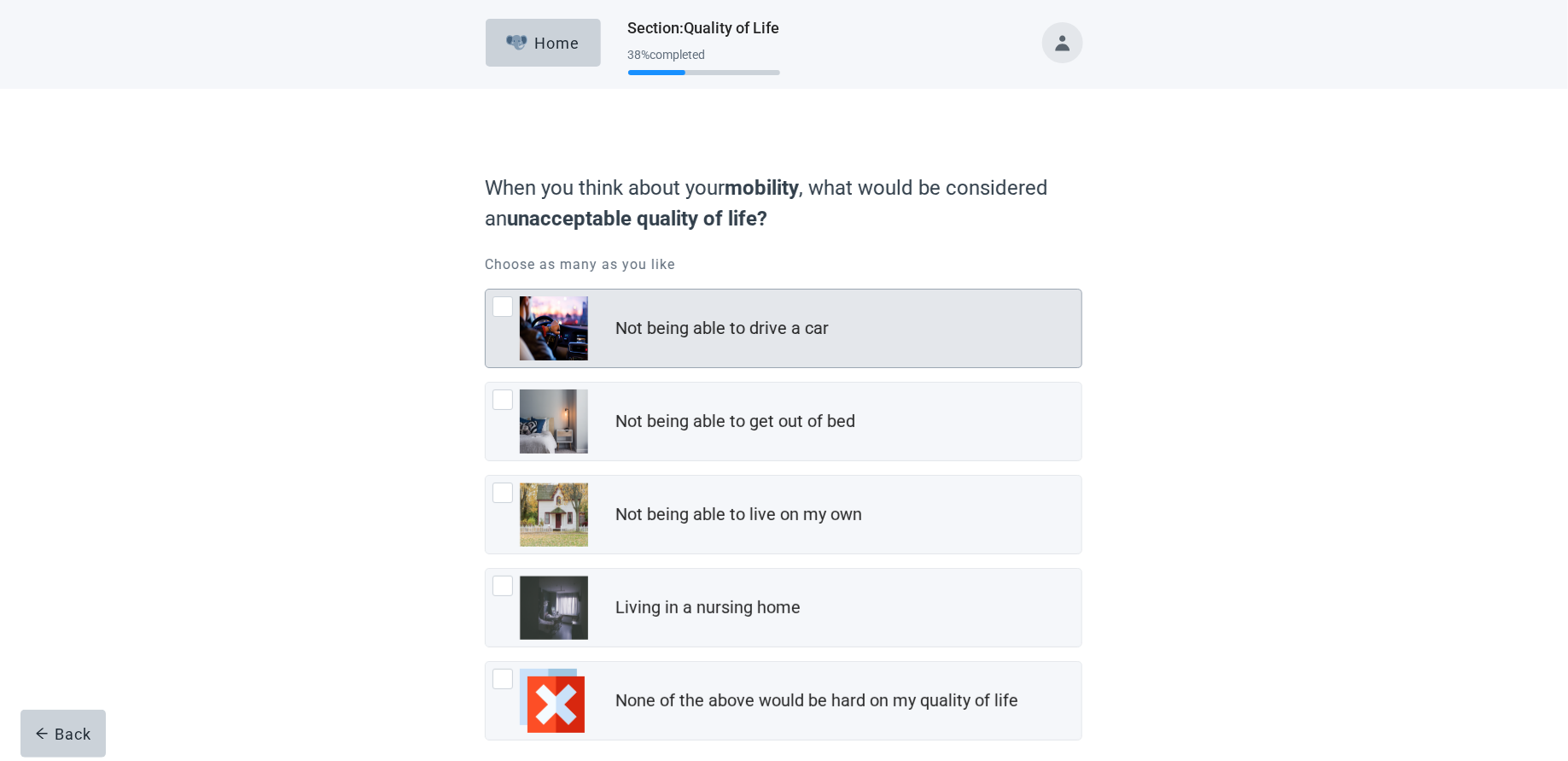 click on "Not being able to drive a car" at bounding box center [784, 328] 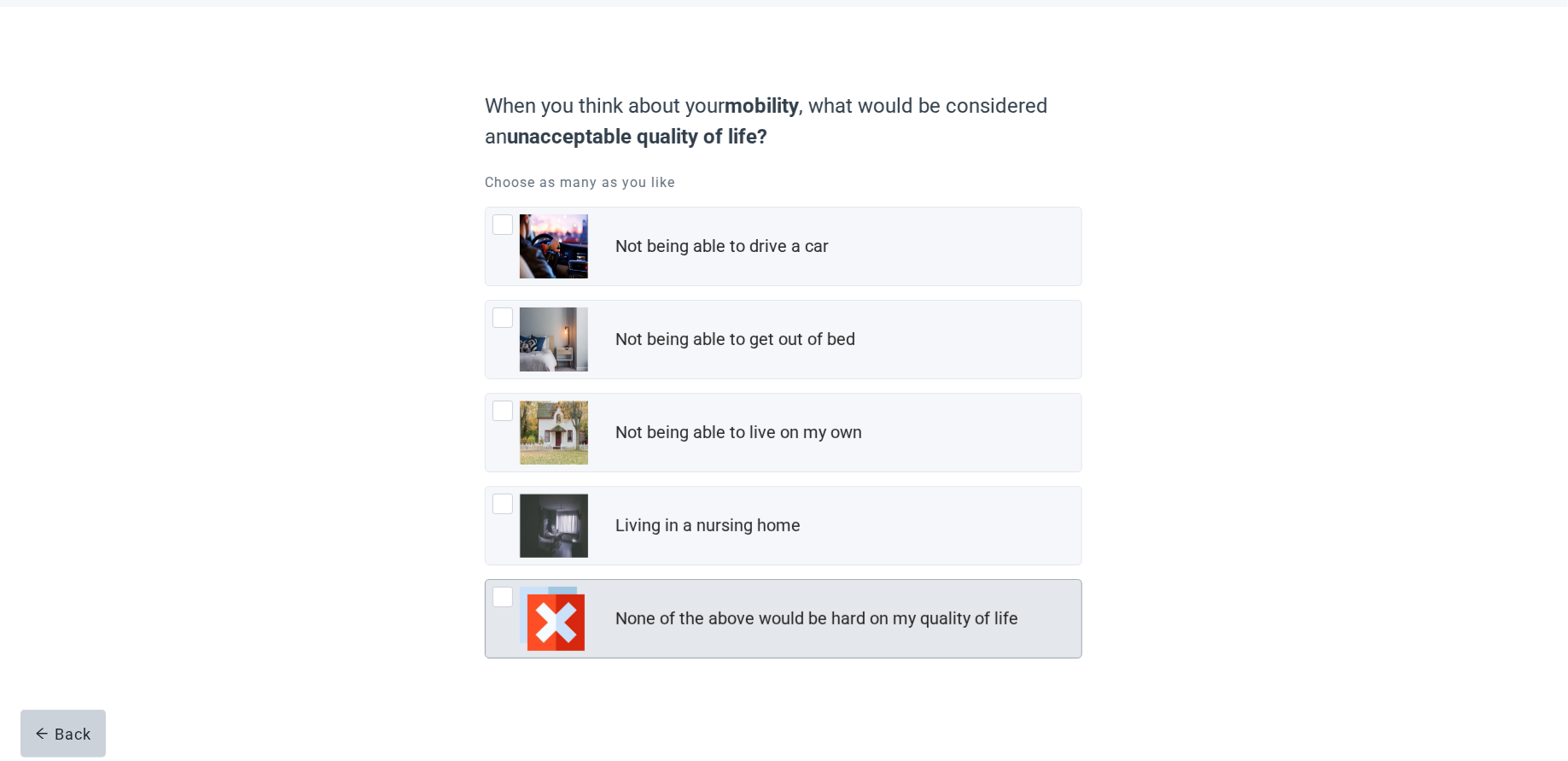 click on "None of the above would be hard on my quality of life" at bounding box center [848, 619] 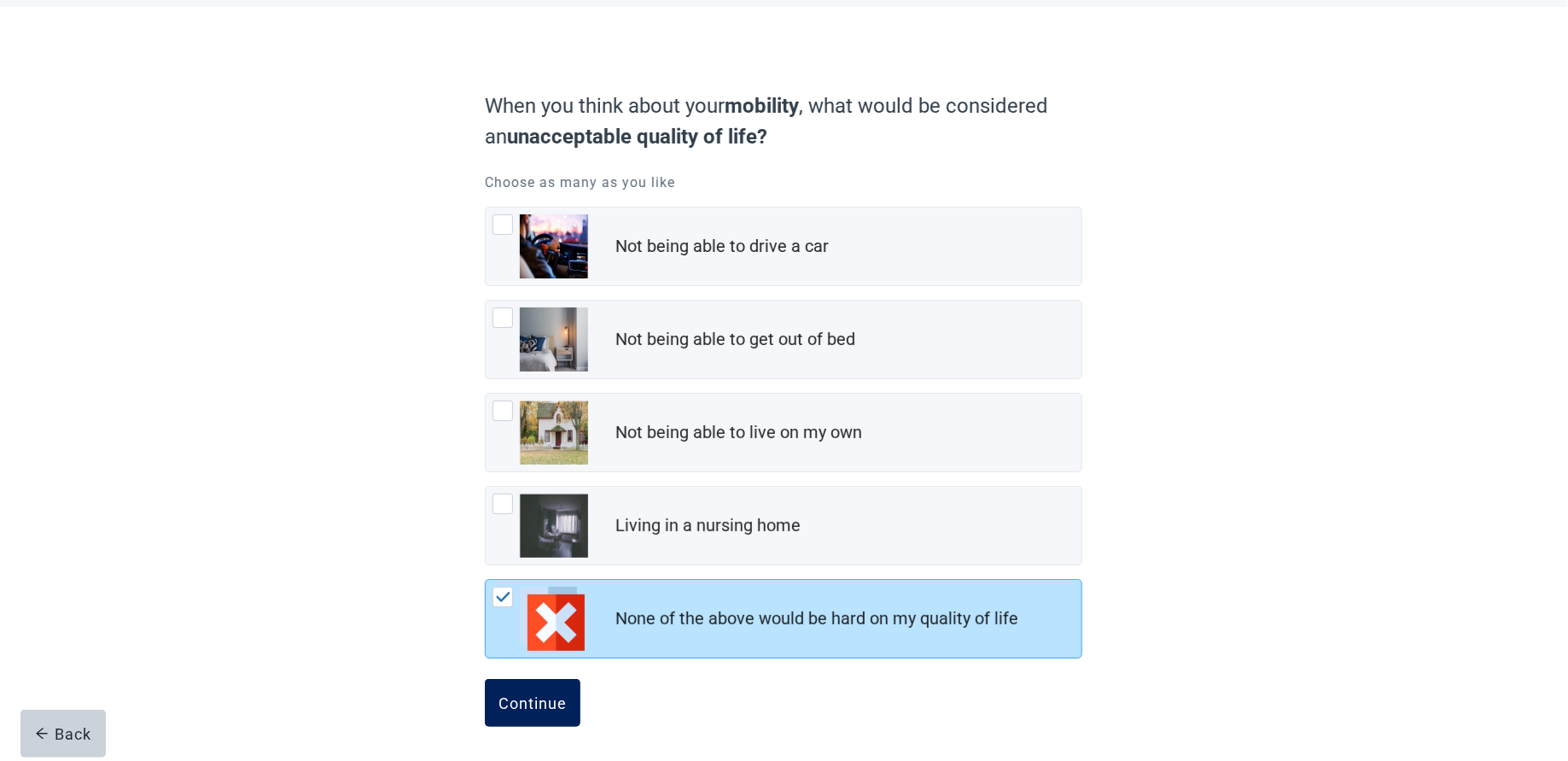 click on "Continue" at bounding box center (533, 703) 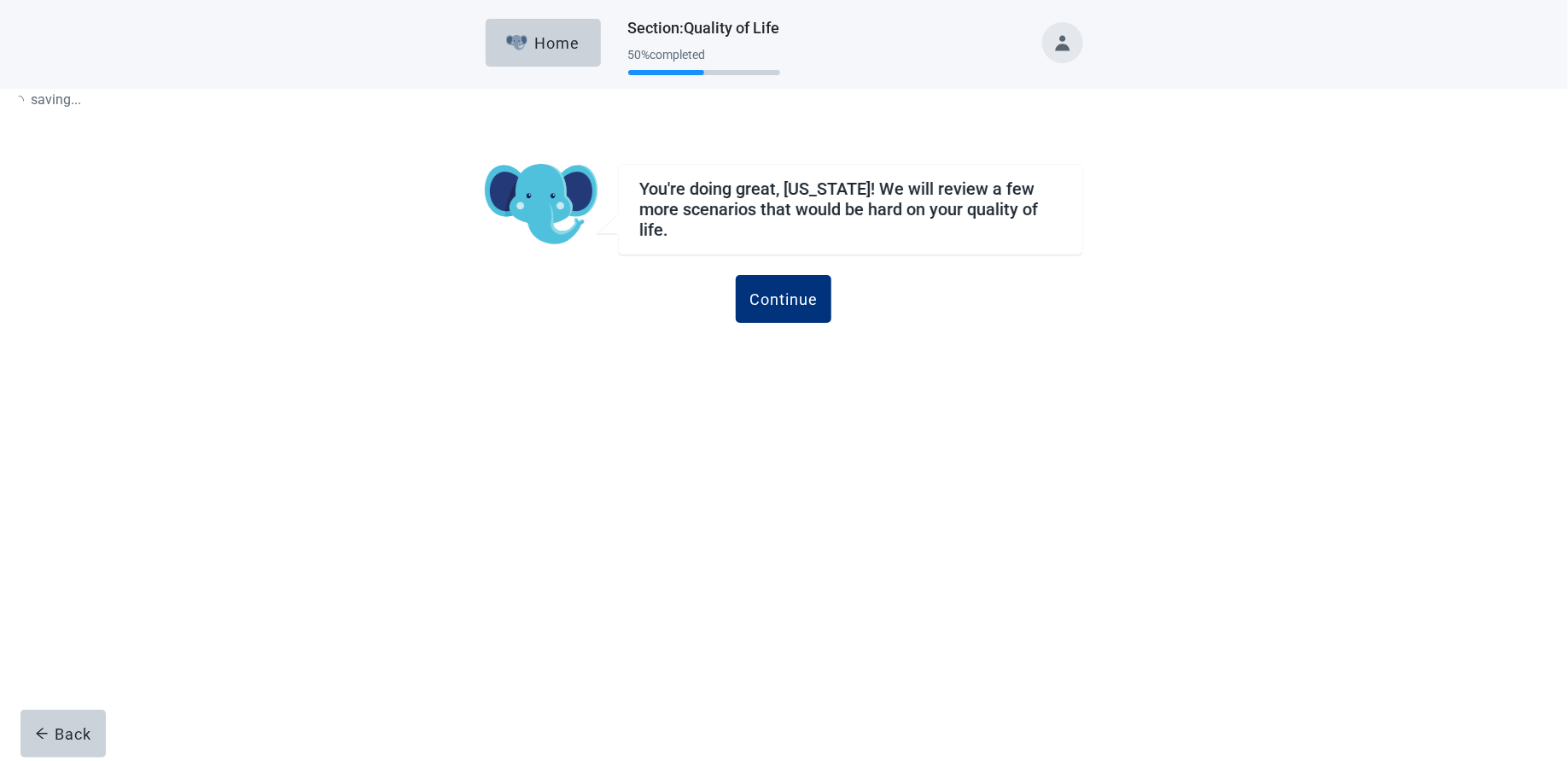 scroll, scrollTop: 0, scrollLeft: 0, axis: both 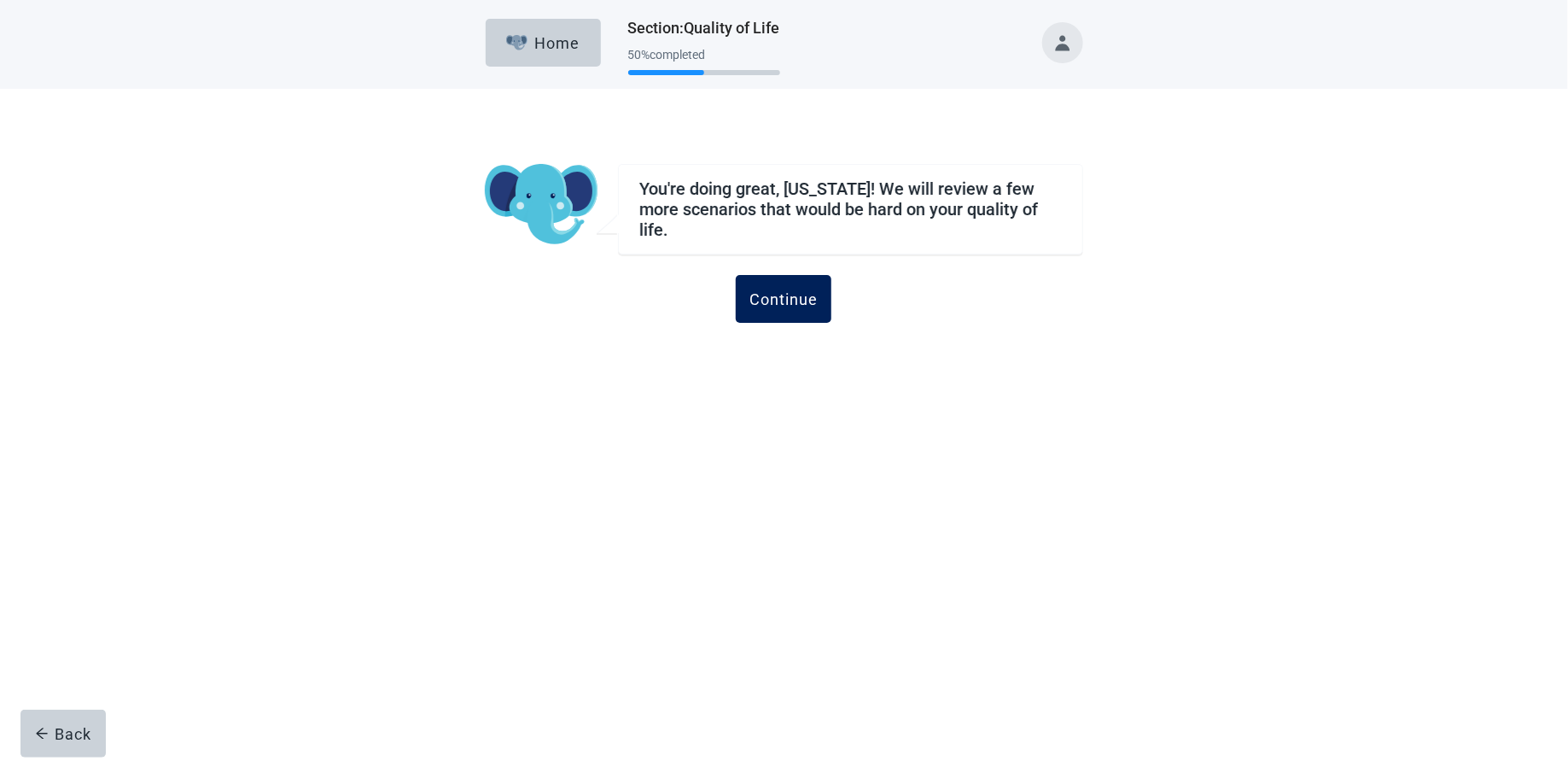 click on "Continue" at bounding box center [784, 299] 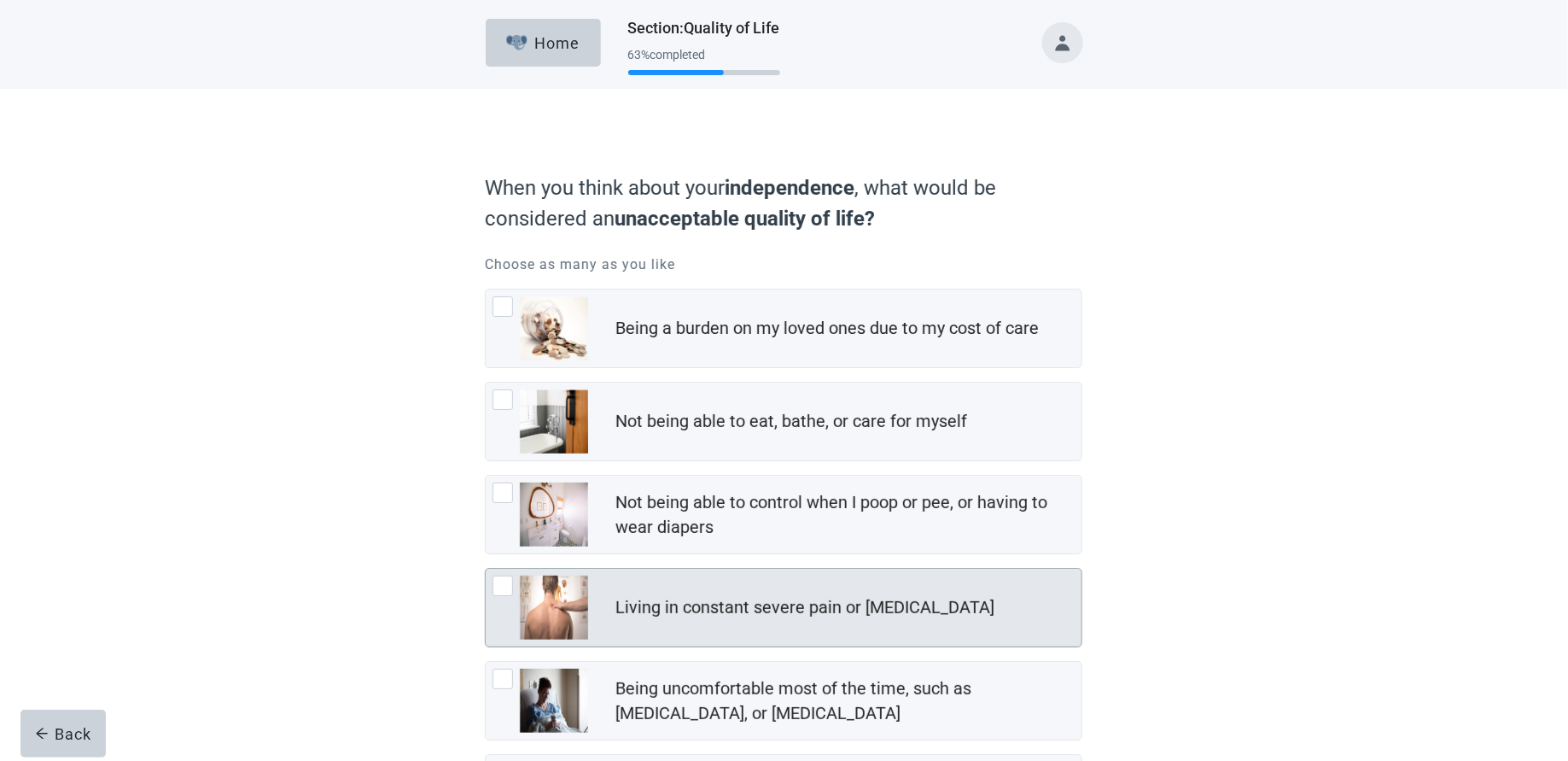 scroll, scrollTop: 174, scrollLeft: 0, axis: vertical 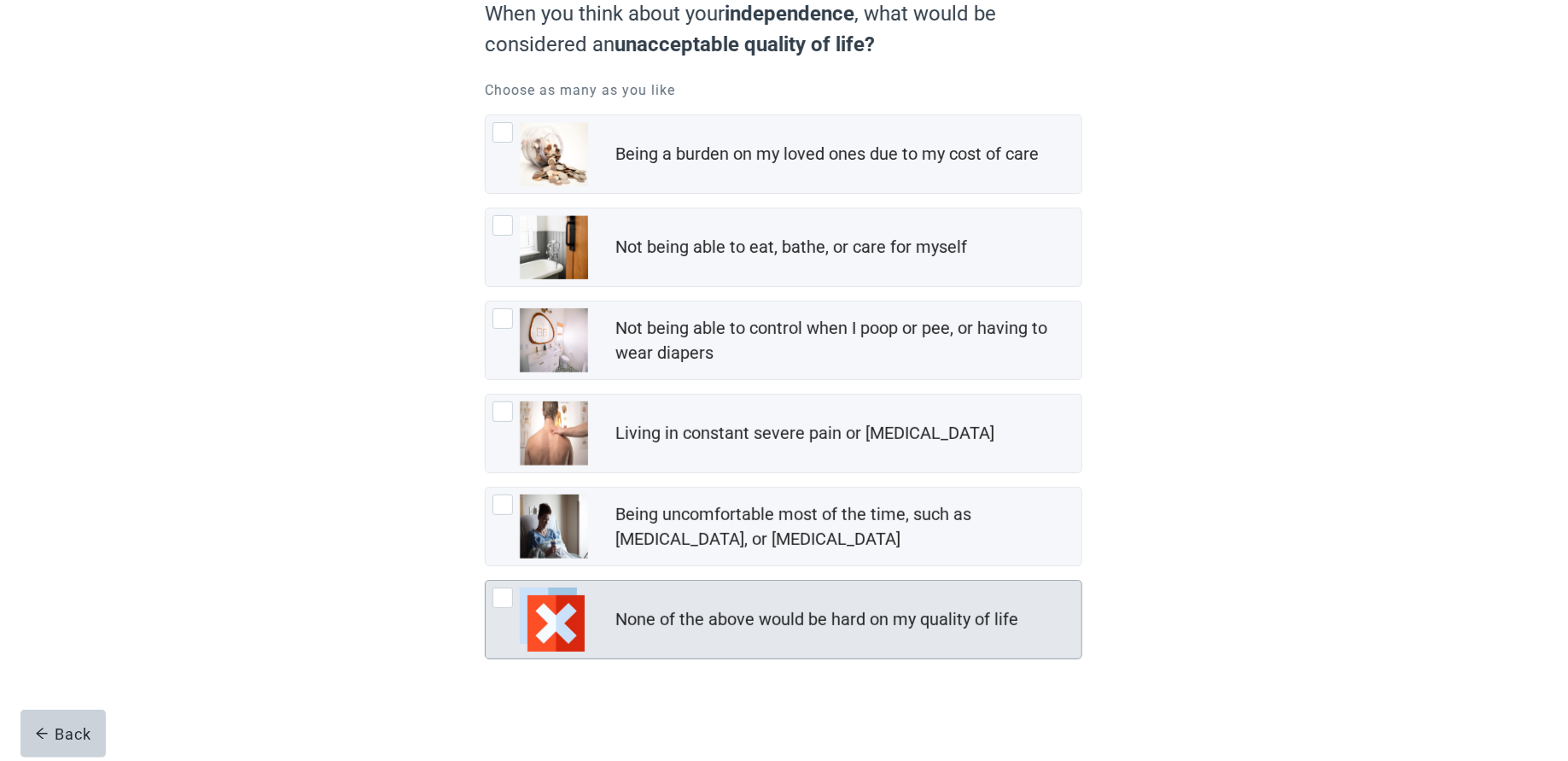 click on "None of the above would be hard on my quality of life" at bounding box center (784, 619) 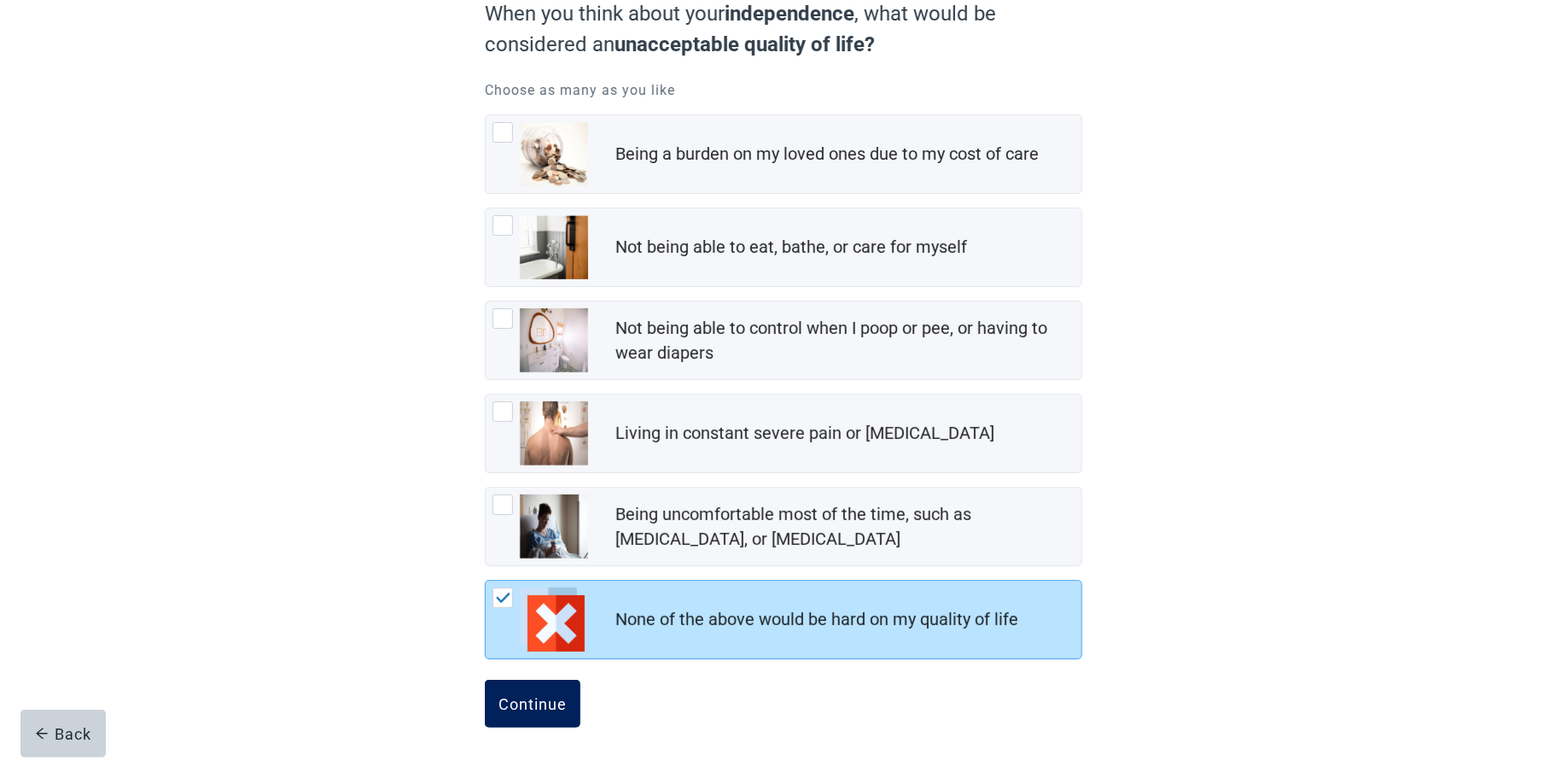 click on "Continue" at bounding box center (533, 704) 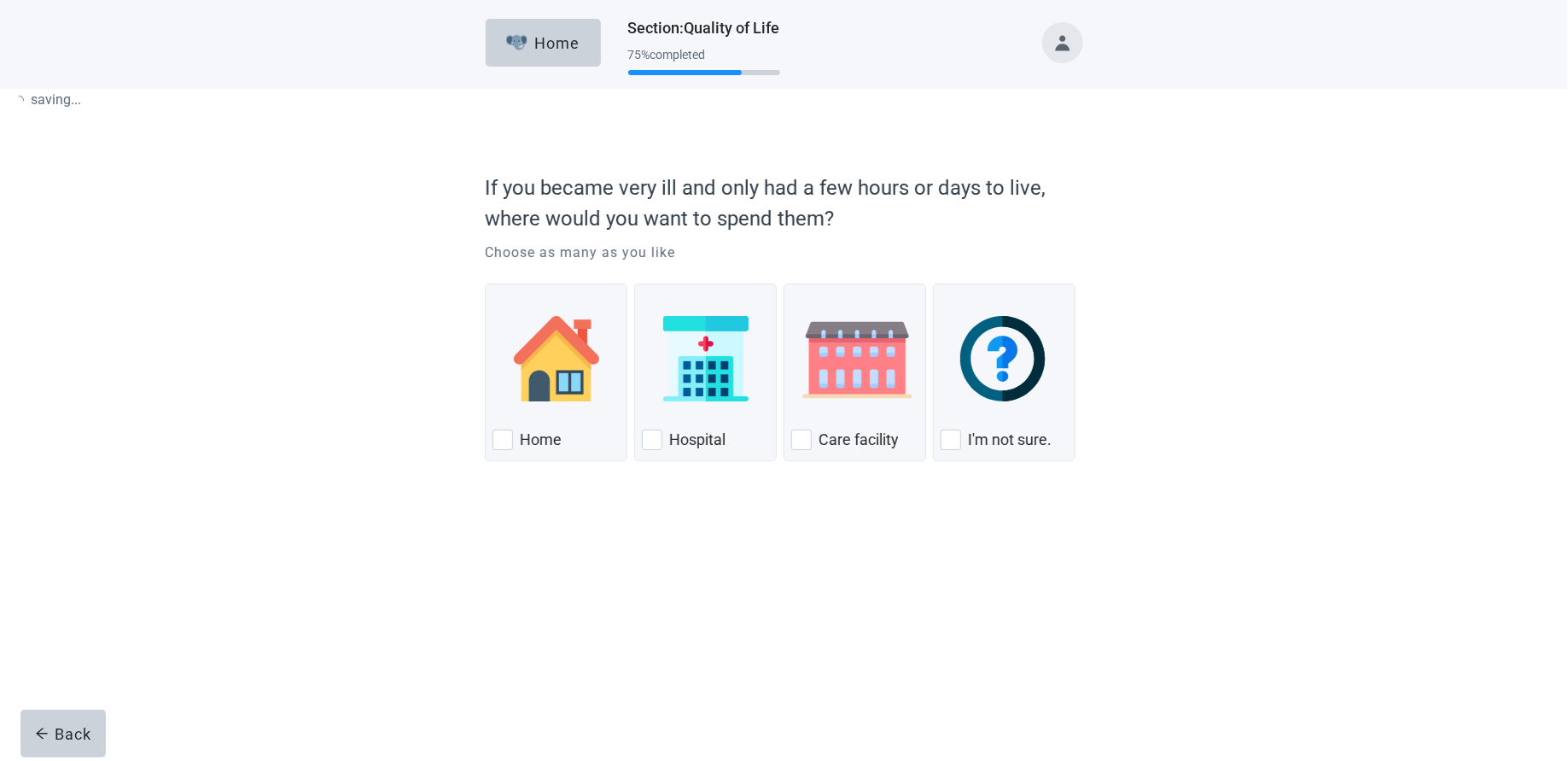 scroll, scrollTop: 0, scrollLeft: 0, axis: both 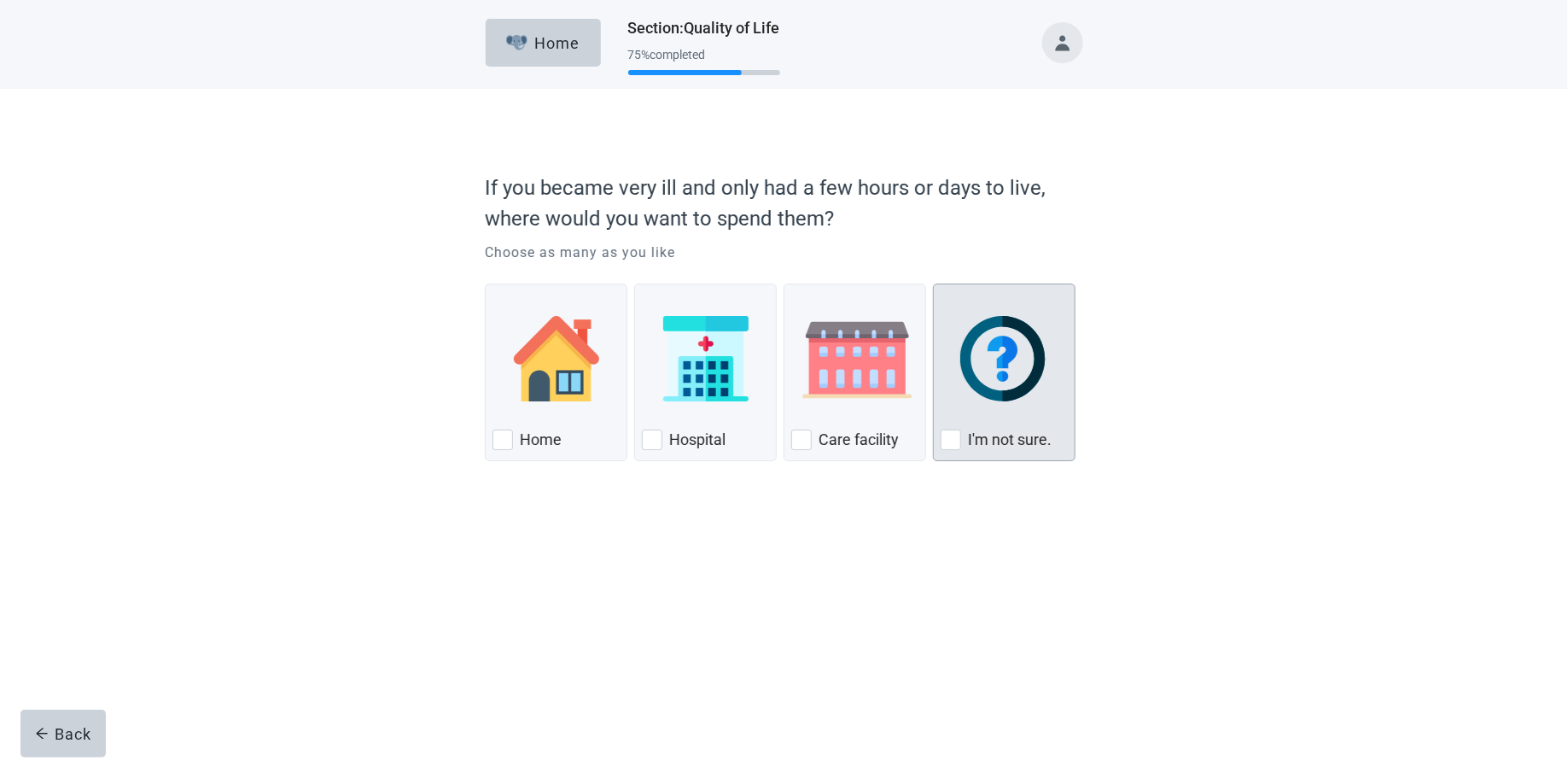 click at bounding box center (1004, 359) 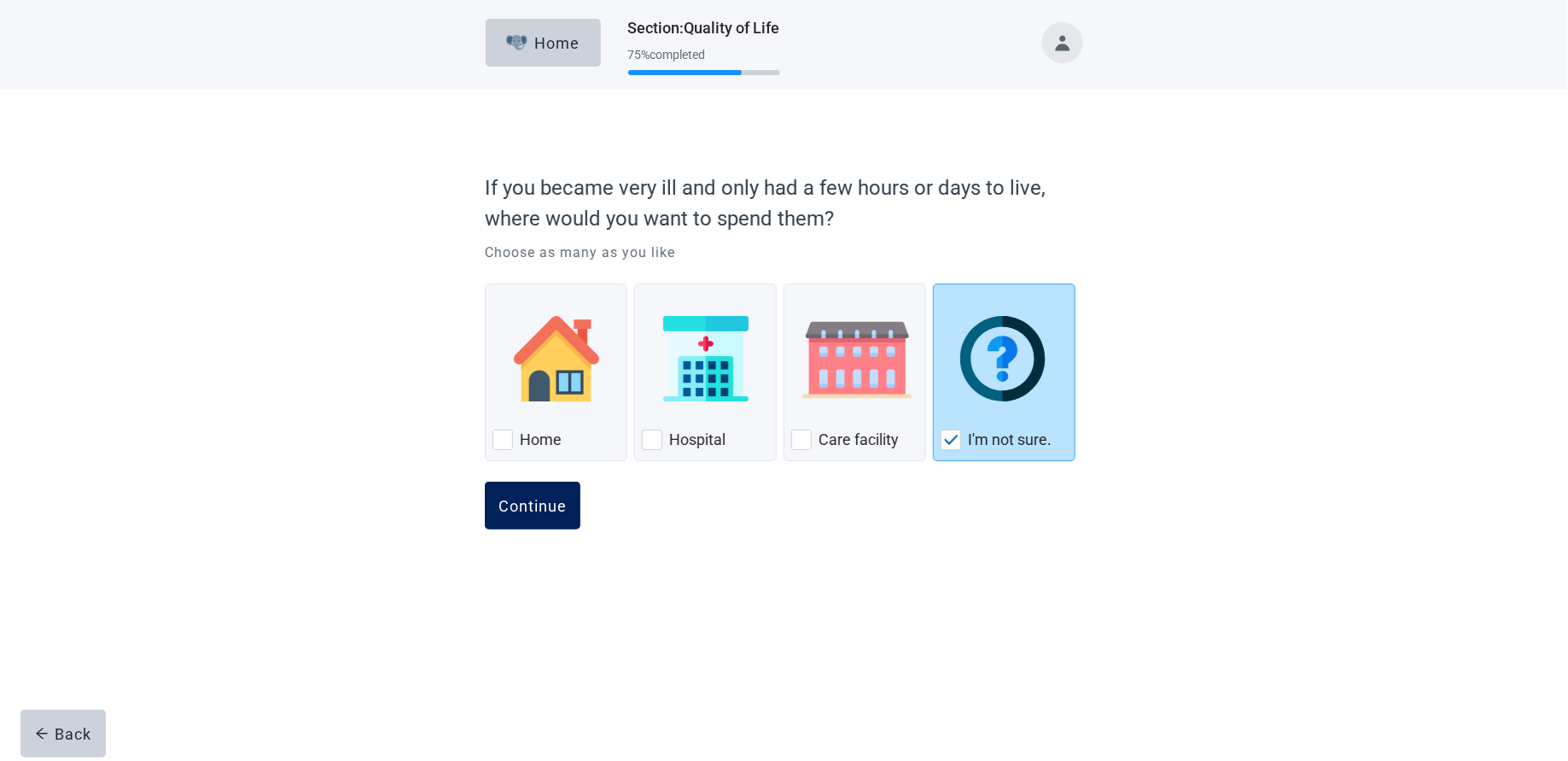 click on "Continue" at bounding box center [533, 506] 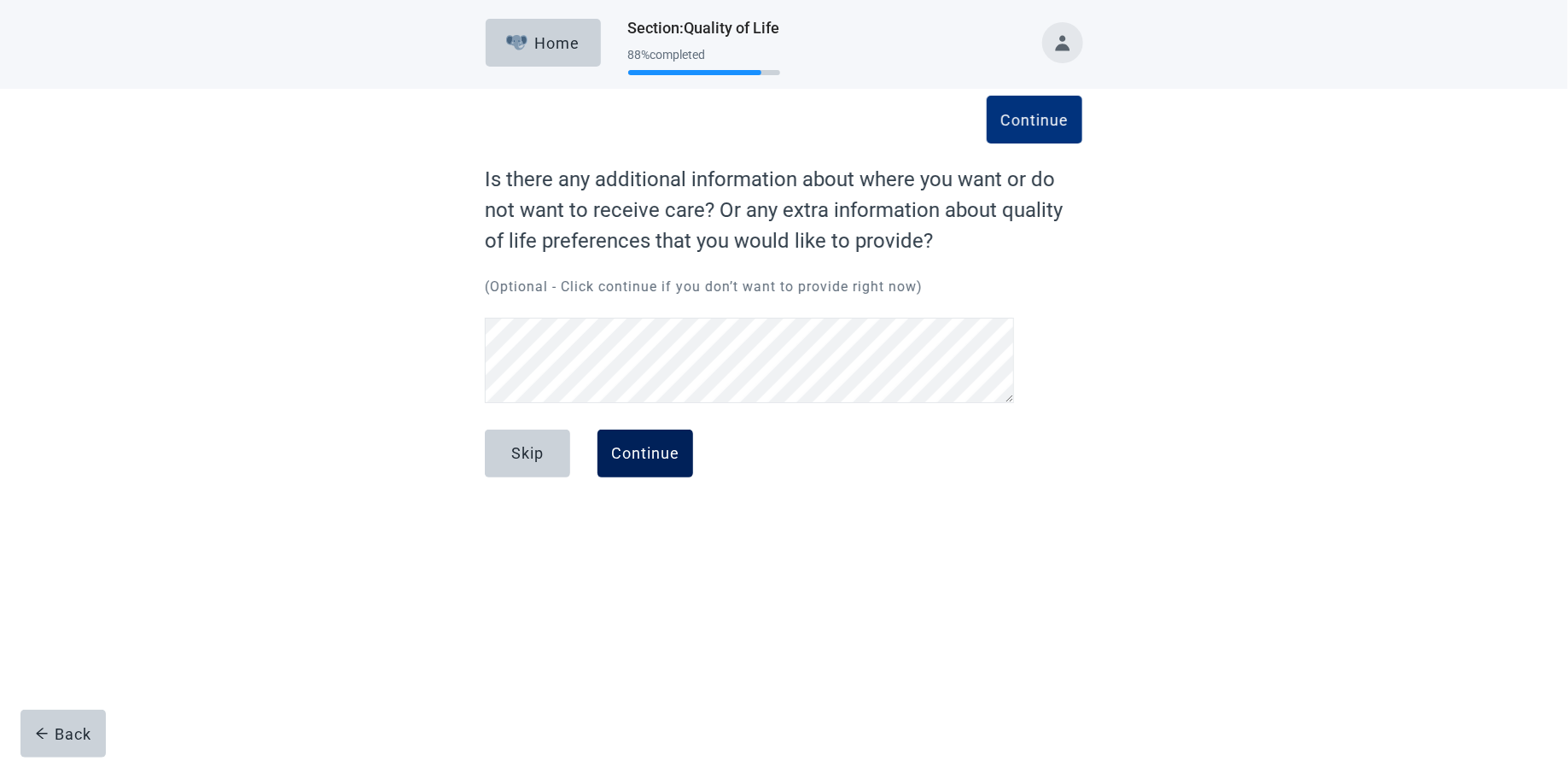 click on "Continue" at bounding box center [645, 454] 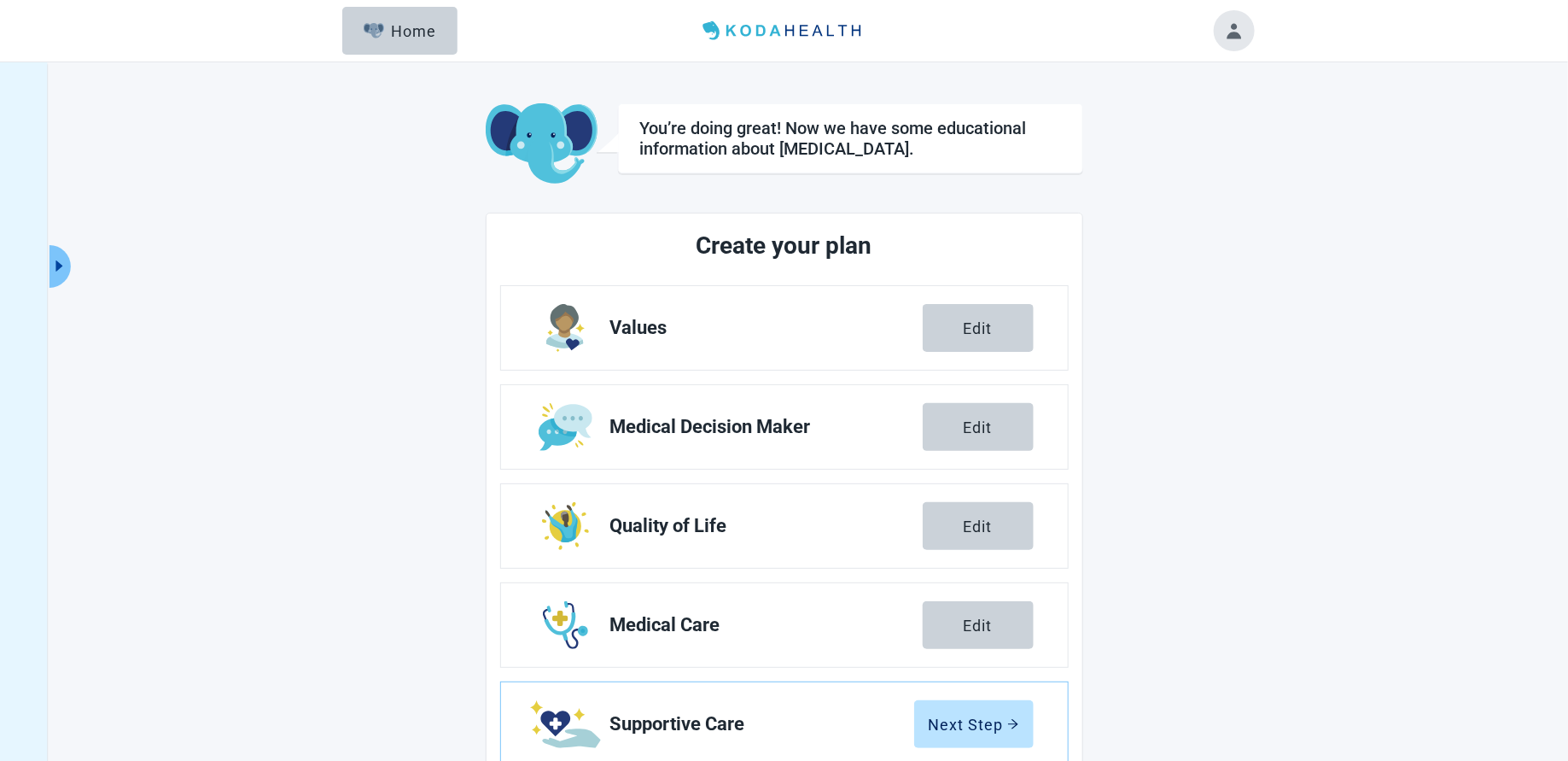 scroll, scrollTop: 145, scrollLeft: 0, axis: vertical 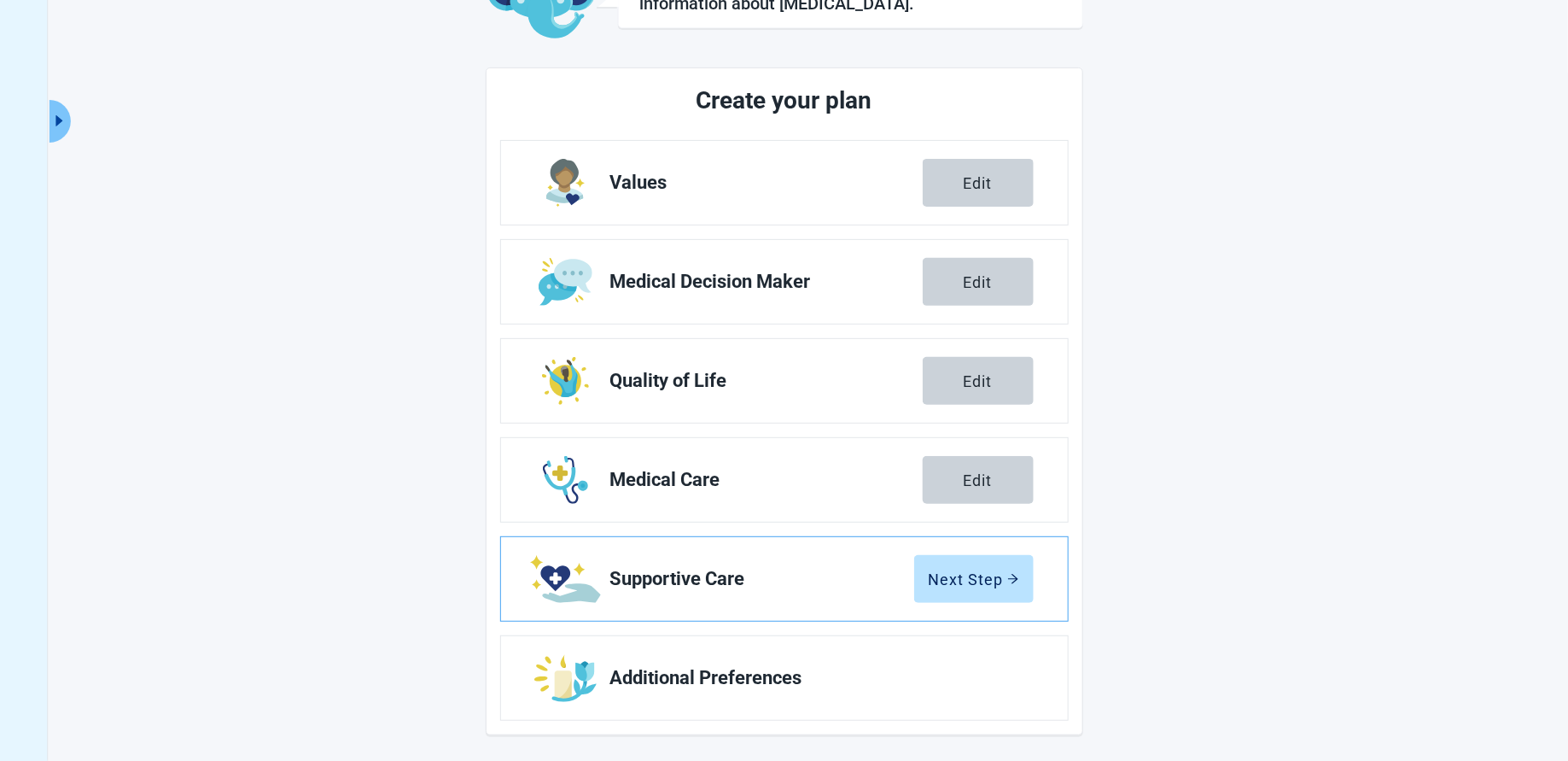 click on "[MEDICAL_DATA] Next Step" at bounding box center [784, 579] 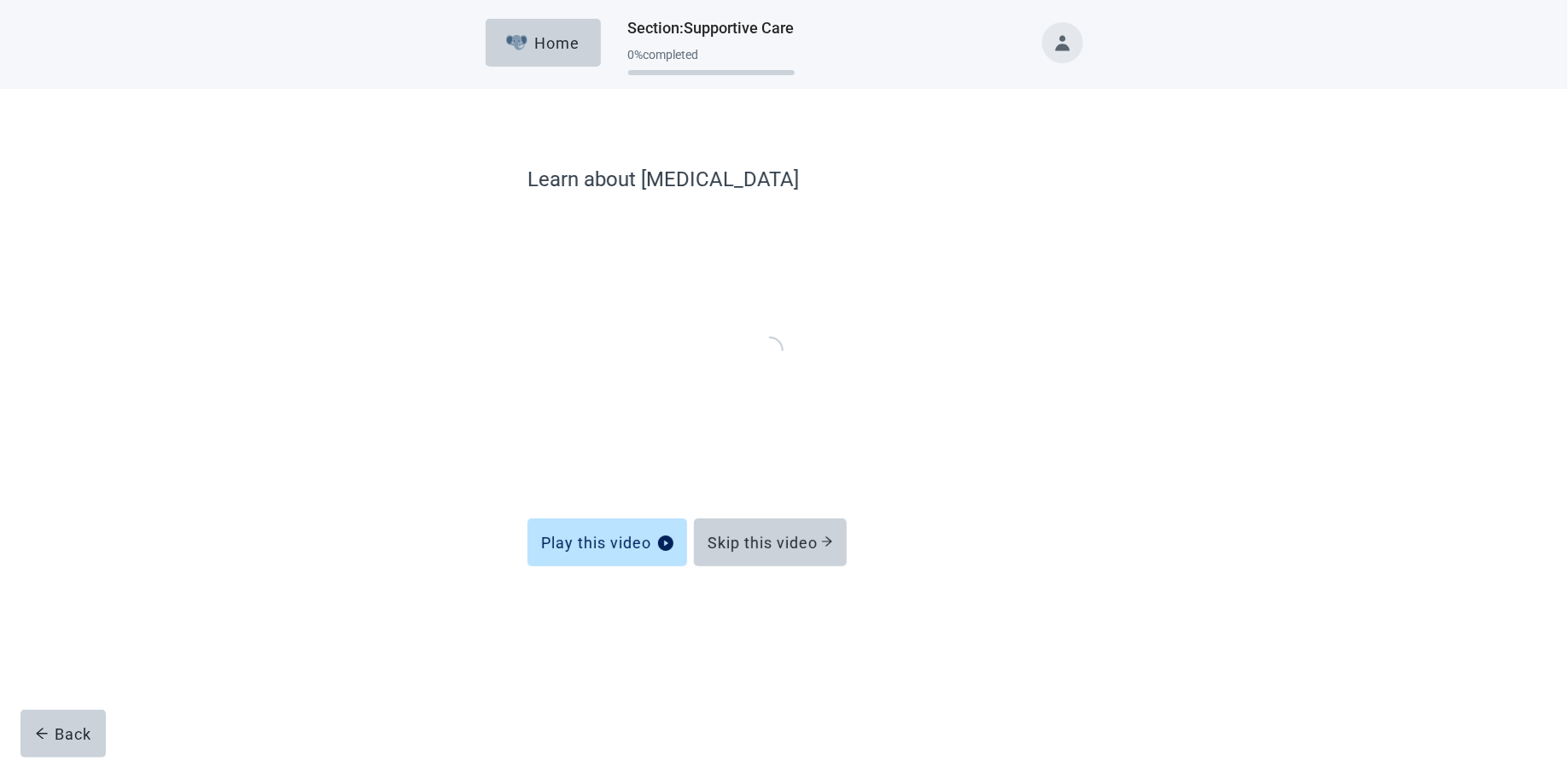scroll, scrollTop: 0, scrollLeft: 0, axis: both 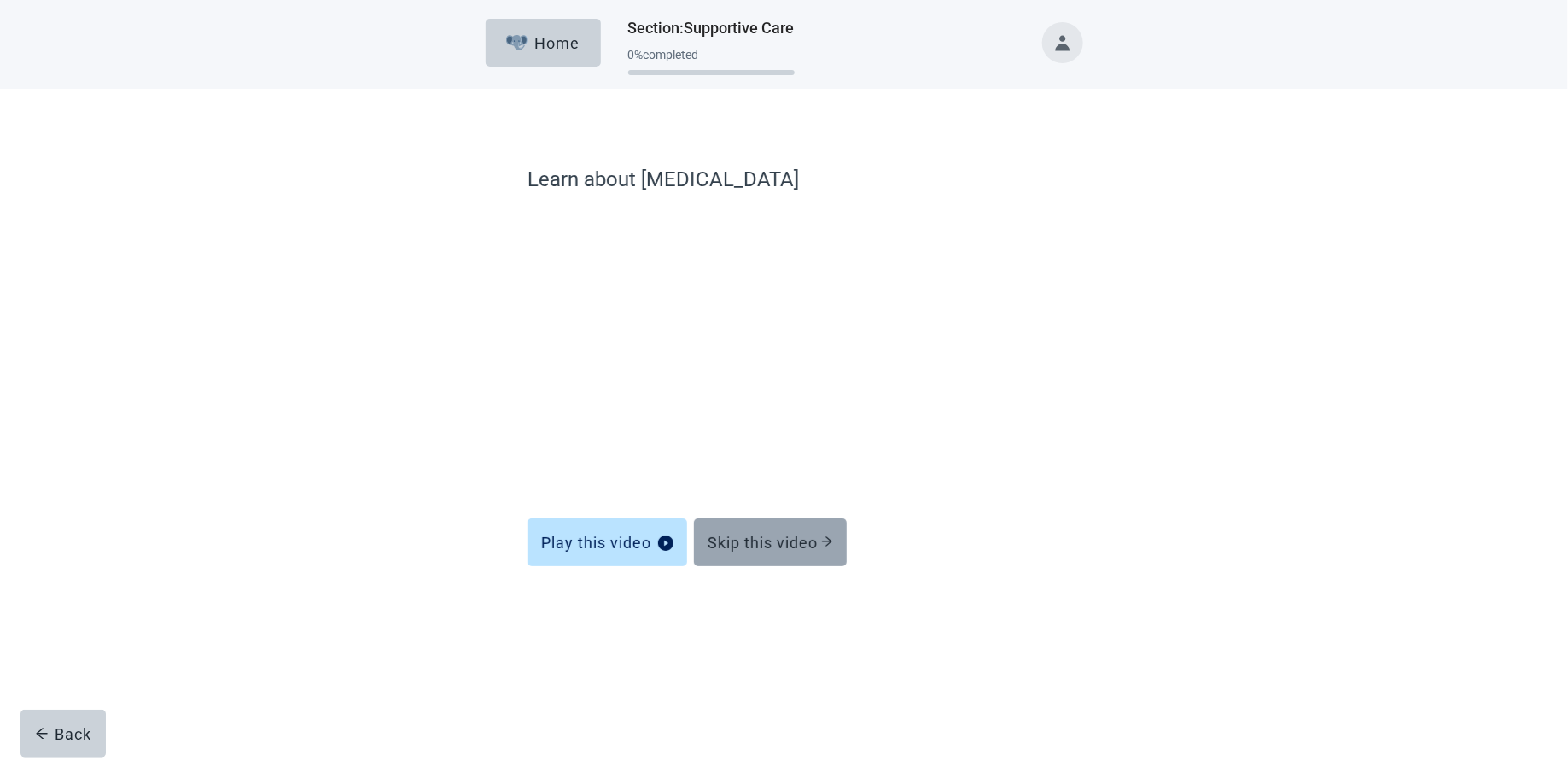 click on "Skip this video" at bounding box center [770, 542] 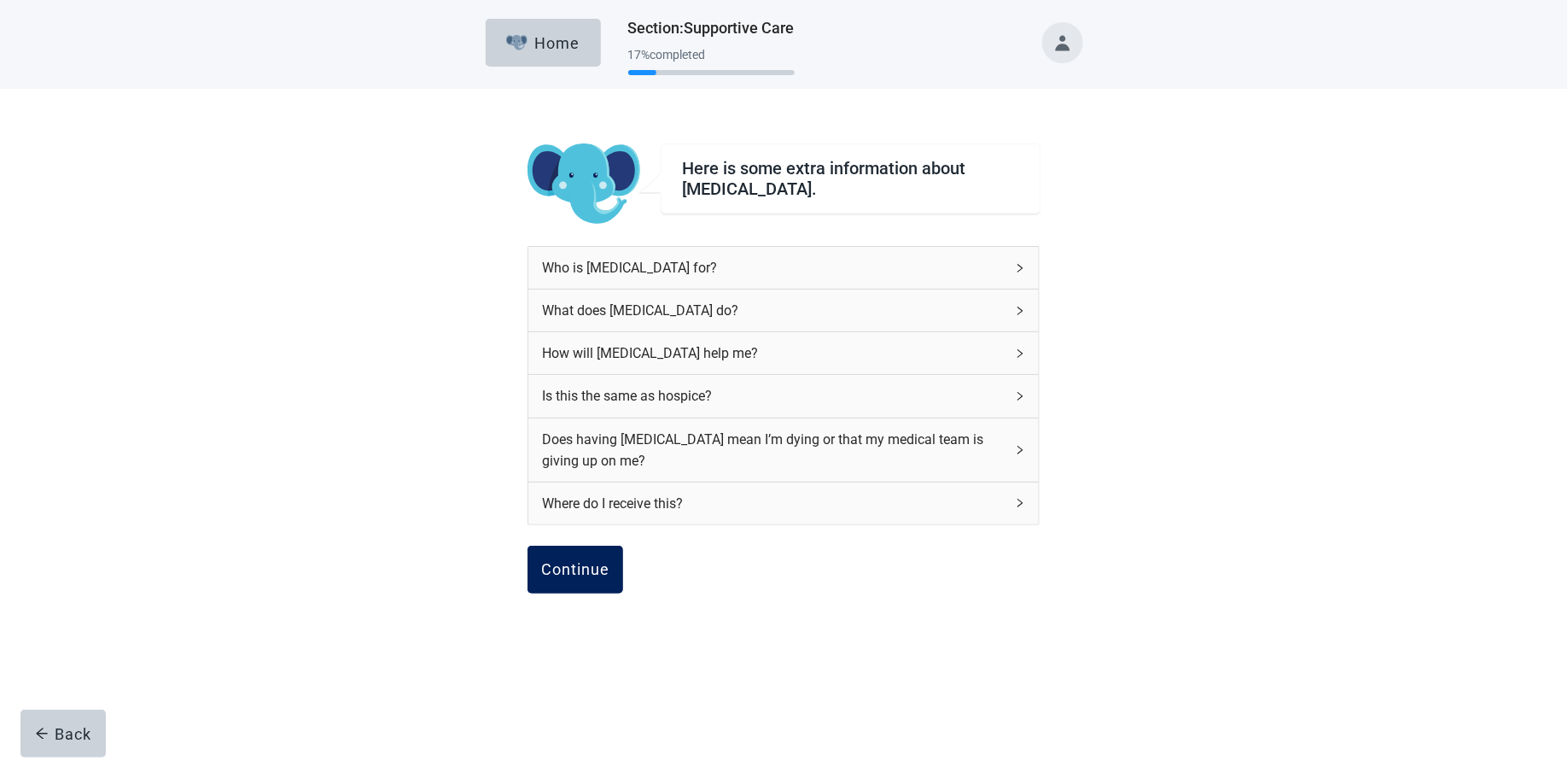 click on "Continue" at bounding box center [575, 570] 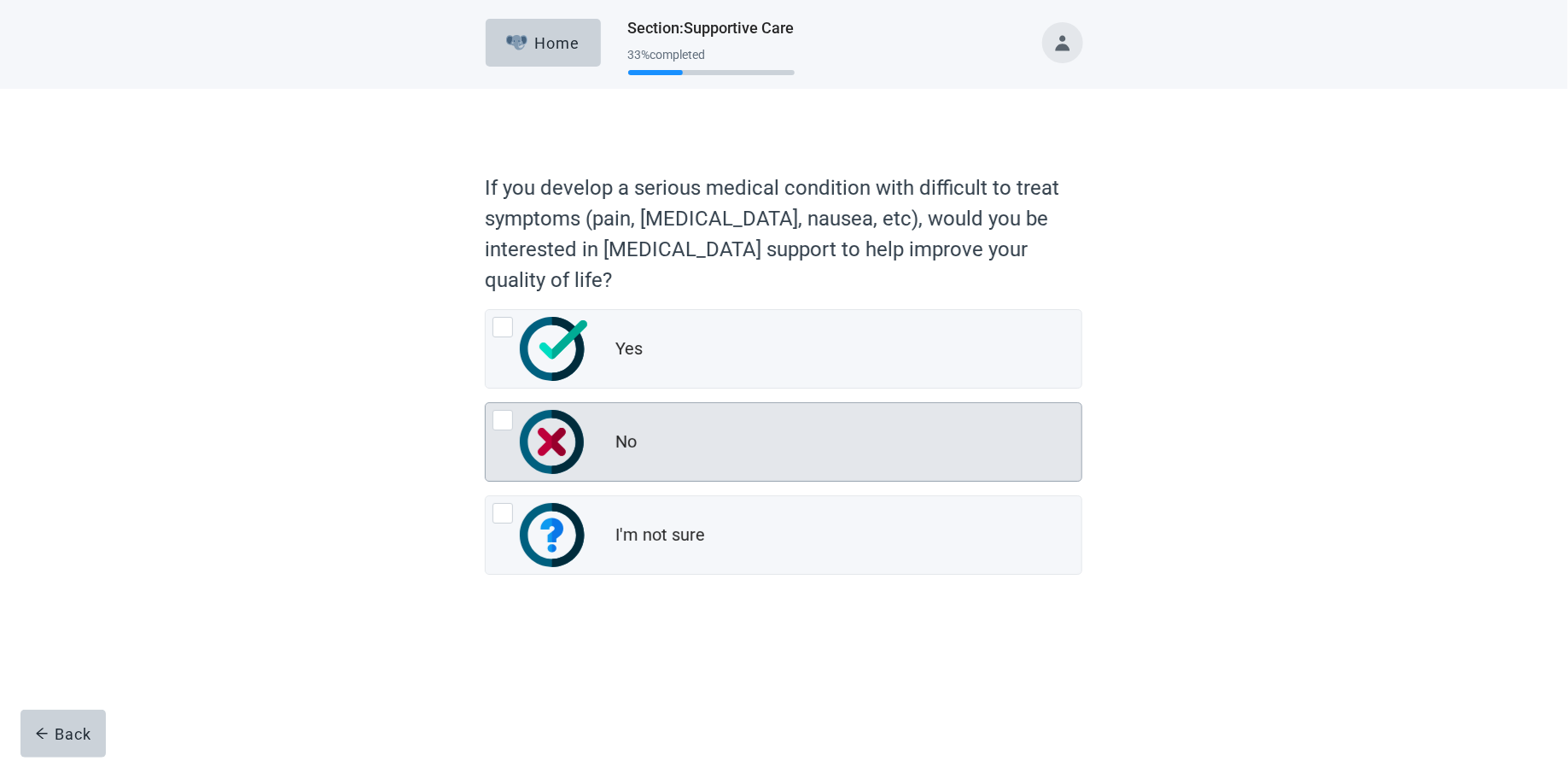 click on "No" at bounding box center [848, 442] 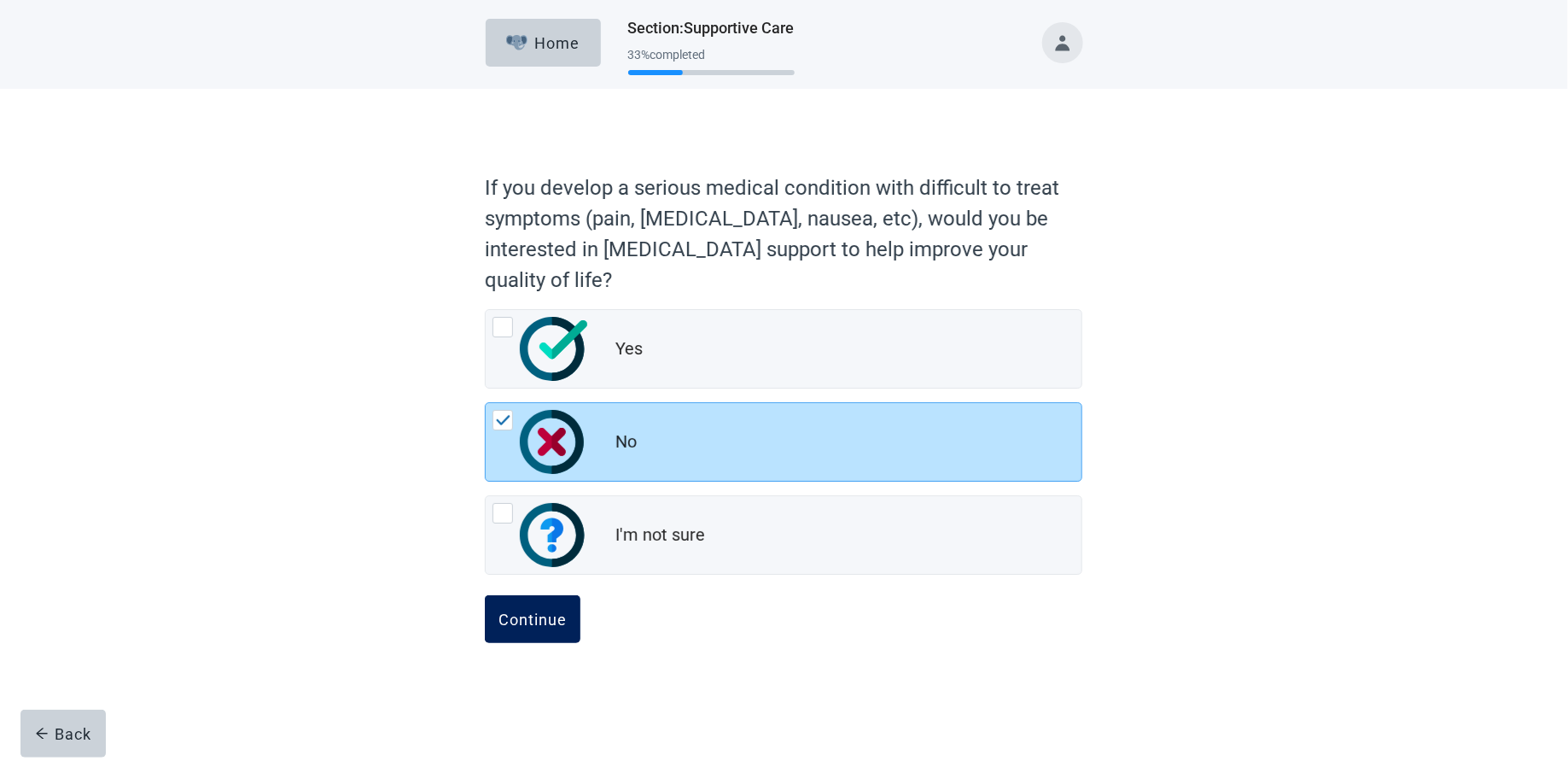 click on "Continue" at bounding box center (533, 619) 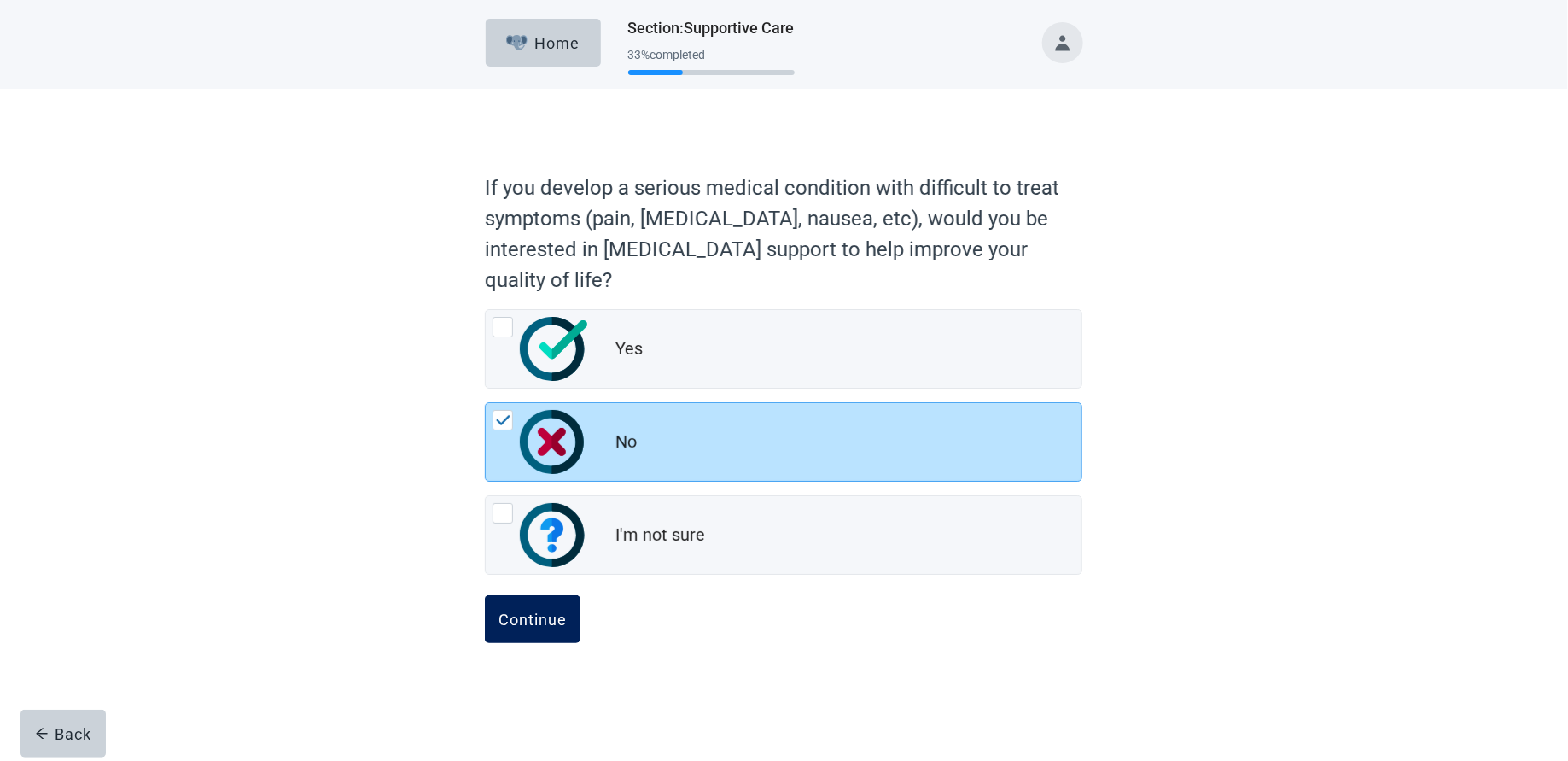 click on "Continue" at bounding box center [533, 619] 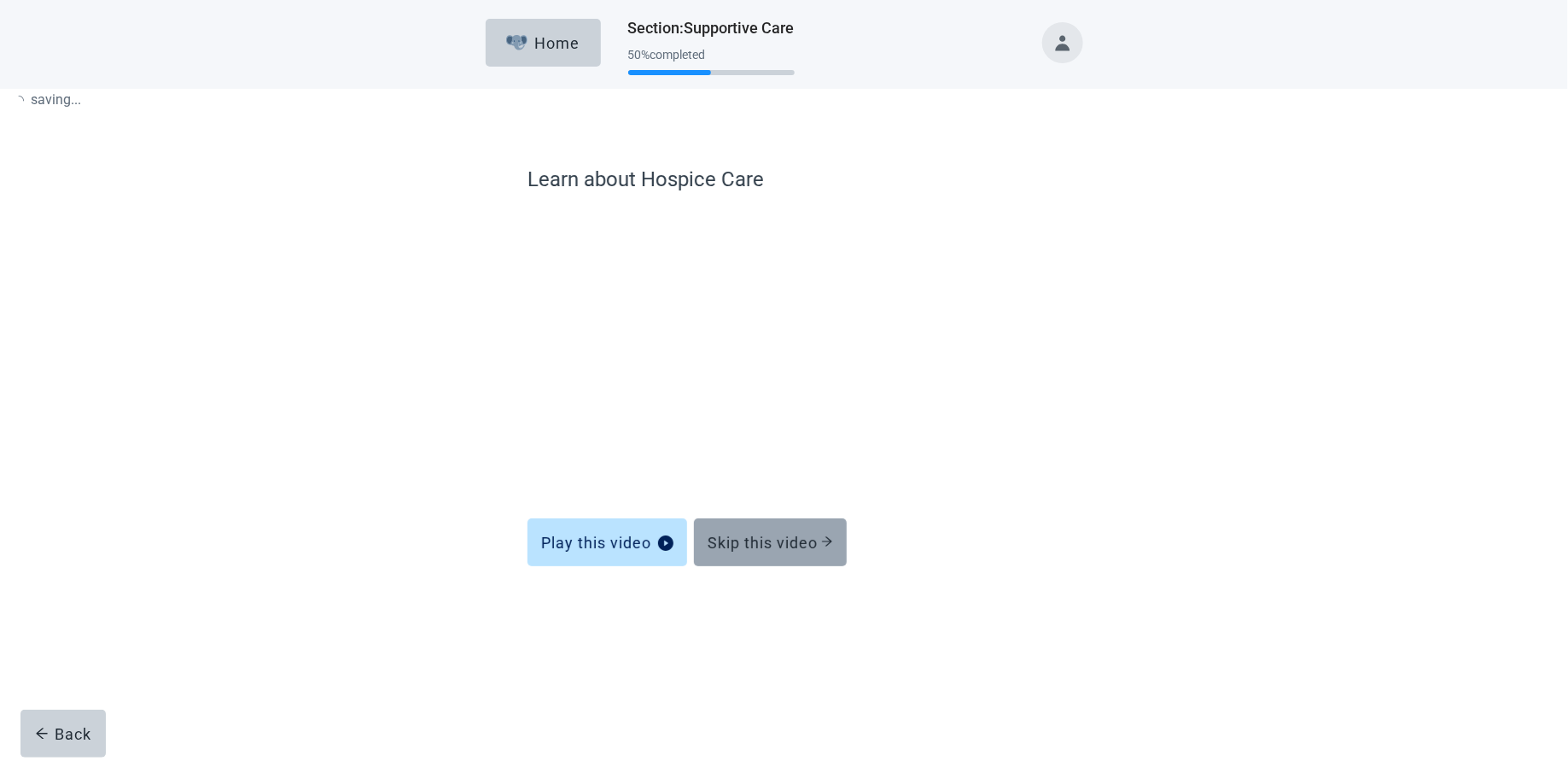 click on "Skip this video" at bounding box center [770, 542] 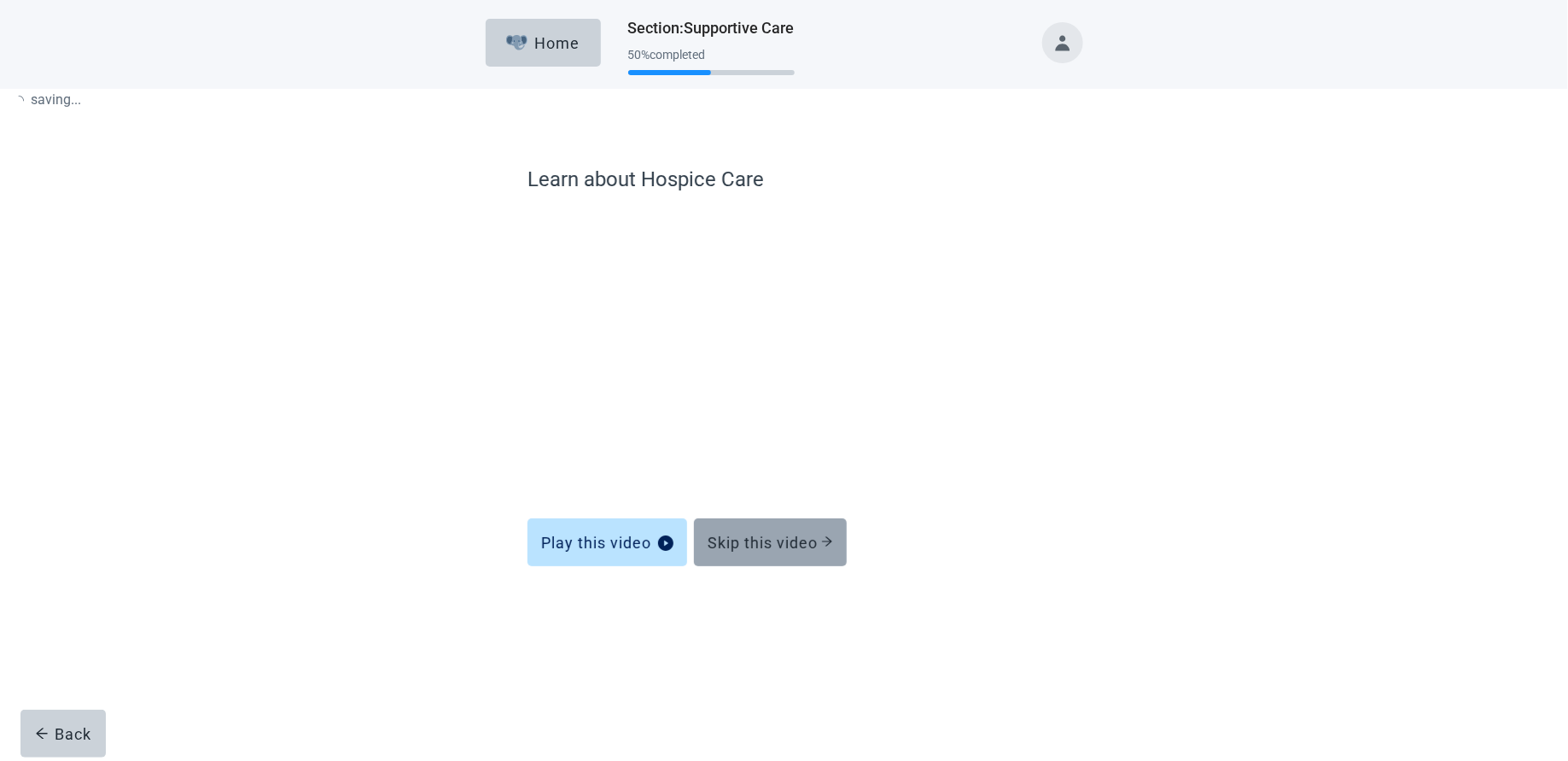 click on "Skip this video" at bounding box center [770, 542] 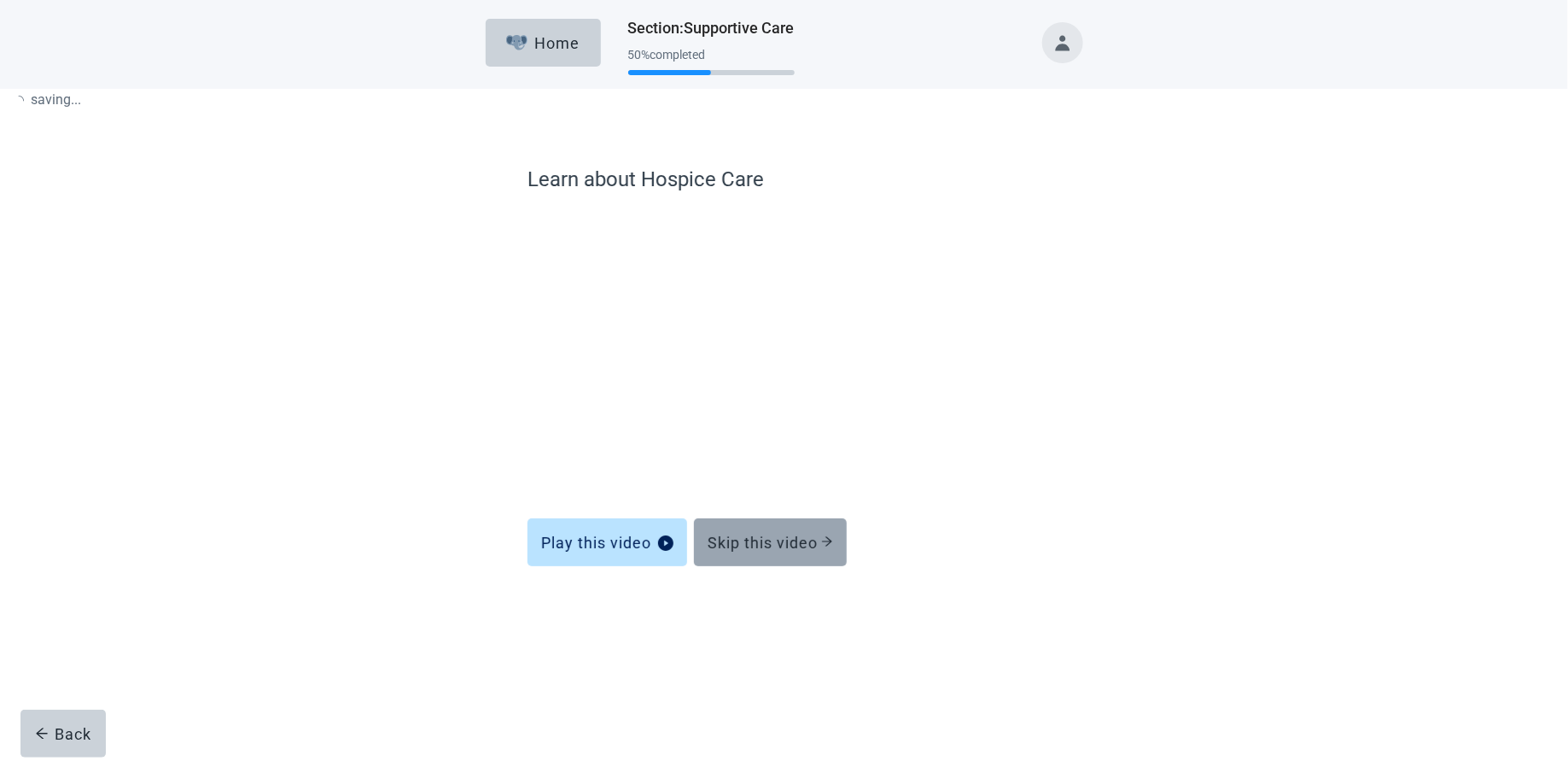 click on "Skip this video" at bounding box center [770, 542] 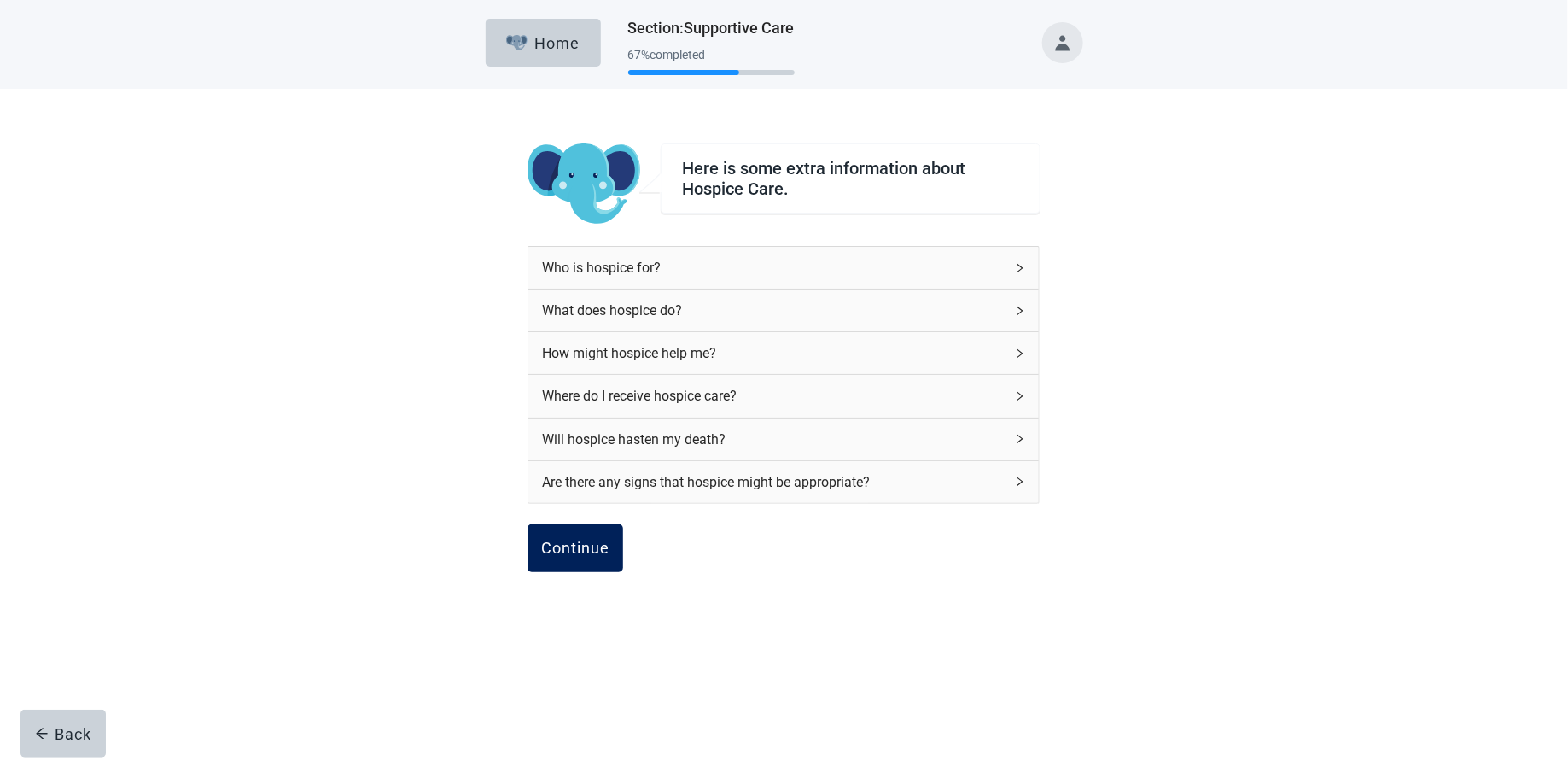 click on "Continue" at bounding box center (575, 548) 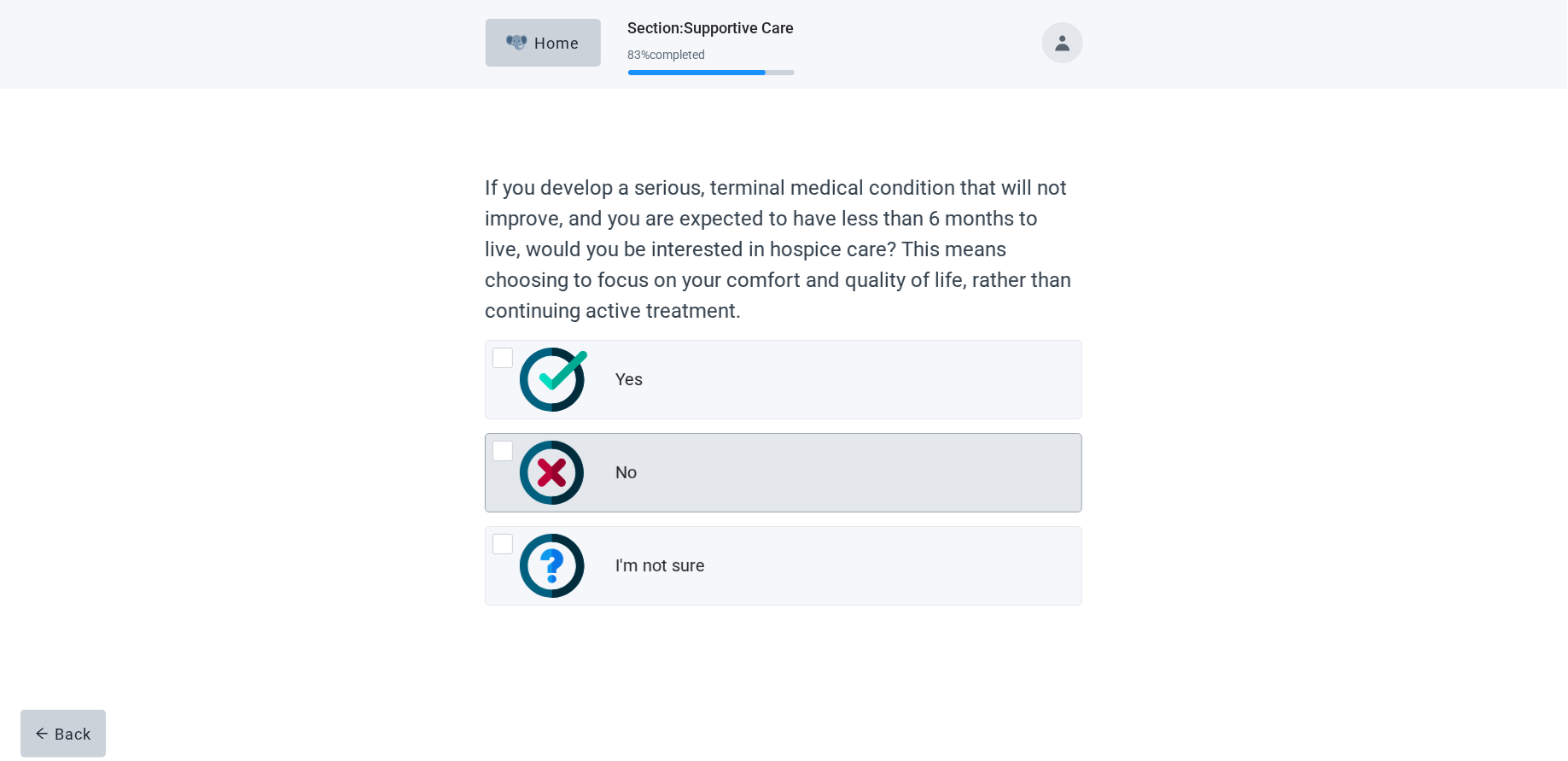 click on "No" at bounding box center [784, 472] 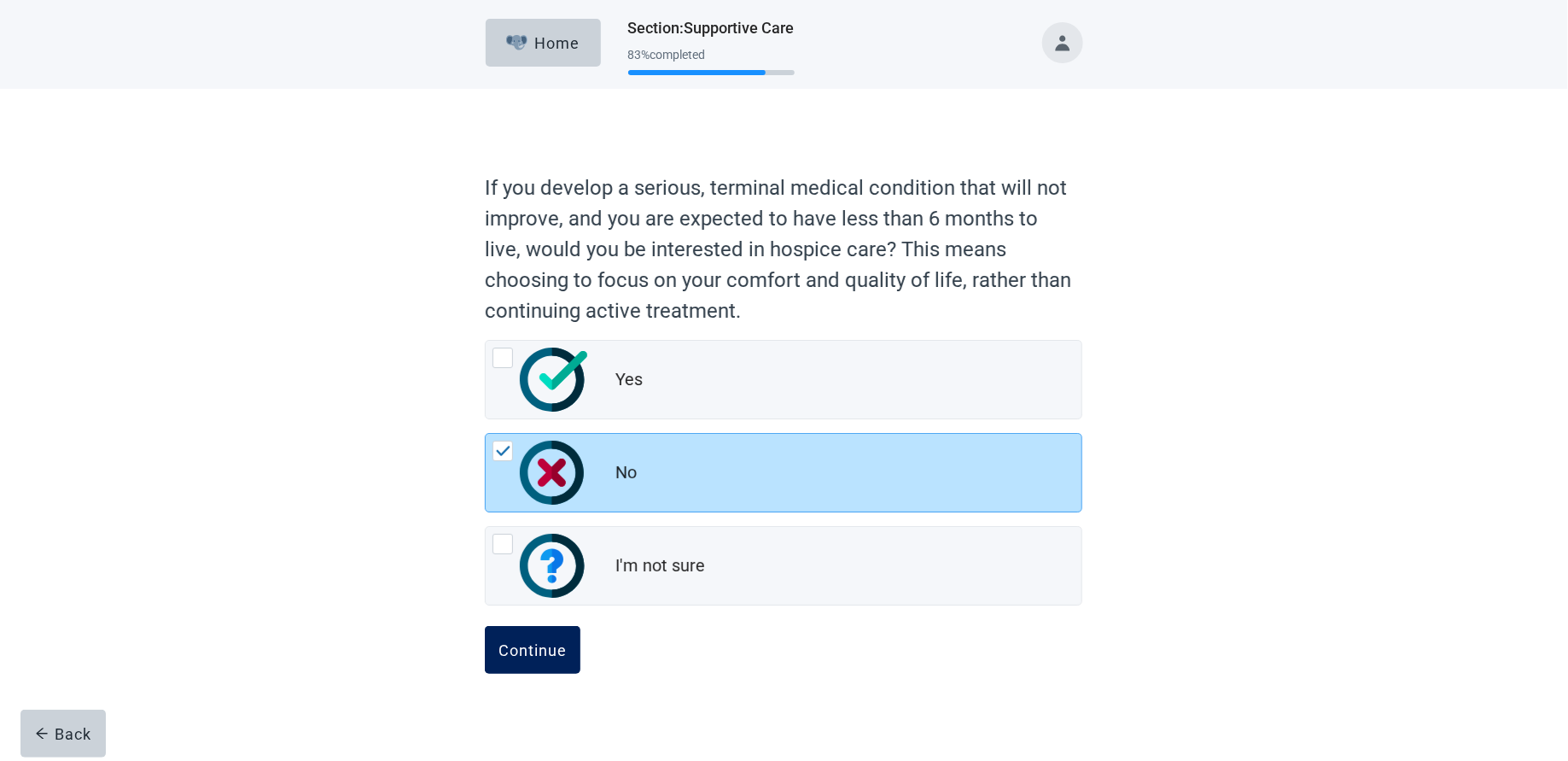 click on "Continue" at bounding box center [533, 650] 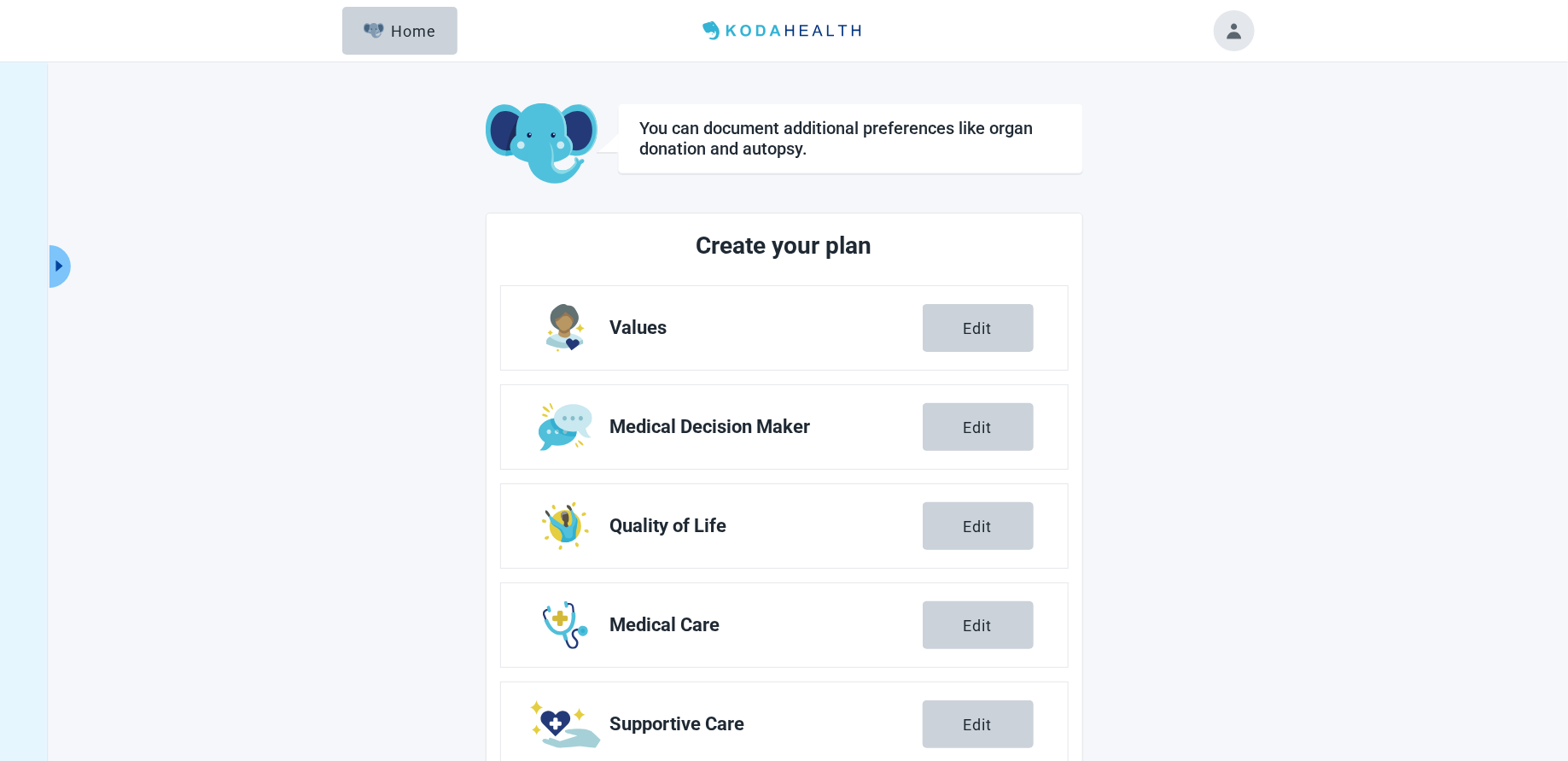 scroll, scrollTop: 145, scrollLeft: 0, axis: vertical 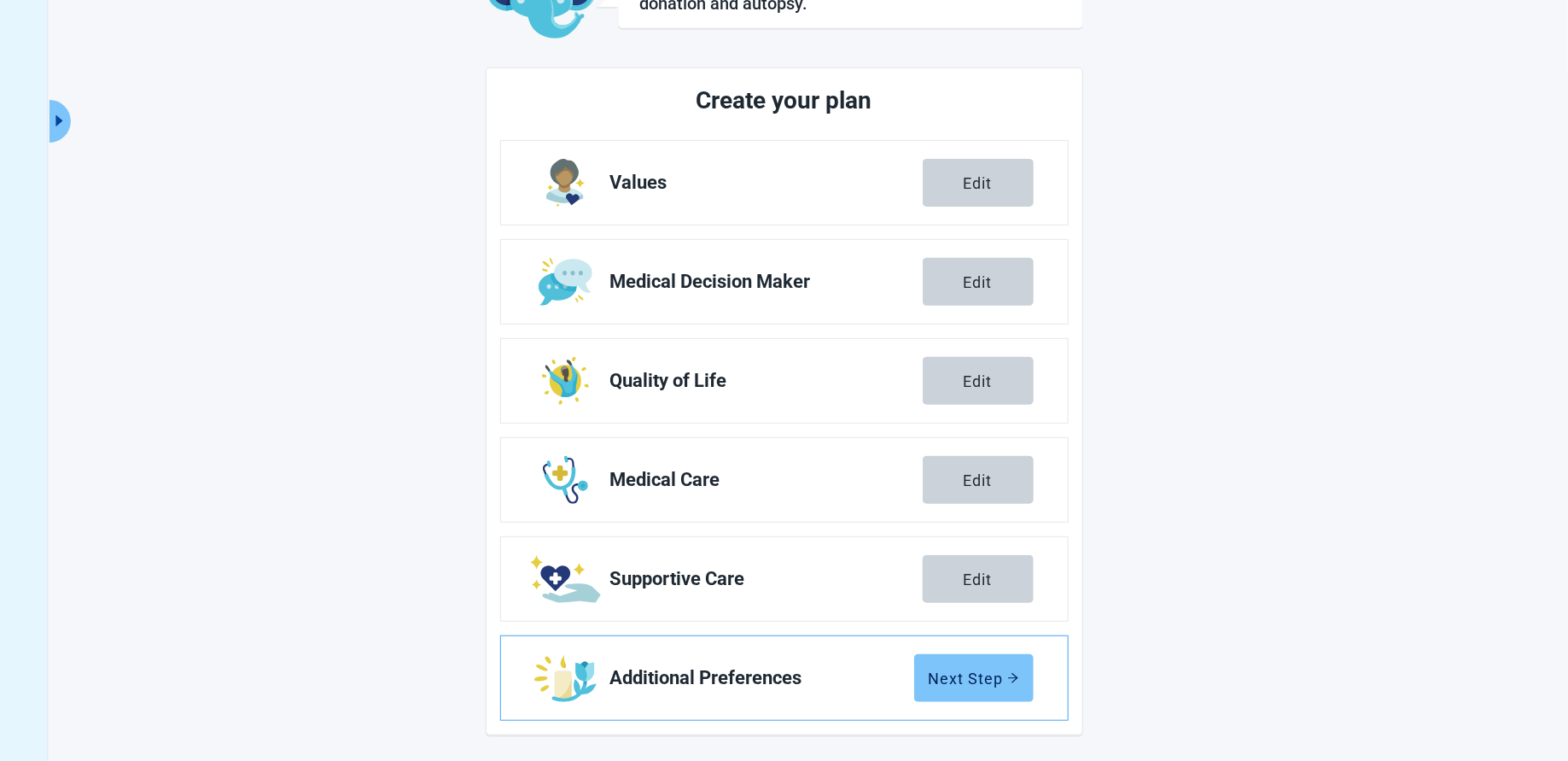 click on "Next Step" at bounding box center [974, 678] 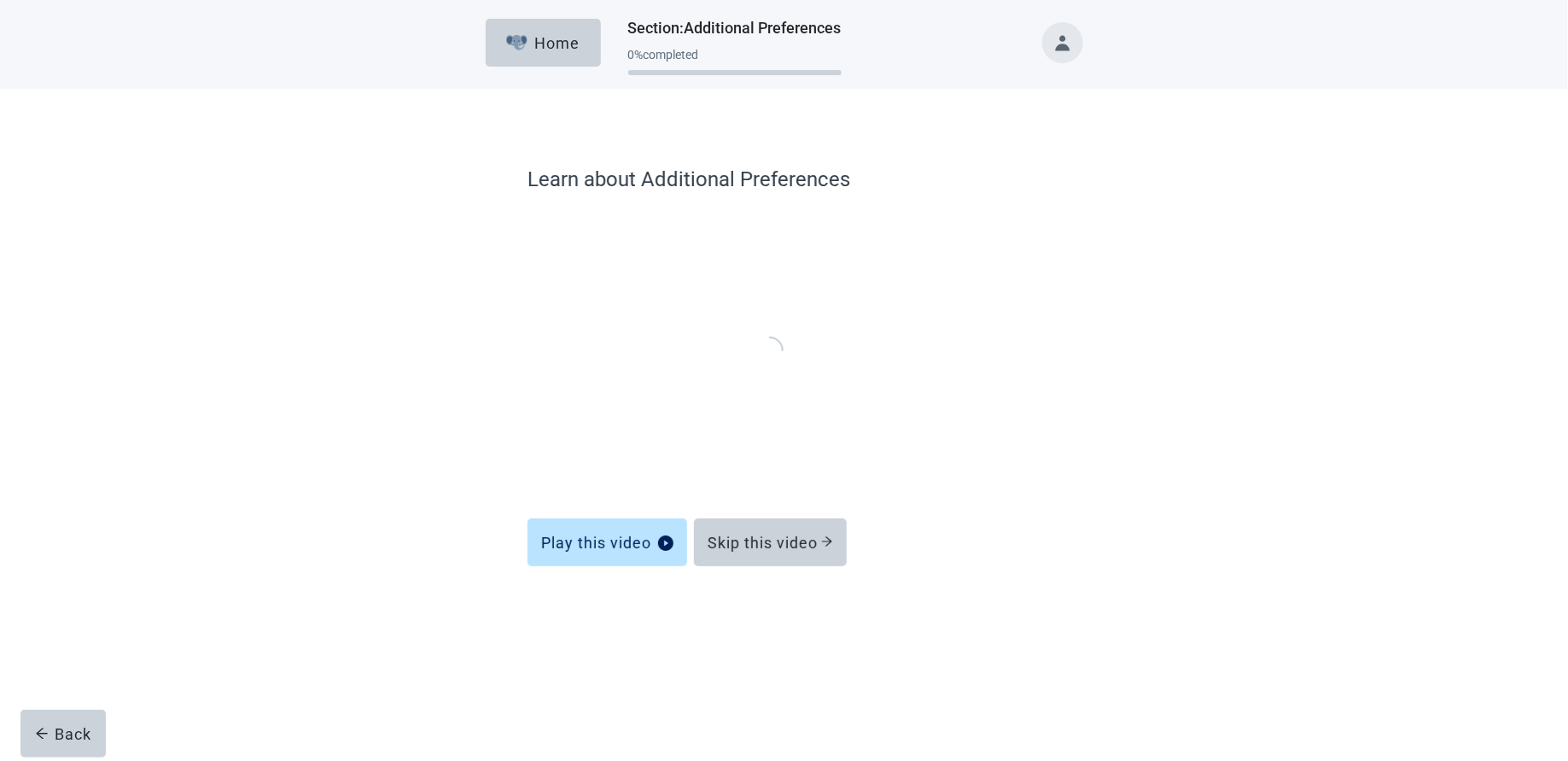 scroll, scrollTop: 0, scrollLeft: 0, axis: both 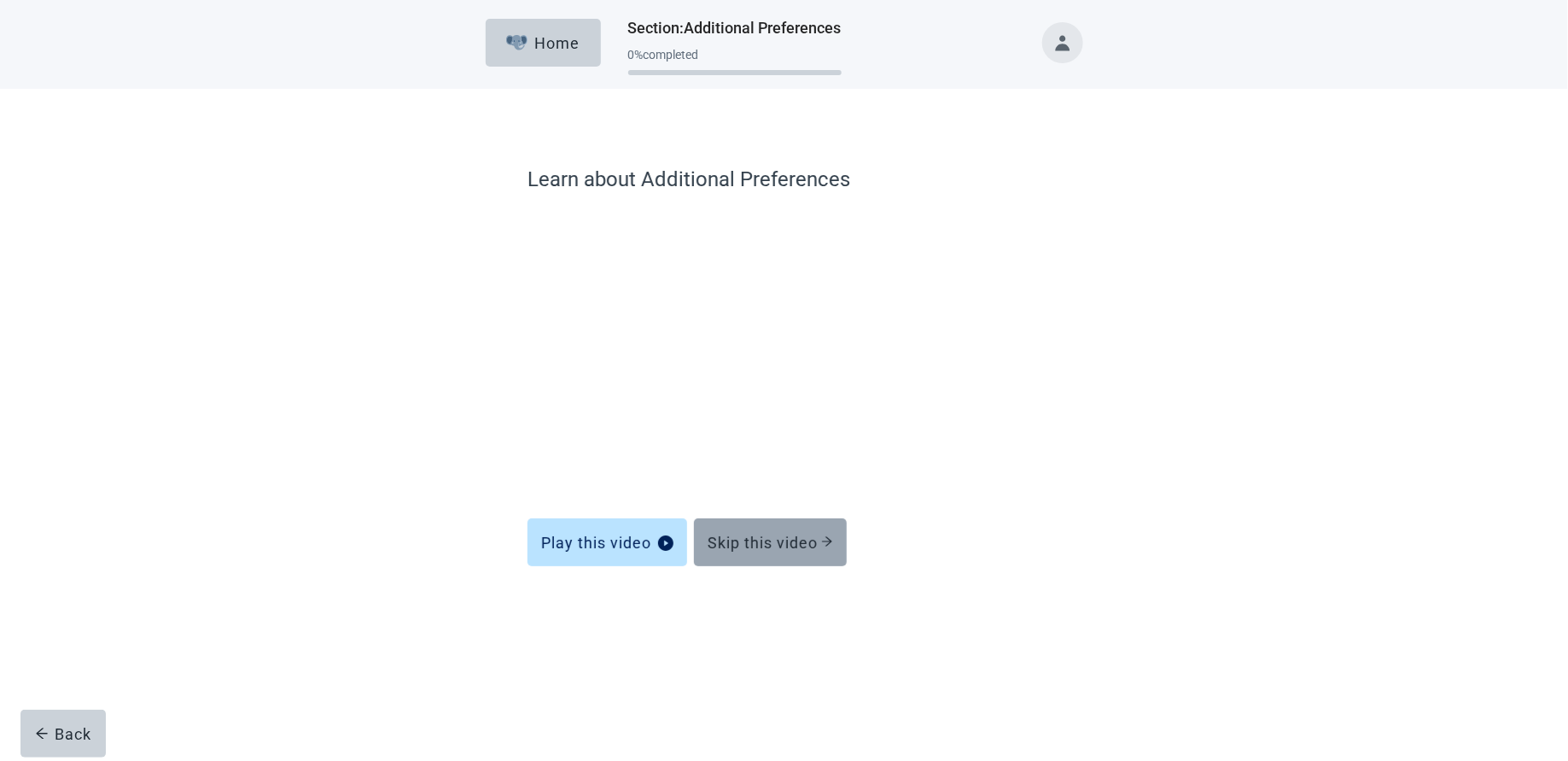 click on "Skip this video" at bounding box center (770, 542) 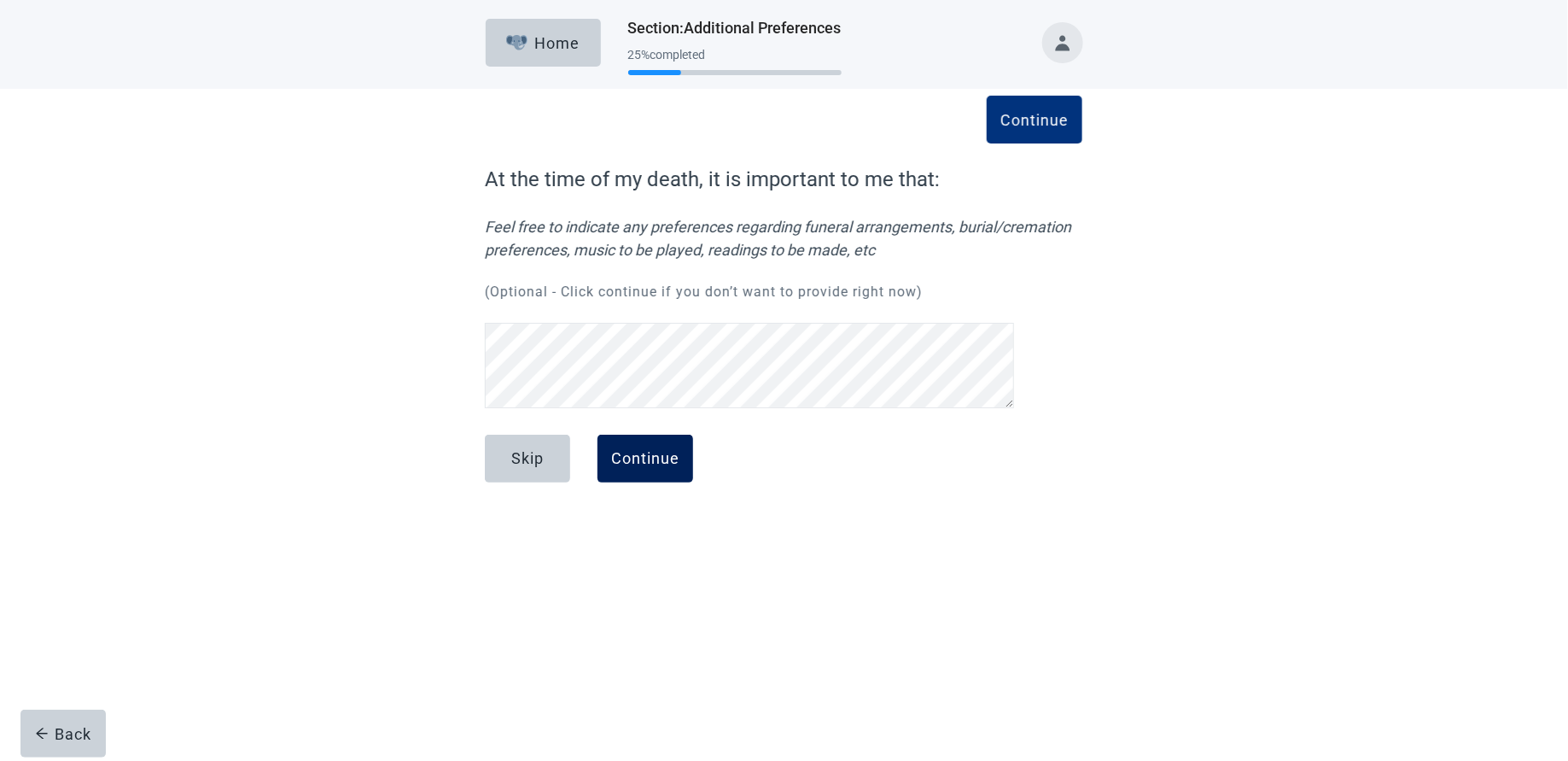 click on "Continue" at bounding box center [645, 459] 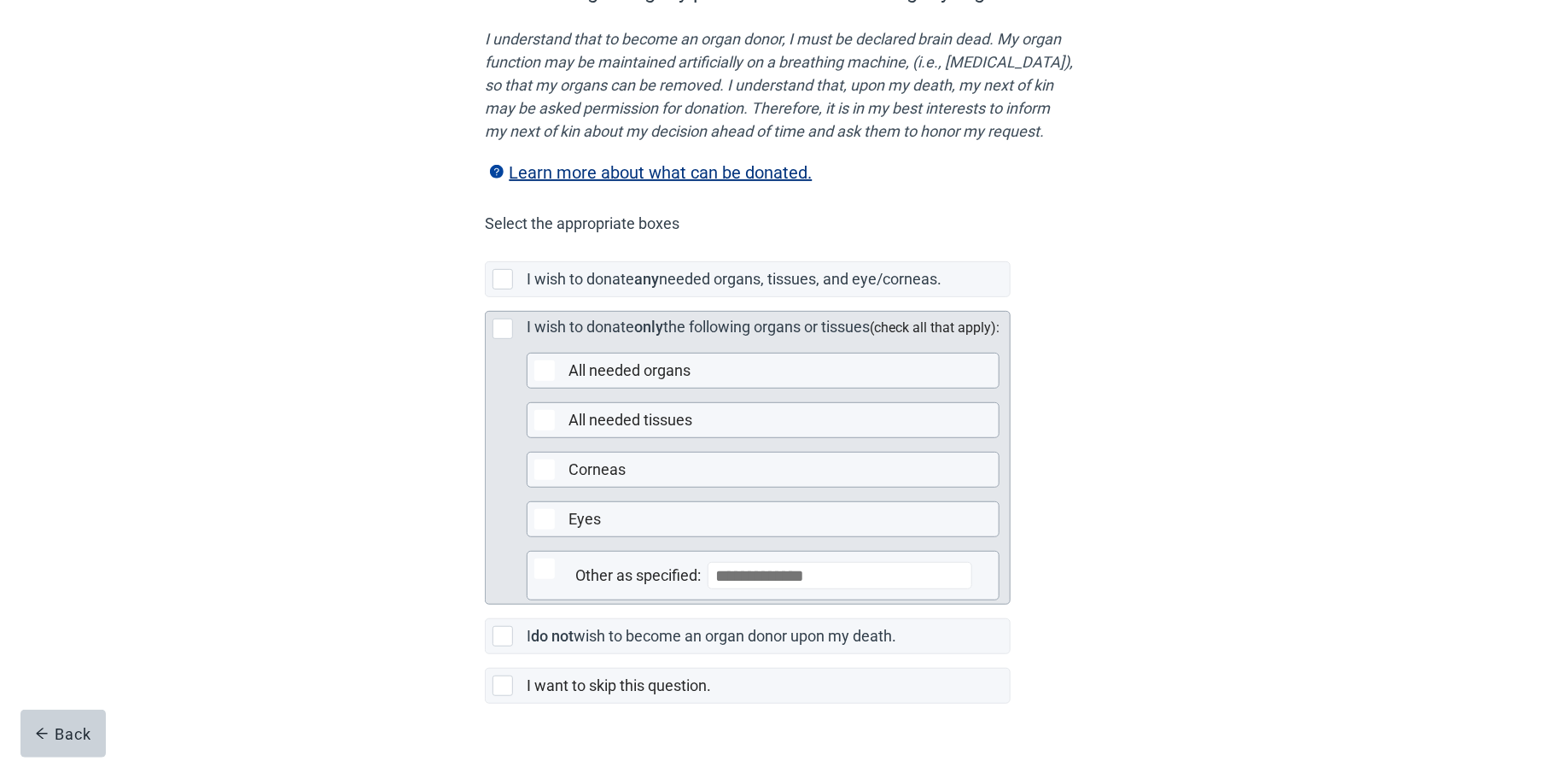 scroll, scrollTop: 286, scrollLeft: 0, axis: vertical 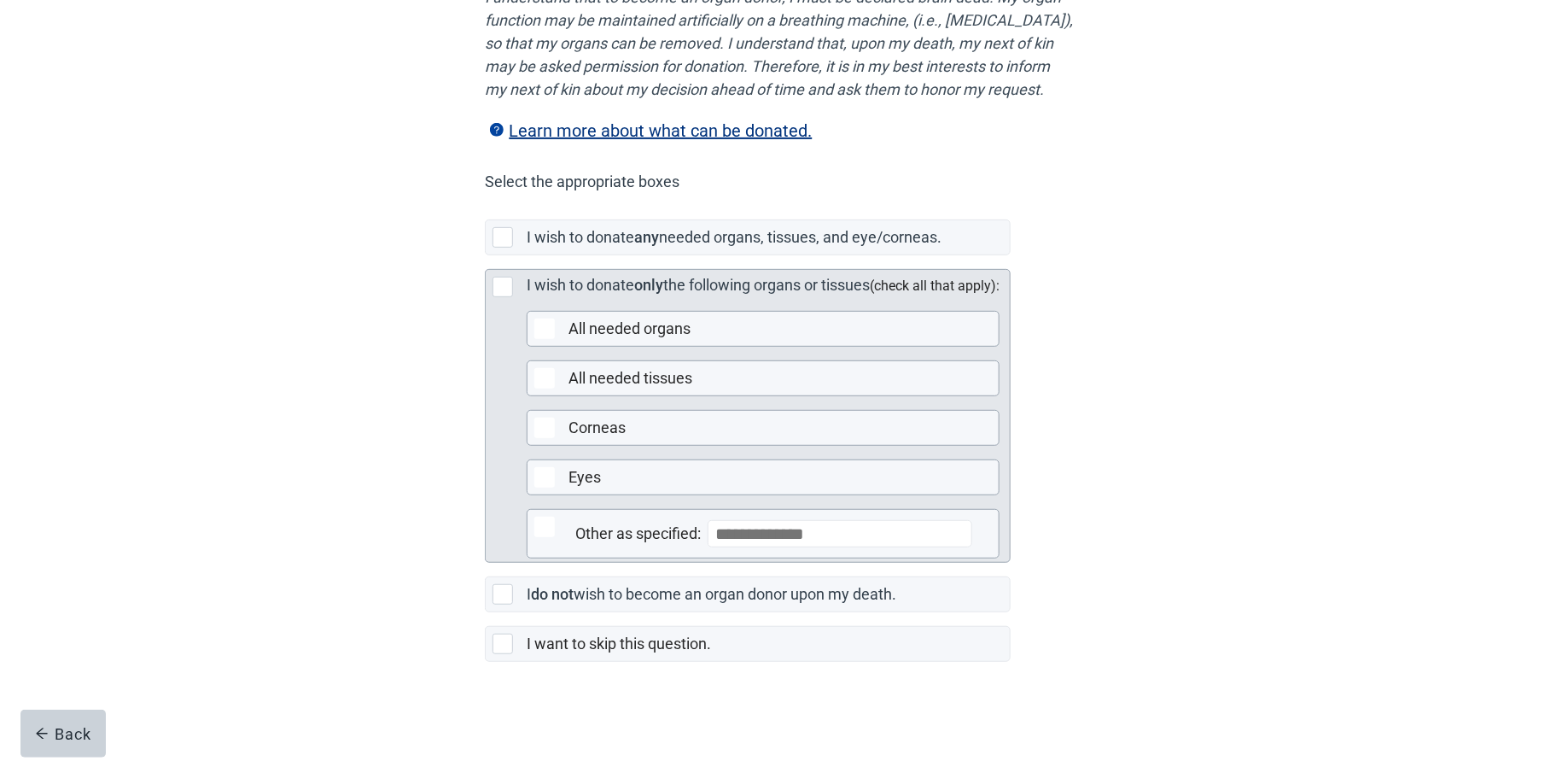 click on "the following organs or tissues" at bounding box center [767, 284] 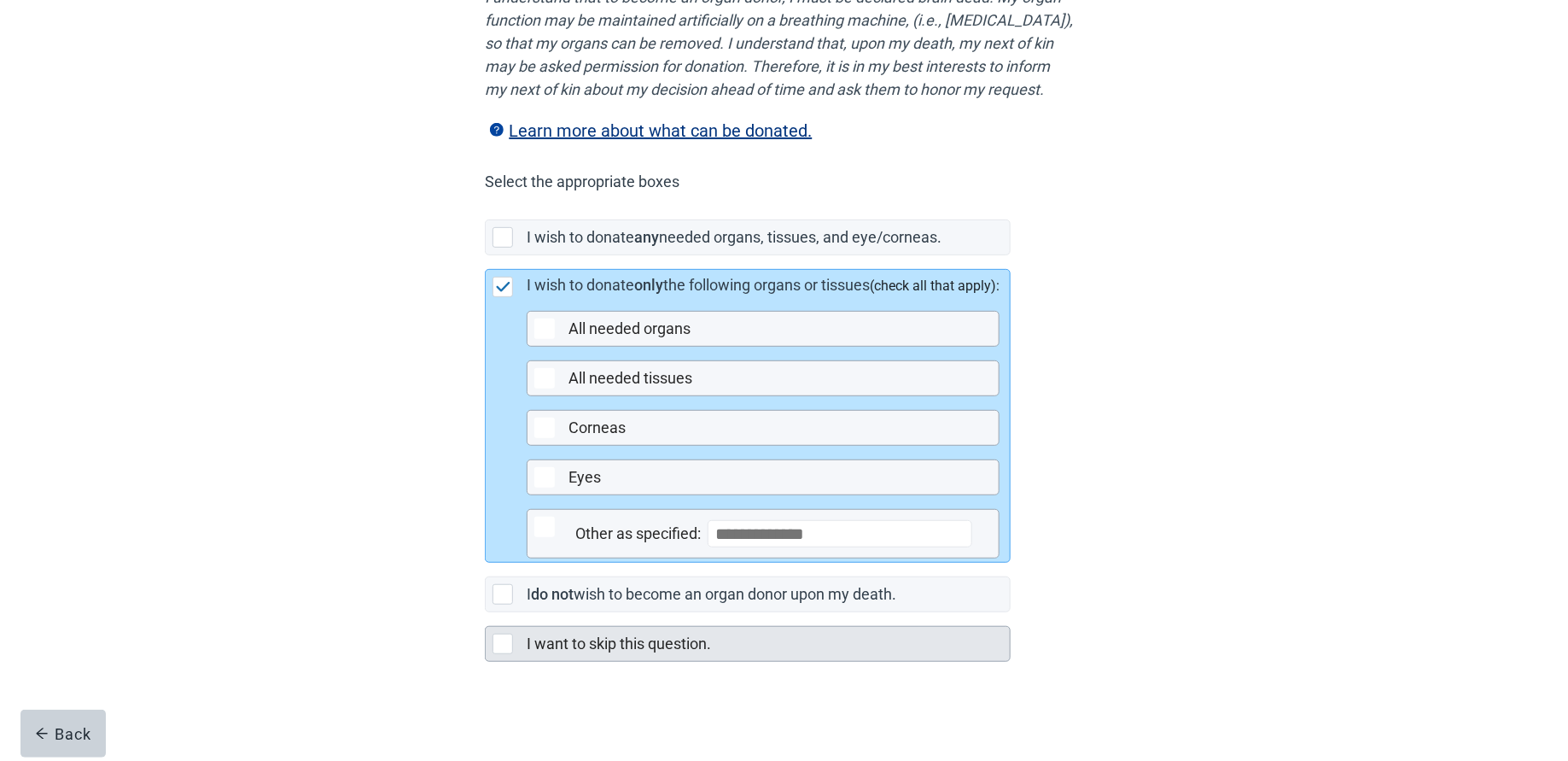 click on "I want to skip this question." at bounding box center [619, 643] 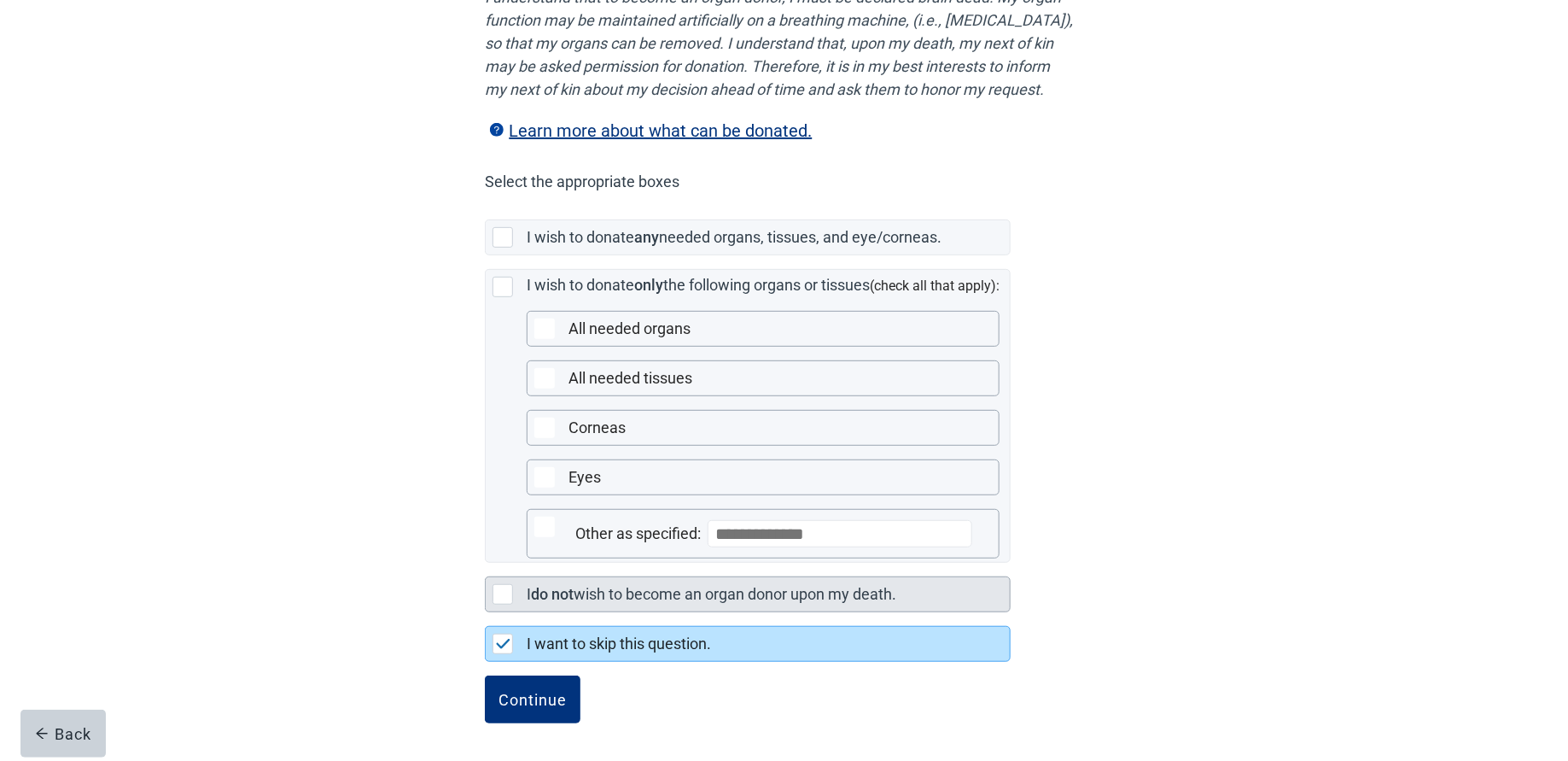 click on "wish to become an organ donor upon my death." at bounding box center (735, 594) 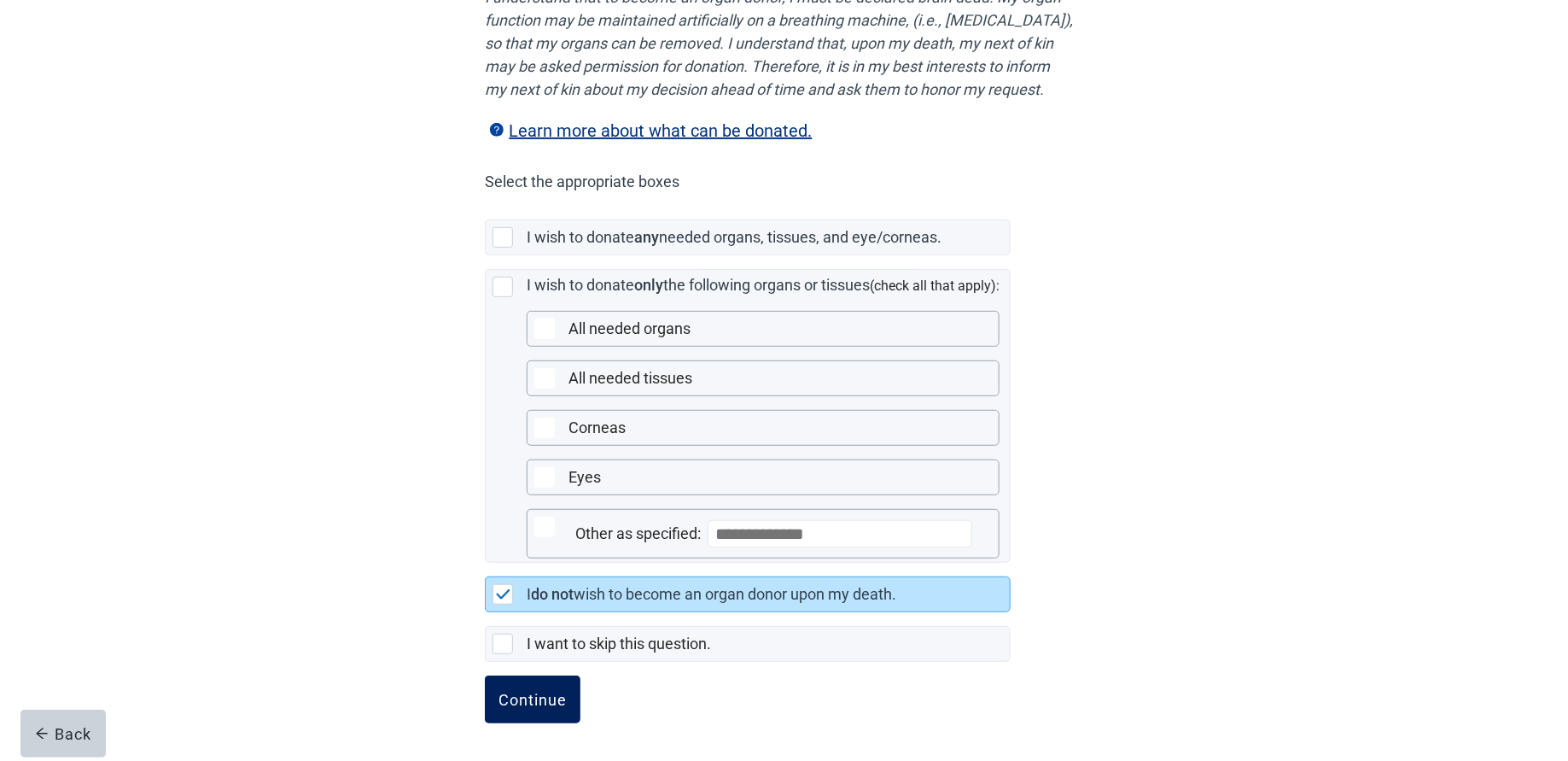click on "Continue" at bounding box center (533, 700) 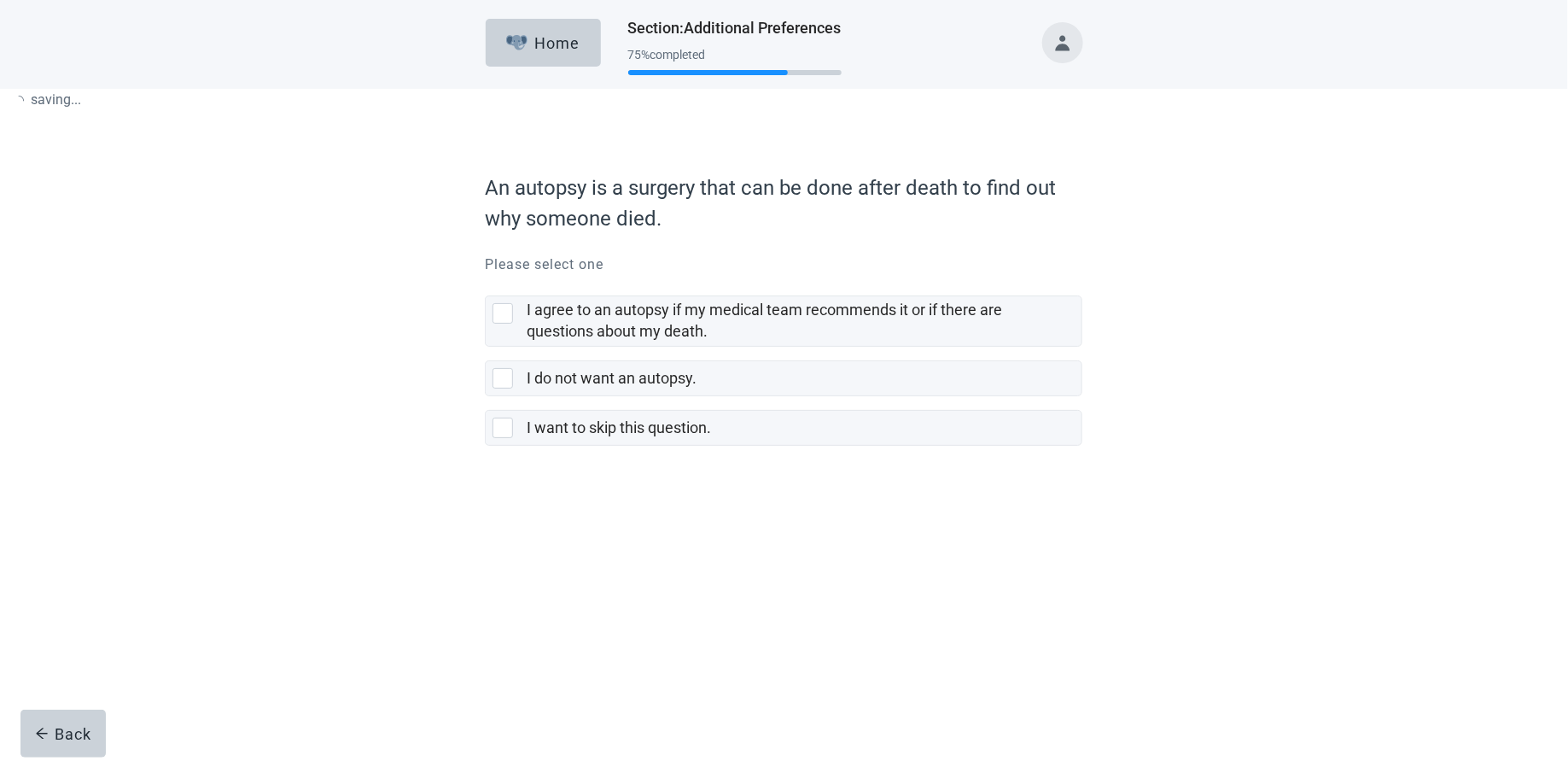 scroll, scrollTop: 0, scrollLeft: 0, axis: both 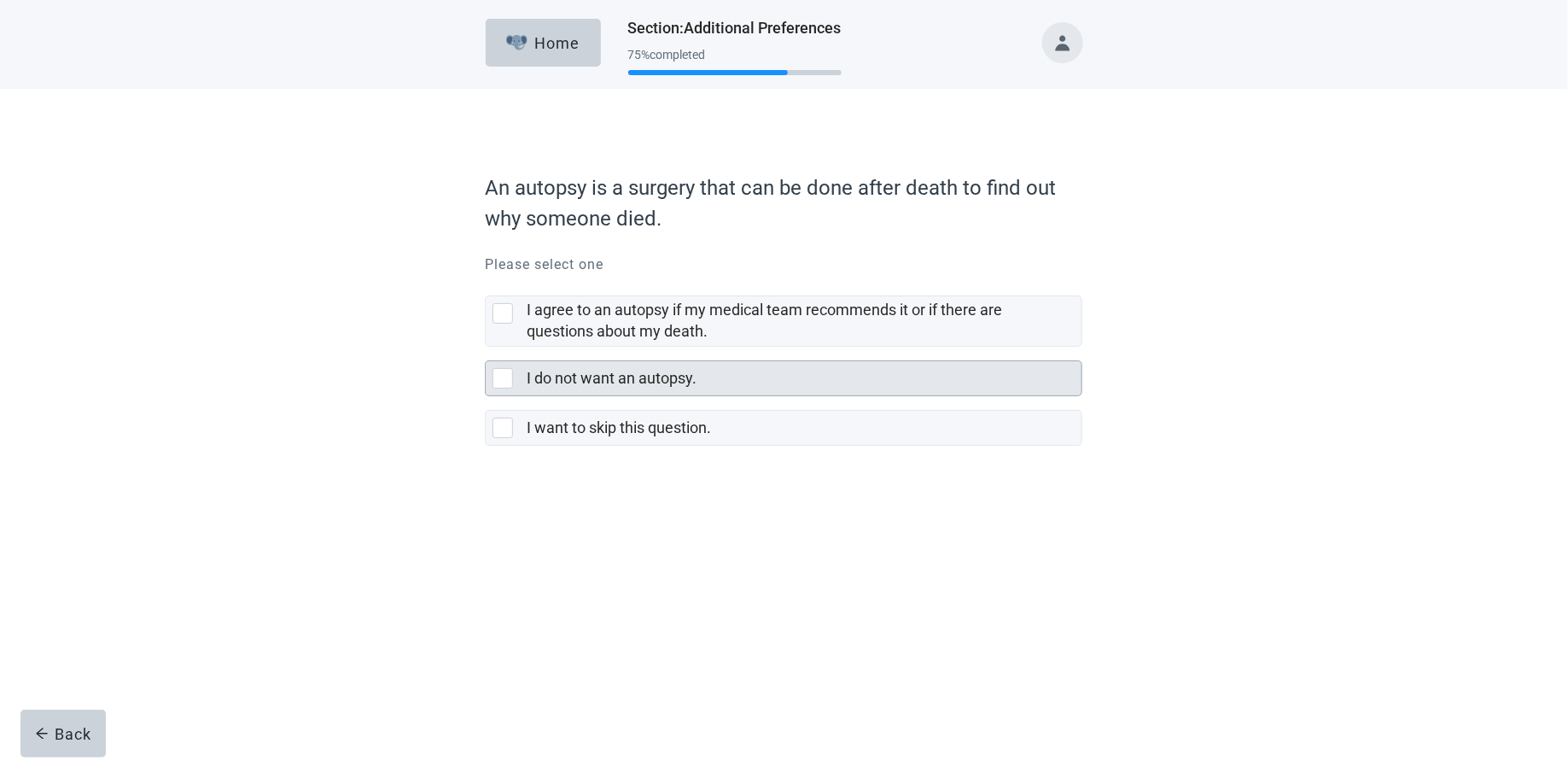 click on "I do not want an autopsy." at bounding box center (611, 378) 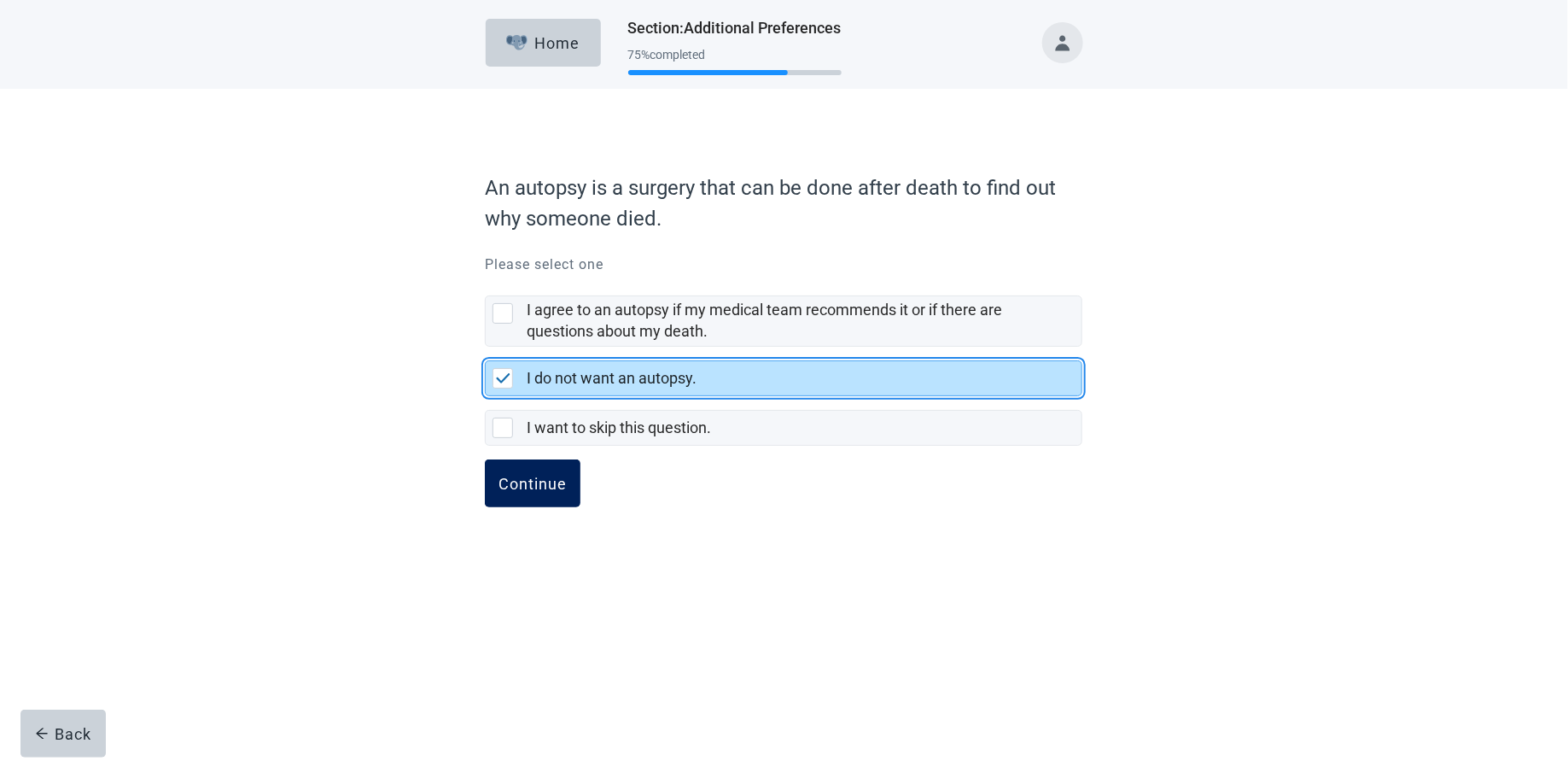 click on "Continue" at bounding box center (533, 483) 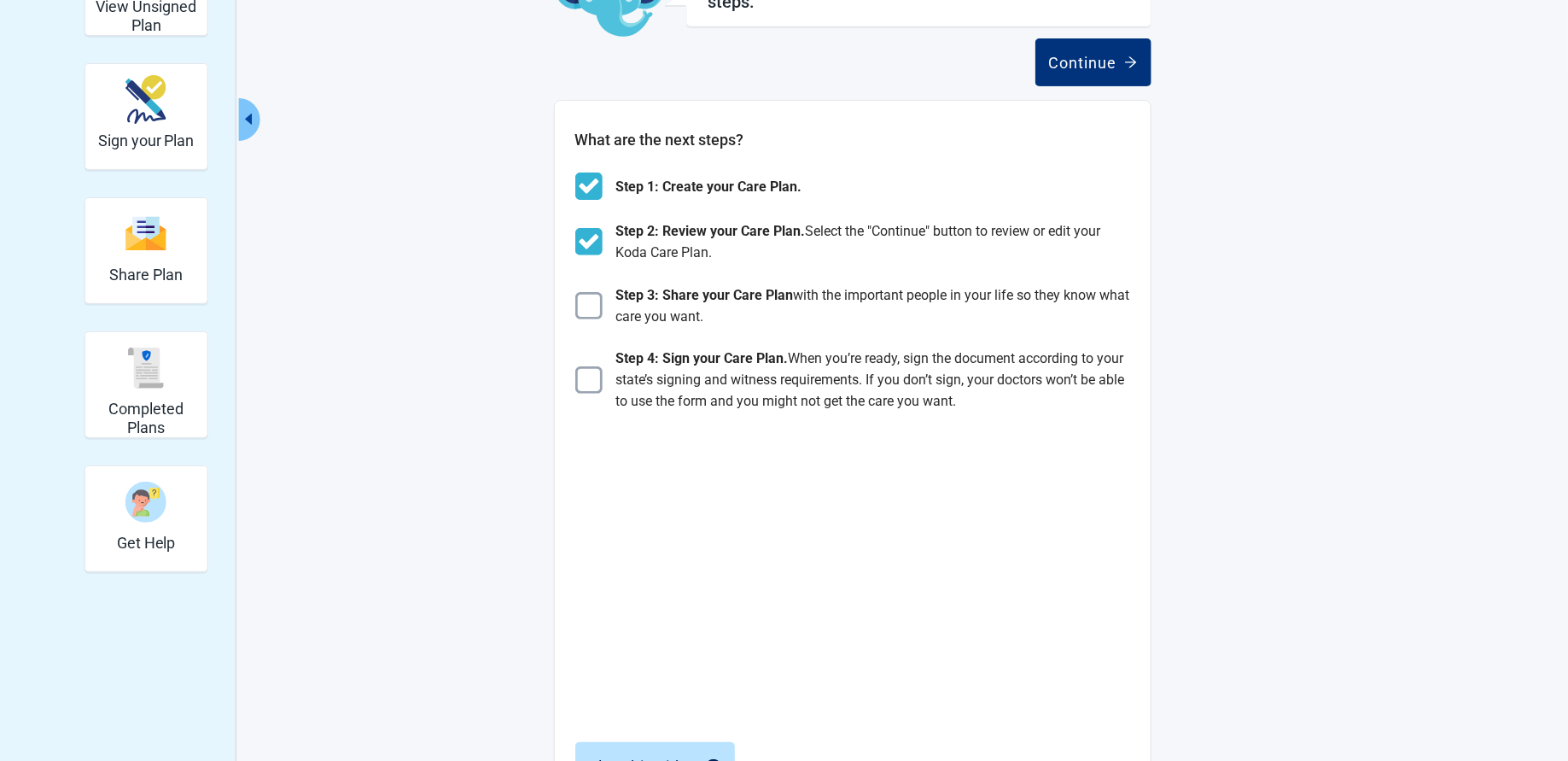 scroll, scrollTop: 142, scrollLeft: 0, axis: vertical 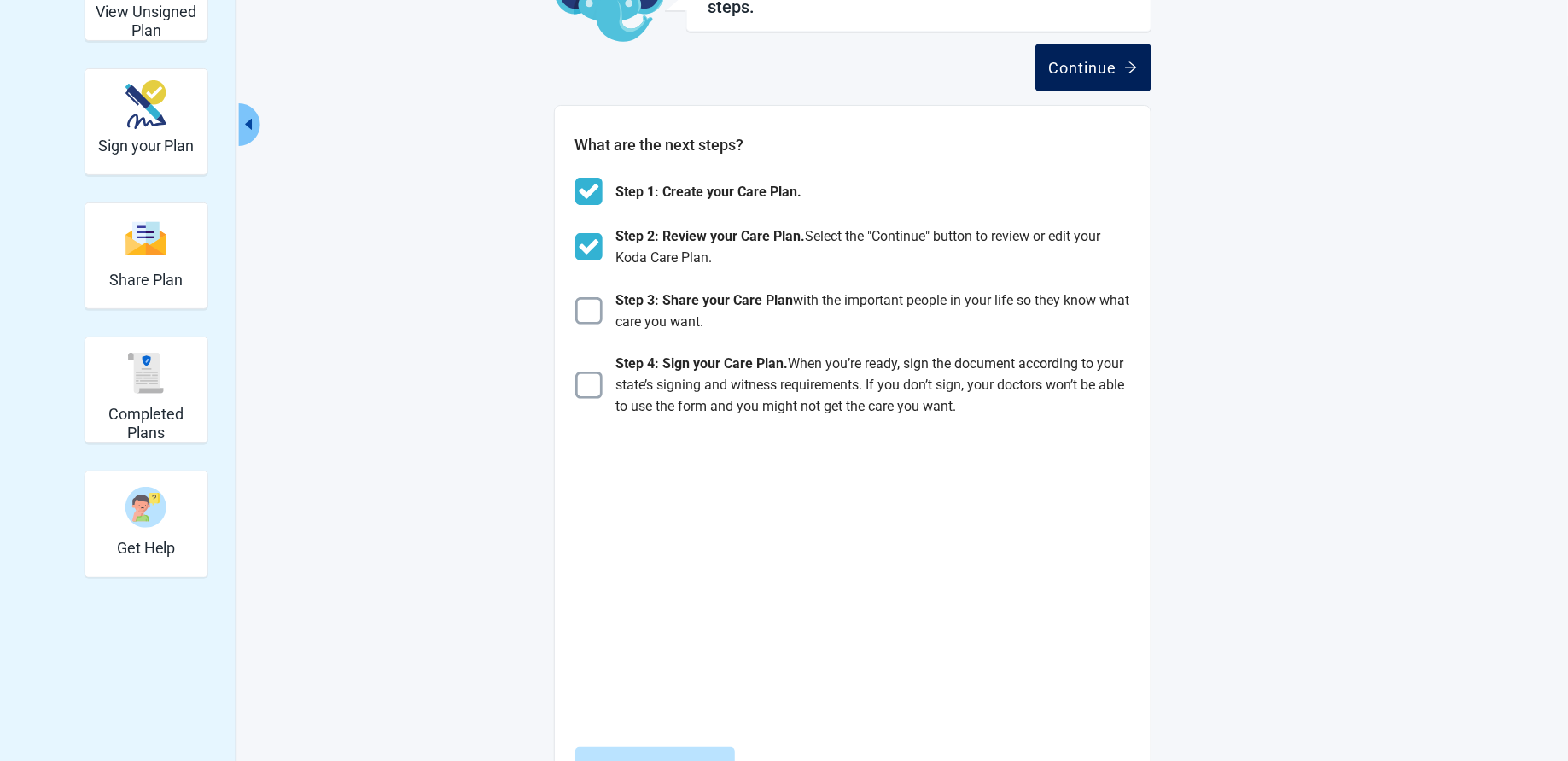 click on "Continue" at bounding box center (1093, 67) 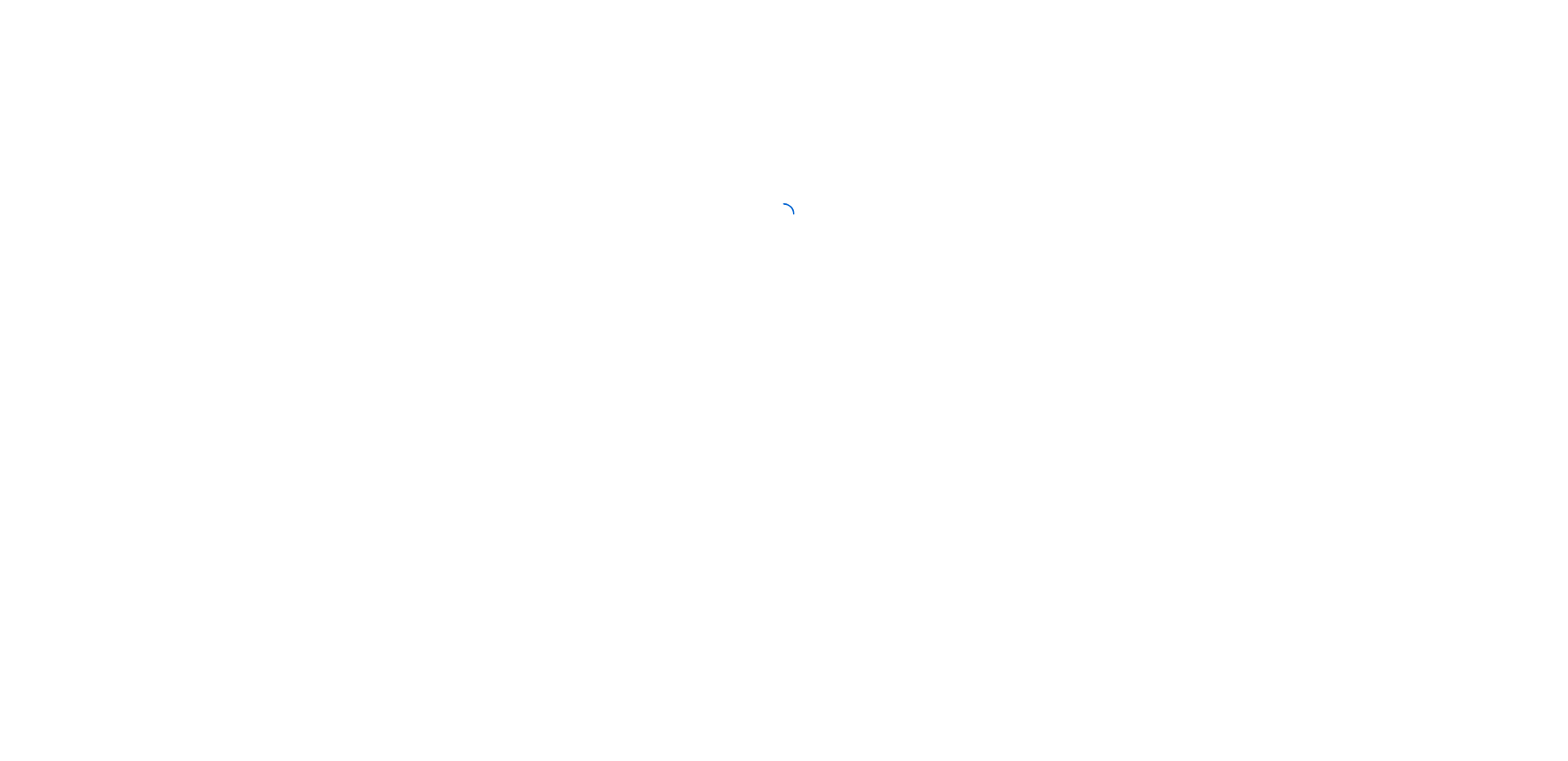 scroll, scrollTop: 0, scrollLeft: 0, axis: both 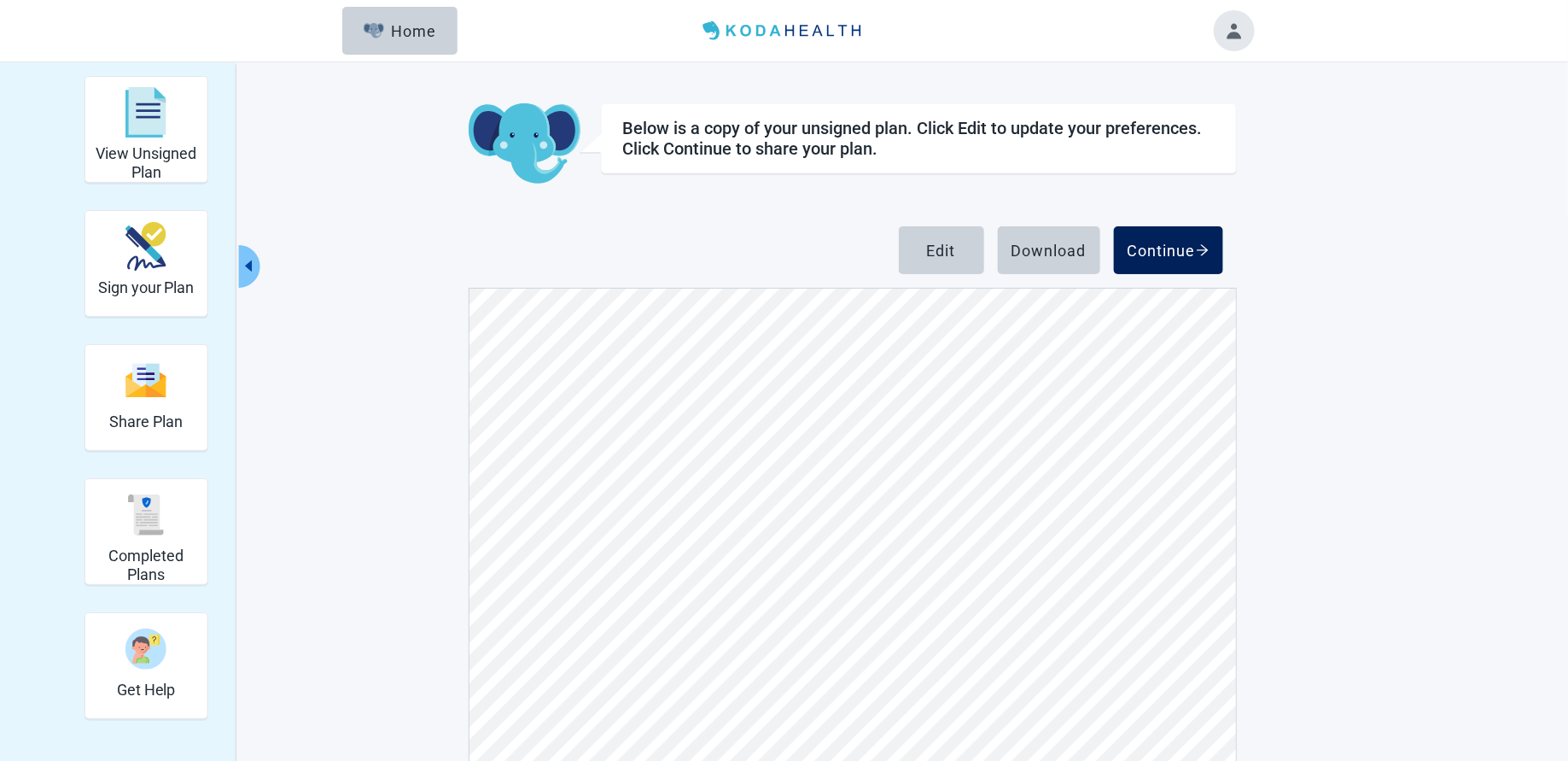 click on "Continue" at bounding box center [1169, 250] 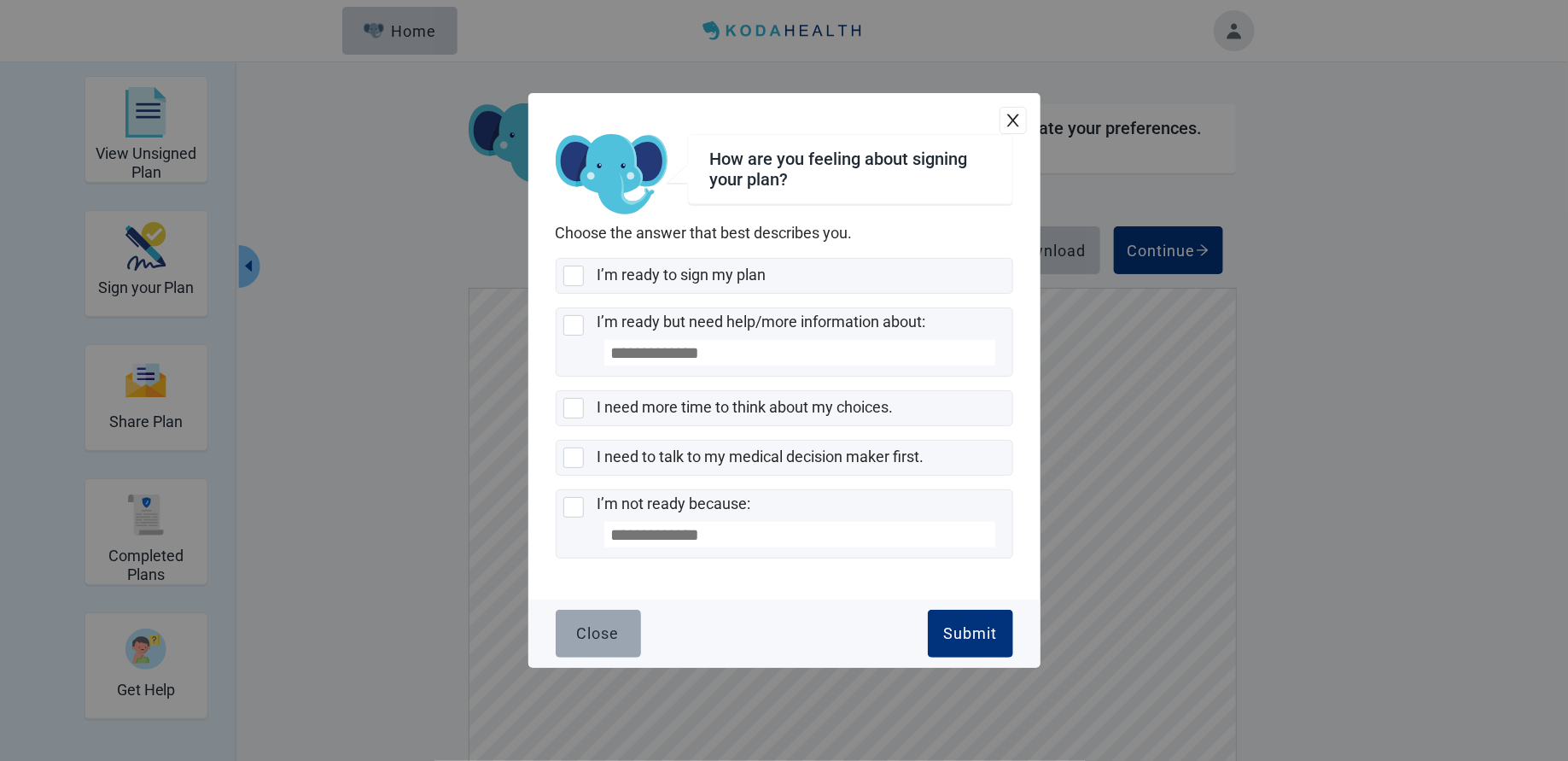 click on "Close" at bounding box center [598, 634] 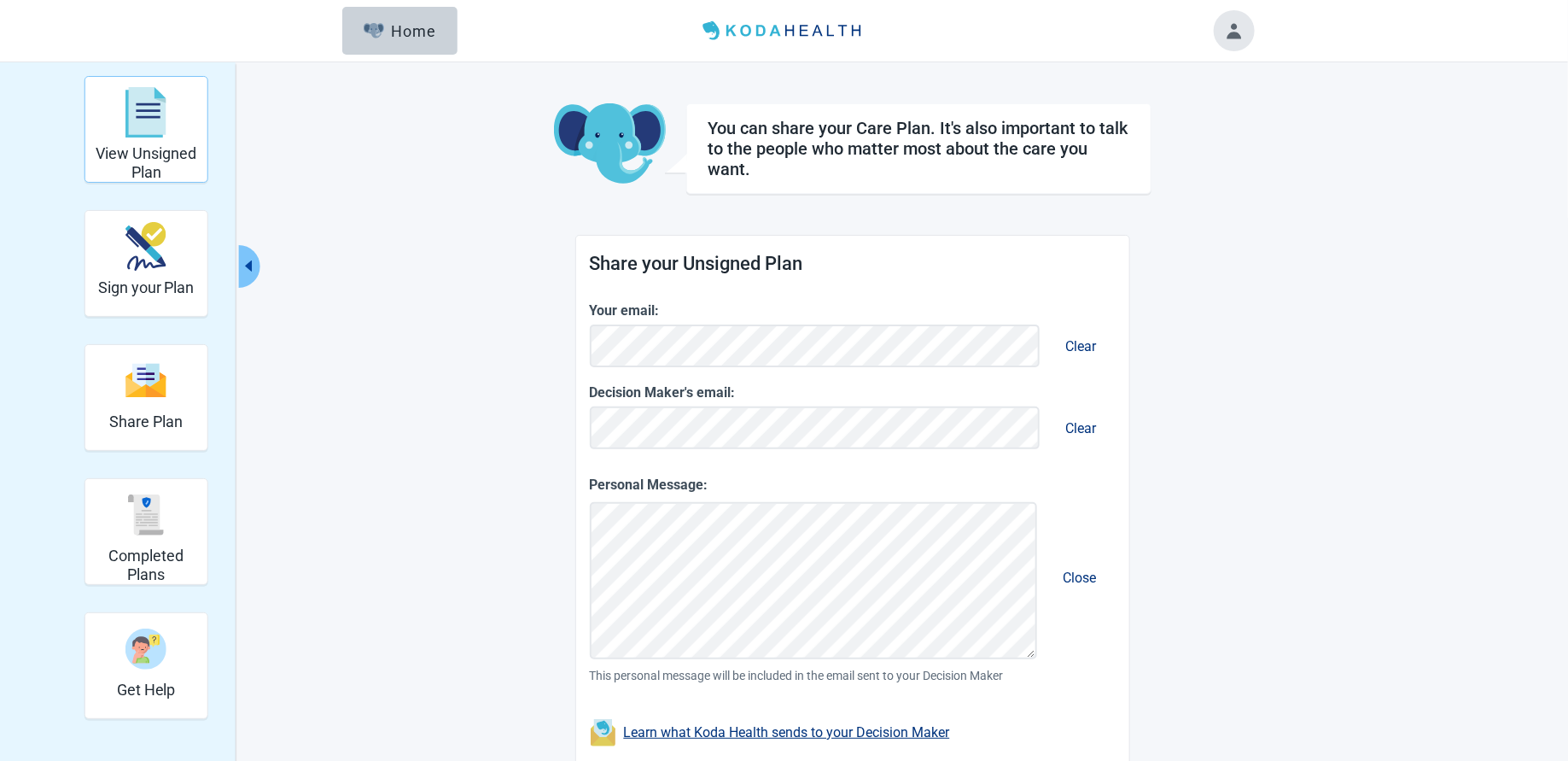click at bounding box center [146, 113] 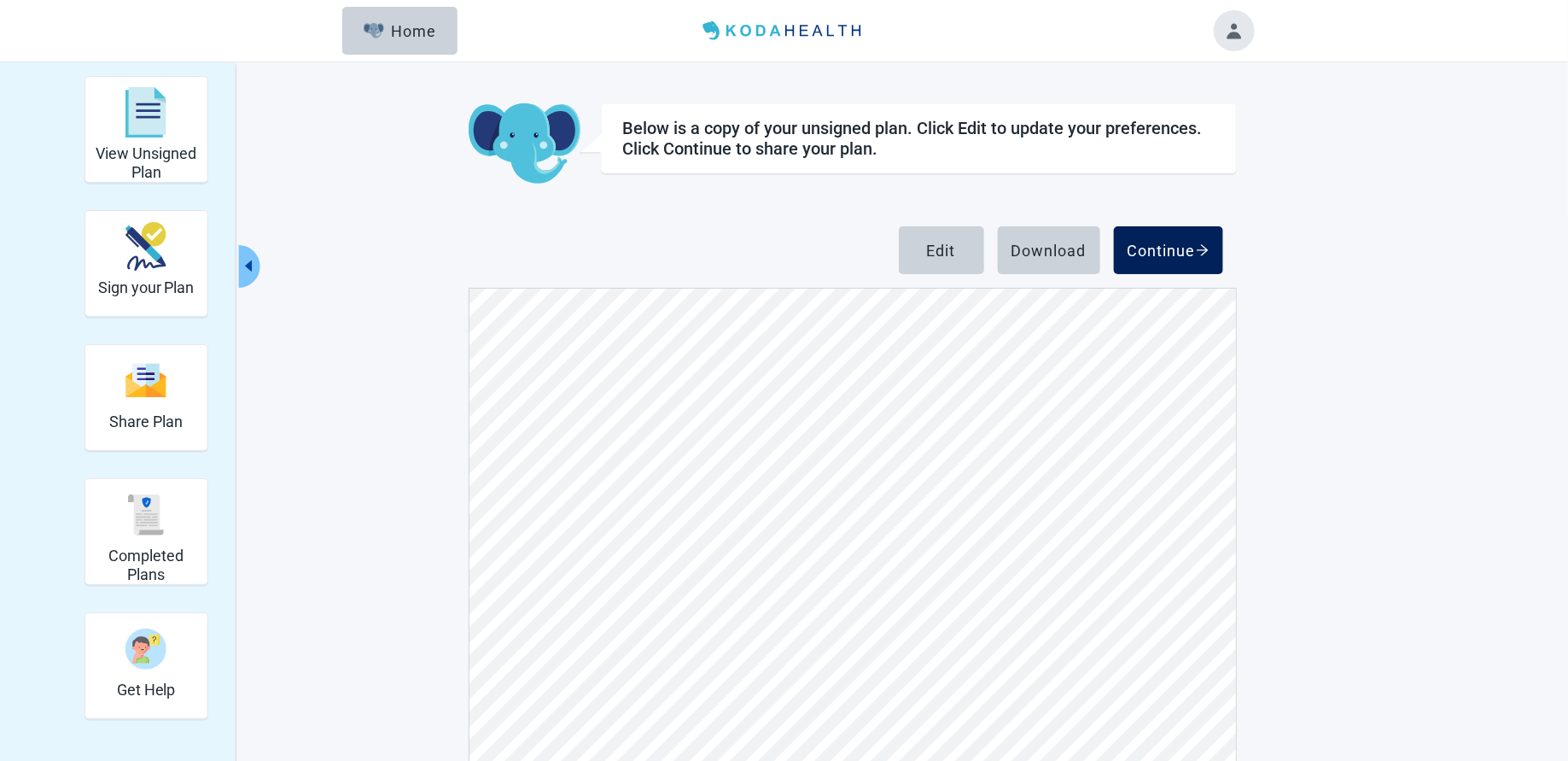 scroll, scrollTop: 163, scrollLeft: 0, axis: vertical 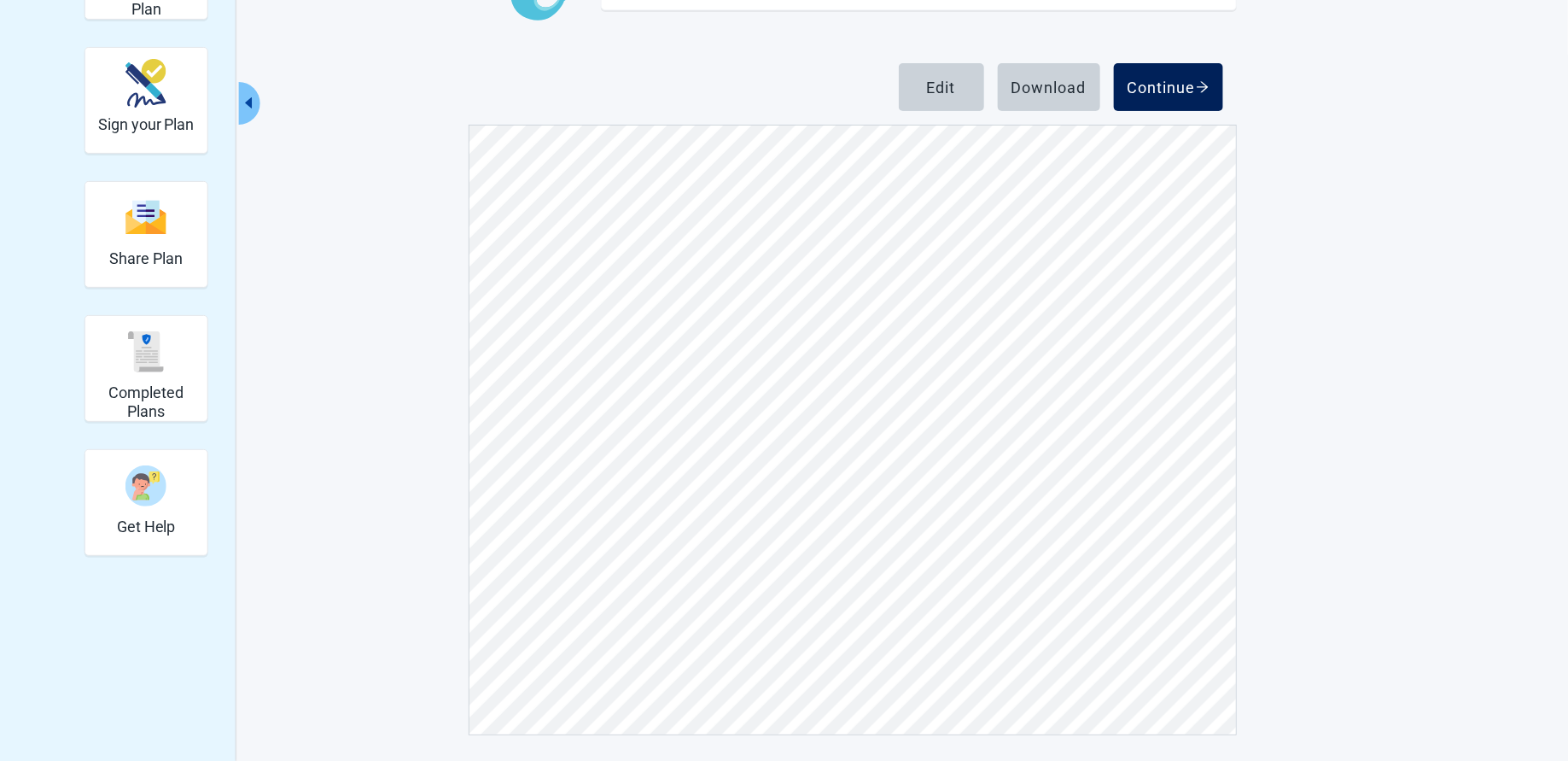 click on "Continue" at bounding box center [1169, 87] 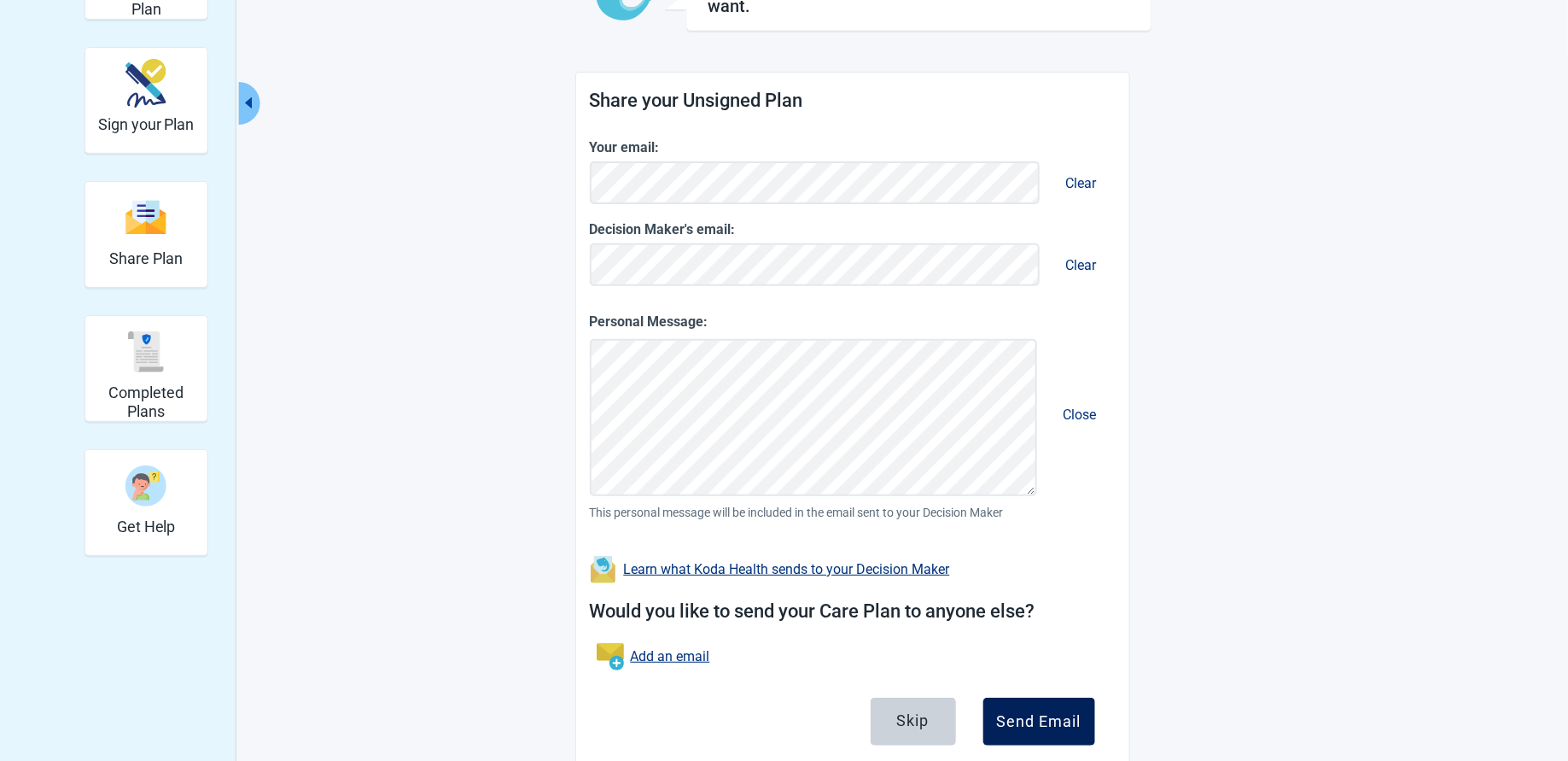 click on "Send Email" at bounding box center (1039, 722) 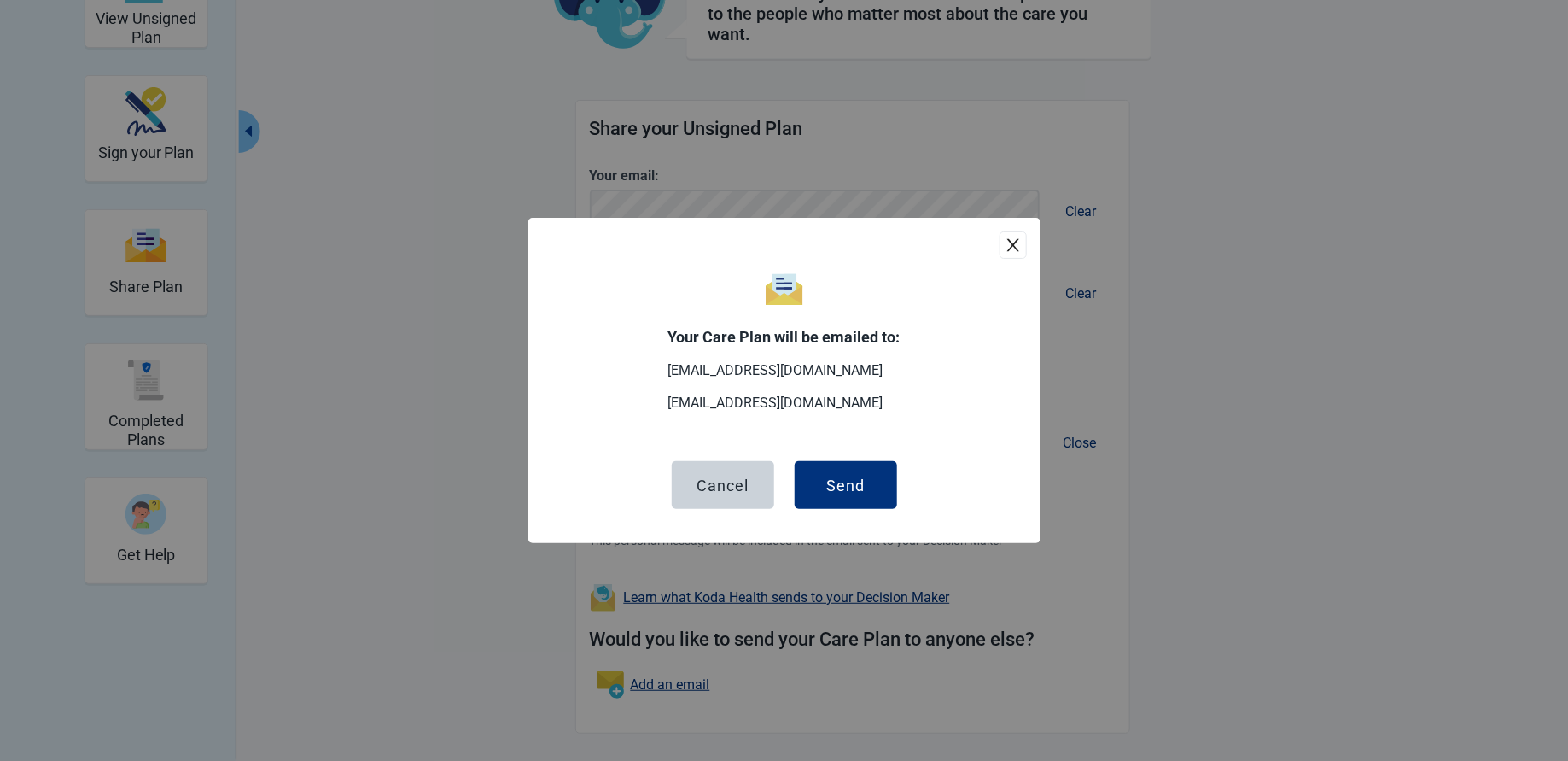 scroll, scrollTop: 132, scrollLeft: 0, axis: vertical 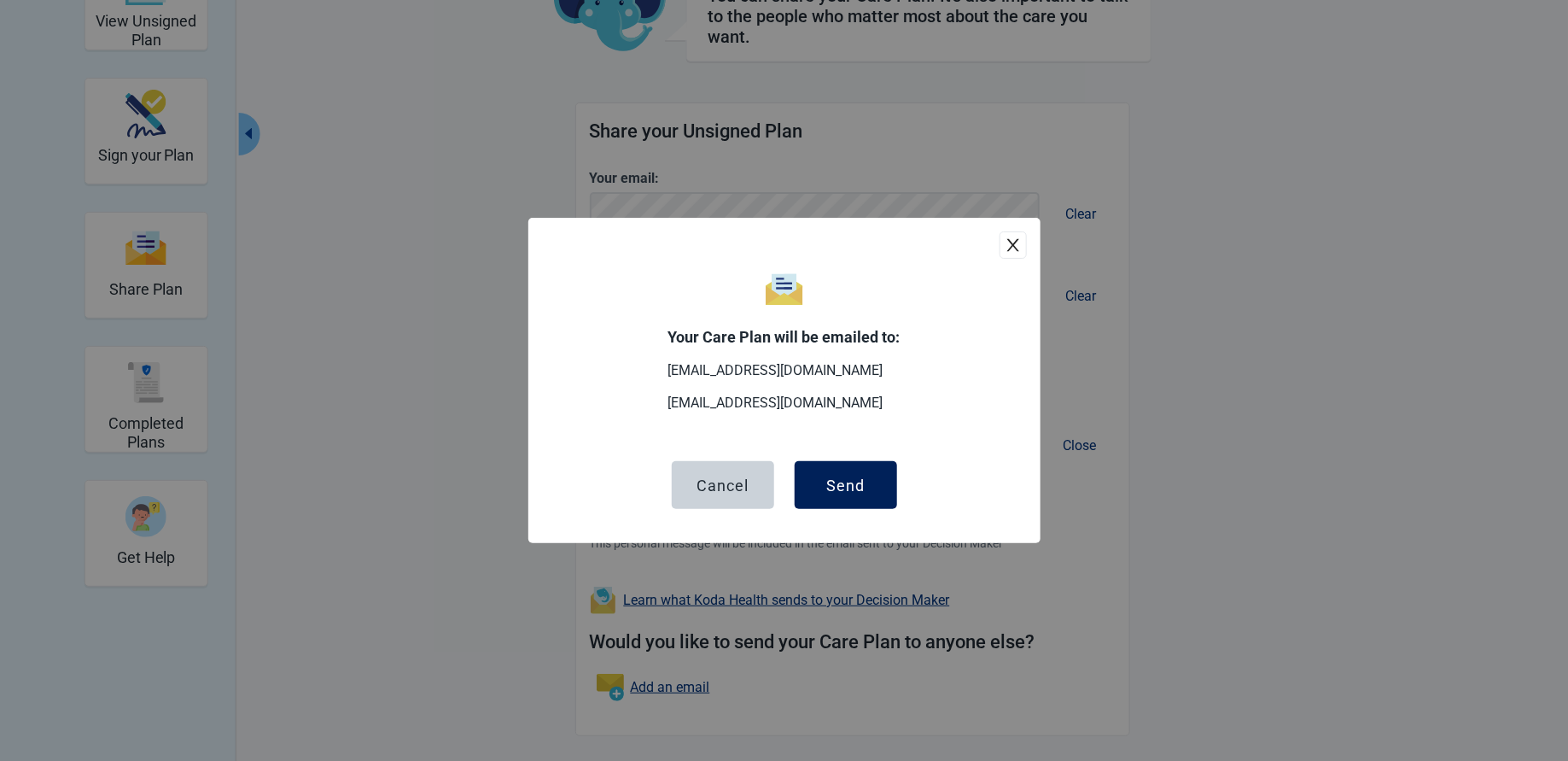click on "Send" at bounding box center [845, 485] 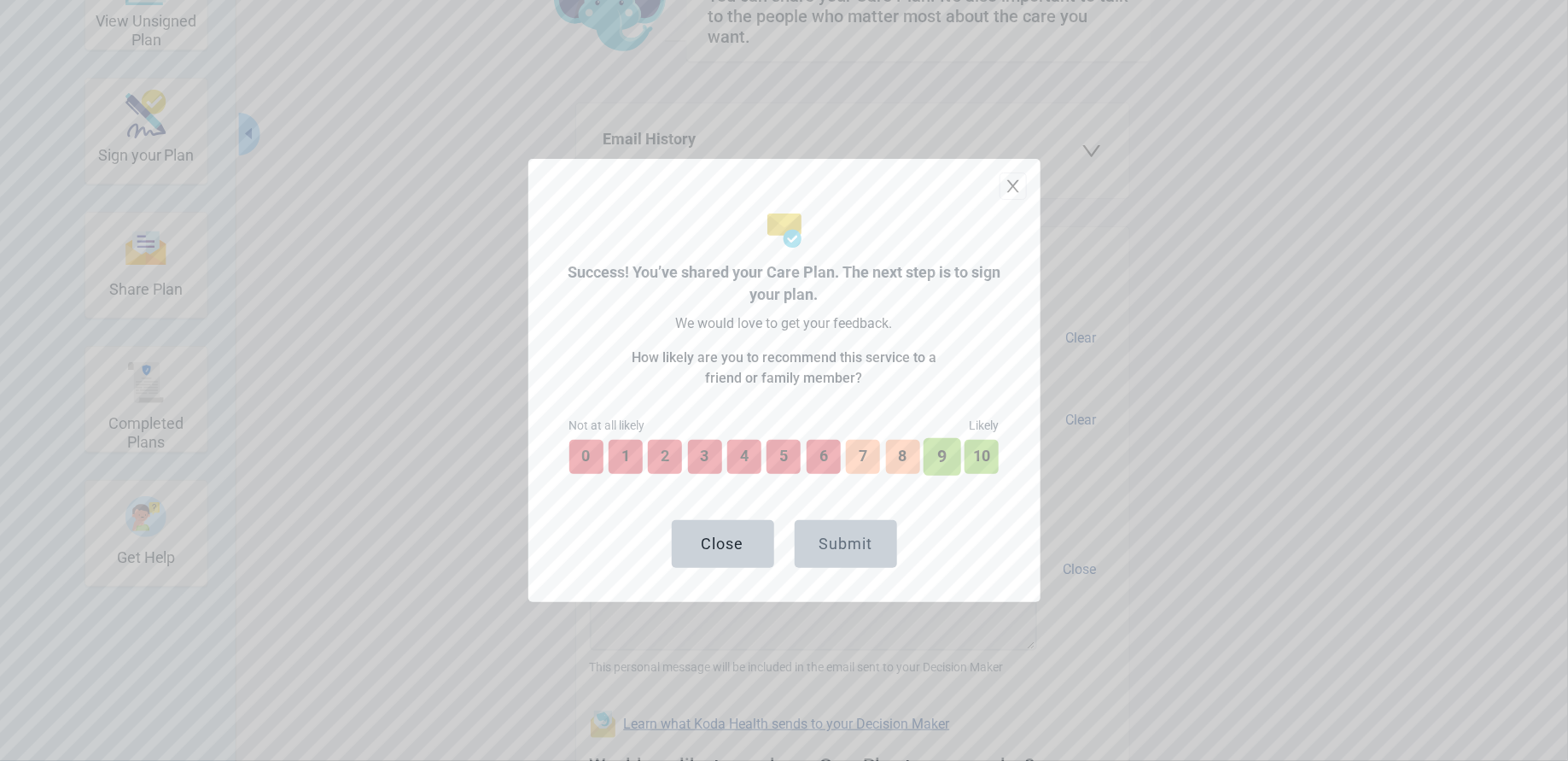 click on "9" at bounding box center [942, 457] 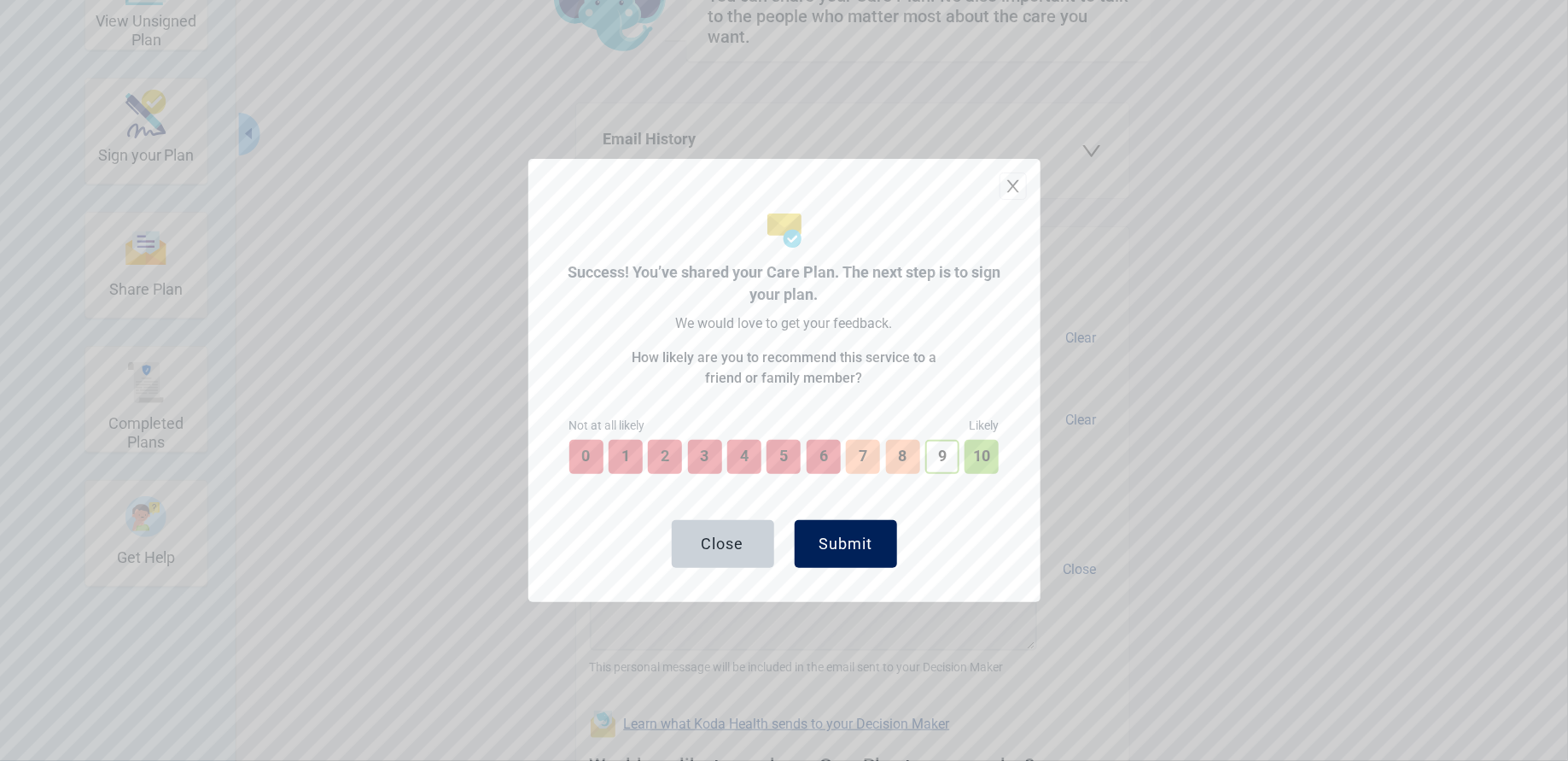 click on "Submit" at bounding box center [845, 544] 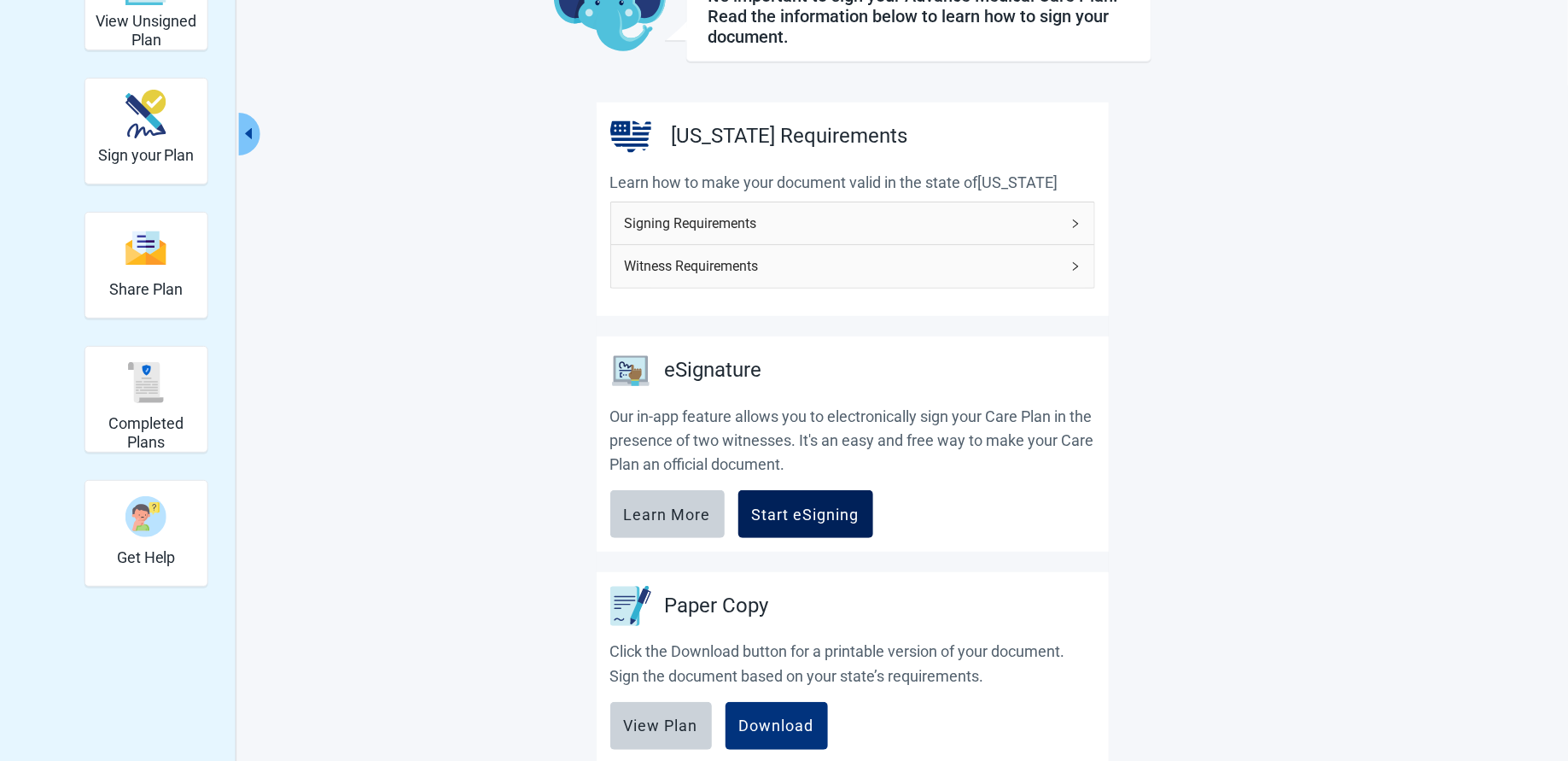 click on "Start eSigning" at bounding box center [806, 514] 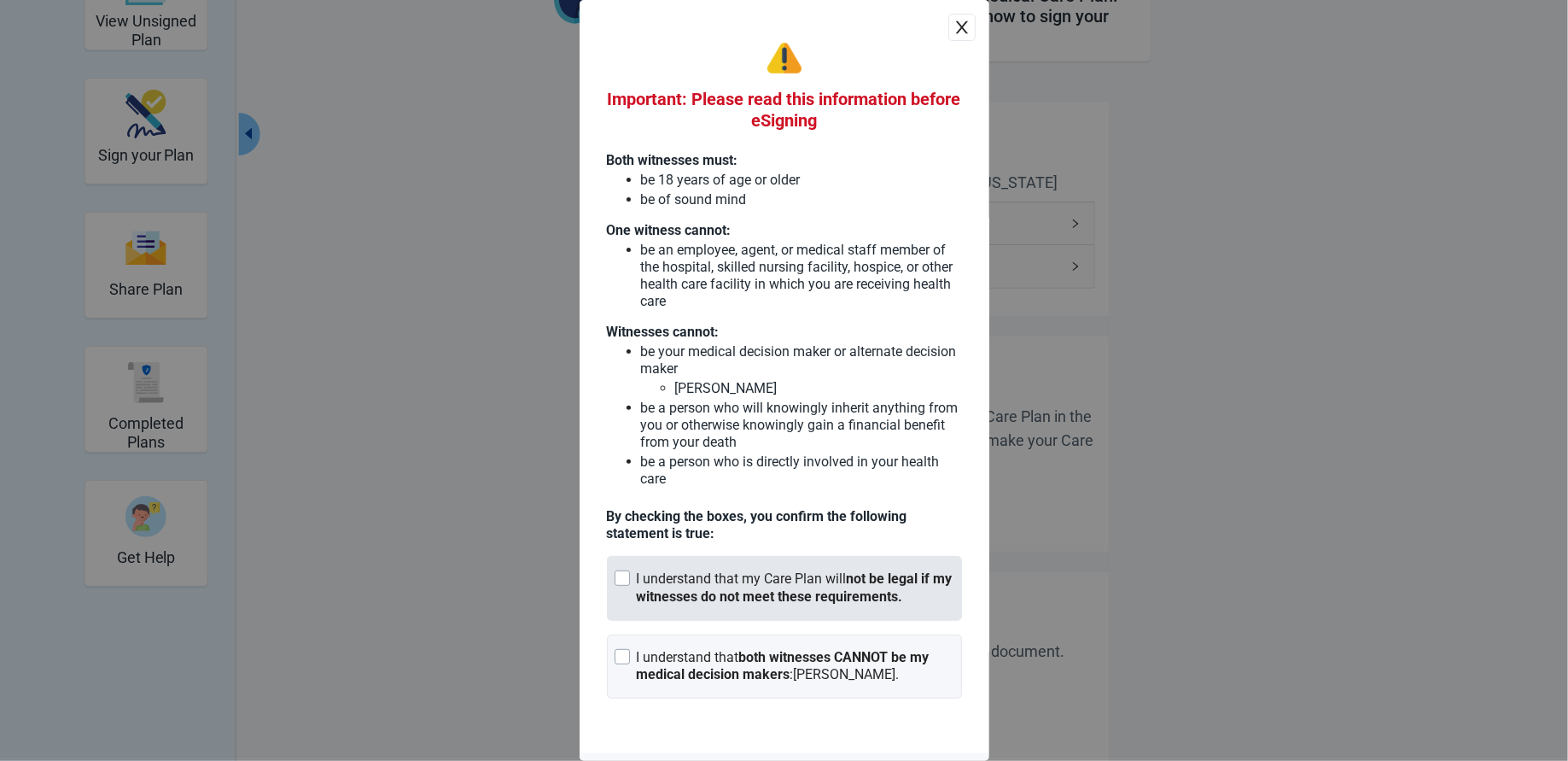 click on "I understand that my Care Plan will  not be legal if my witnesses do not meet these requirements." at bounding box center (784, 588) 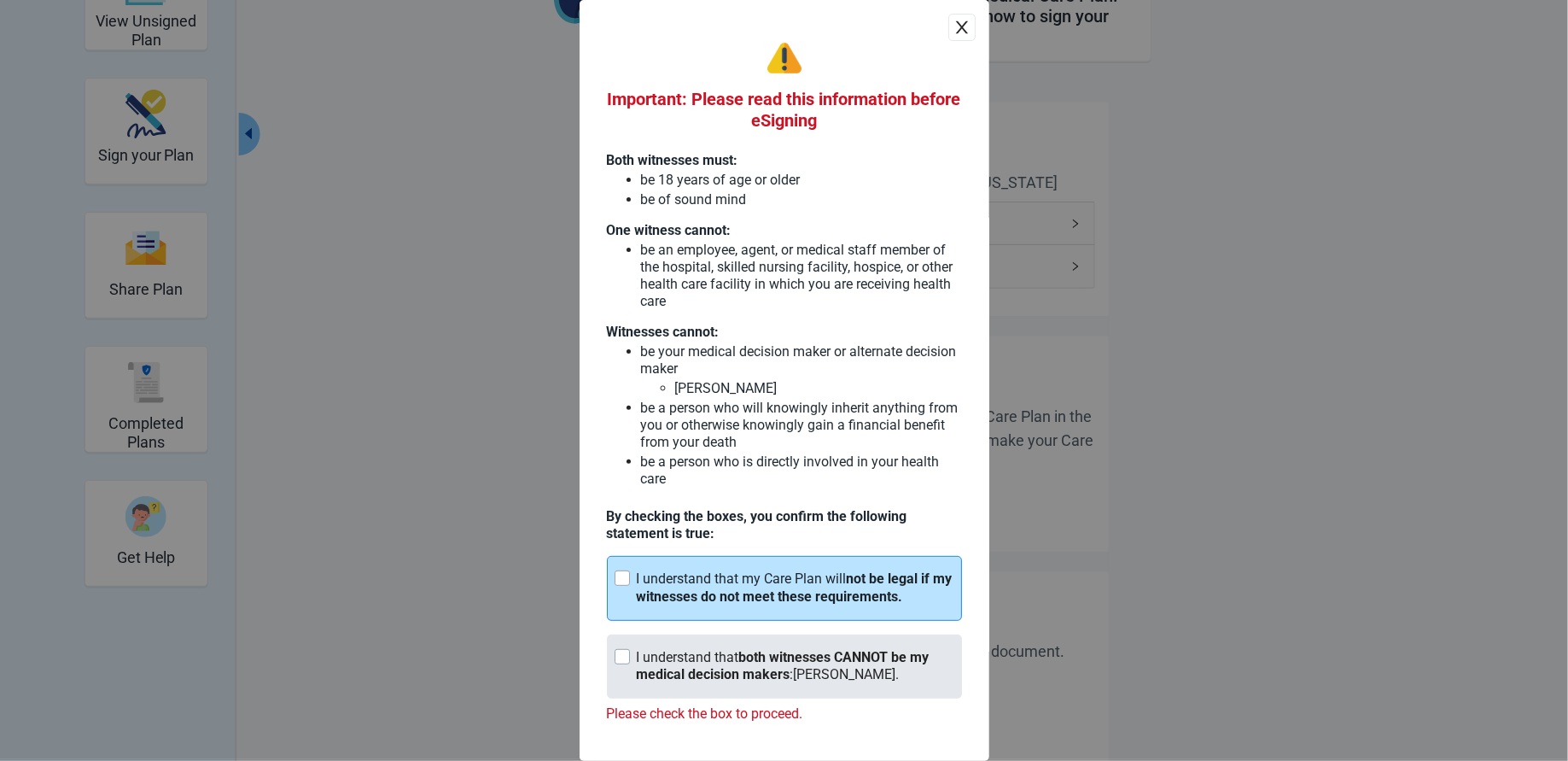 click on "both witnesses CANNOT be my medical decision makers" at bounding box center [783, 666] 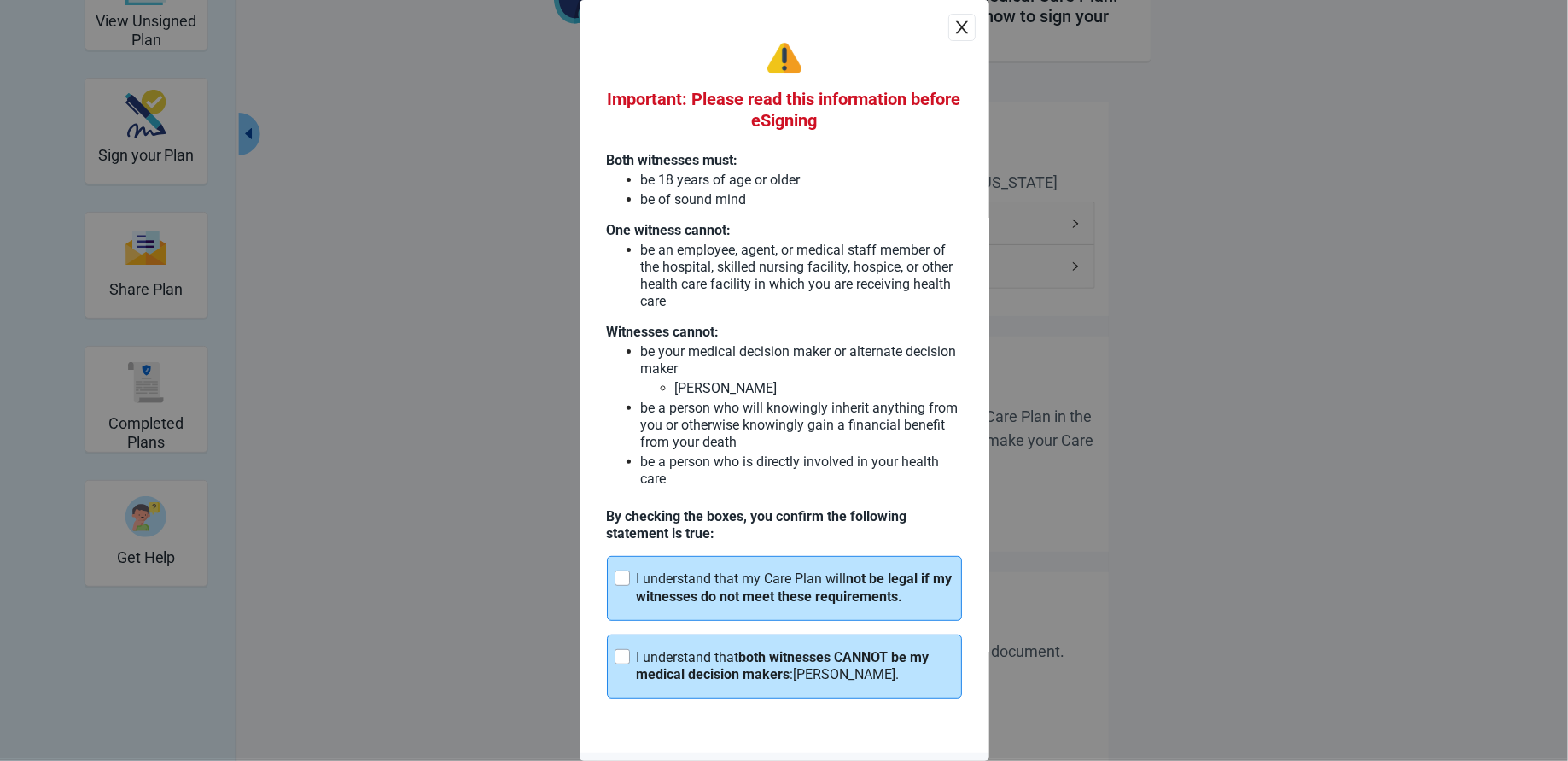 scroll, scrollTop: 56, scrollLeft: 0, axis: vertical 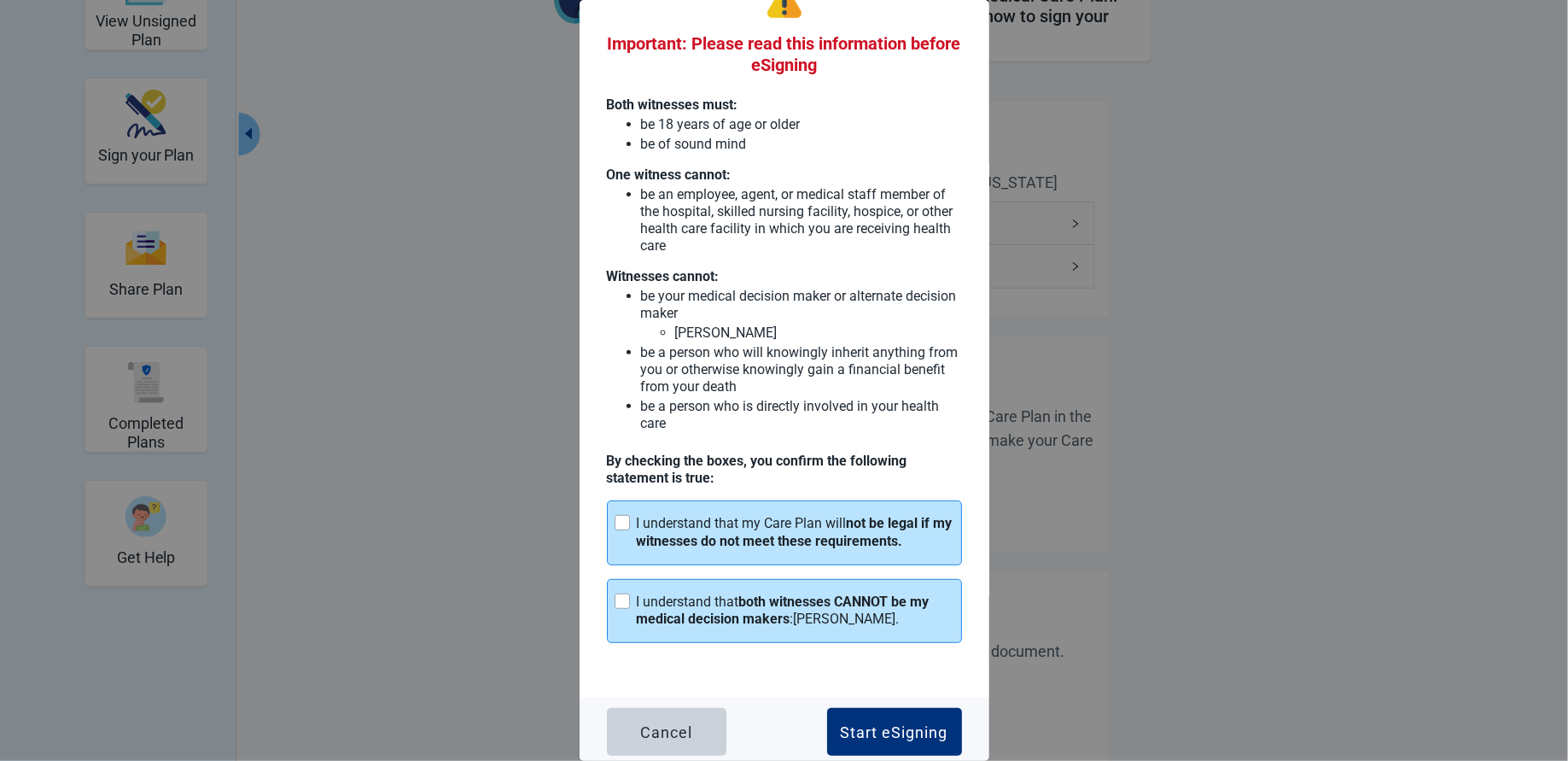 click on "Cancel Start eSigning" at bounding box center (784, 732) 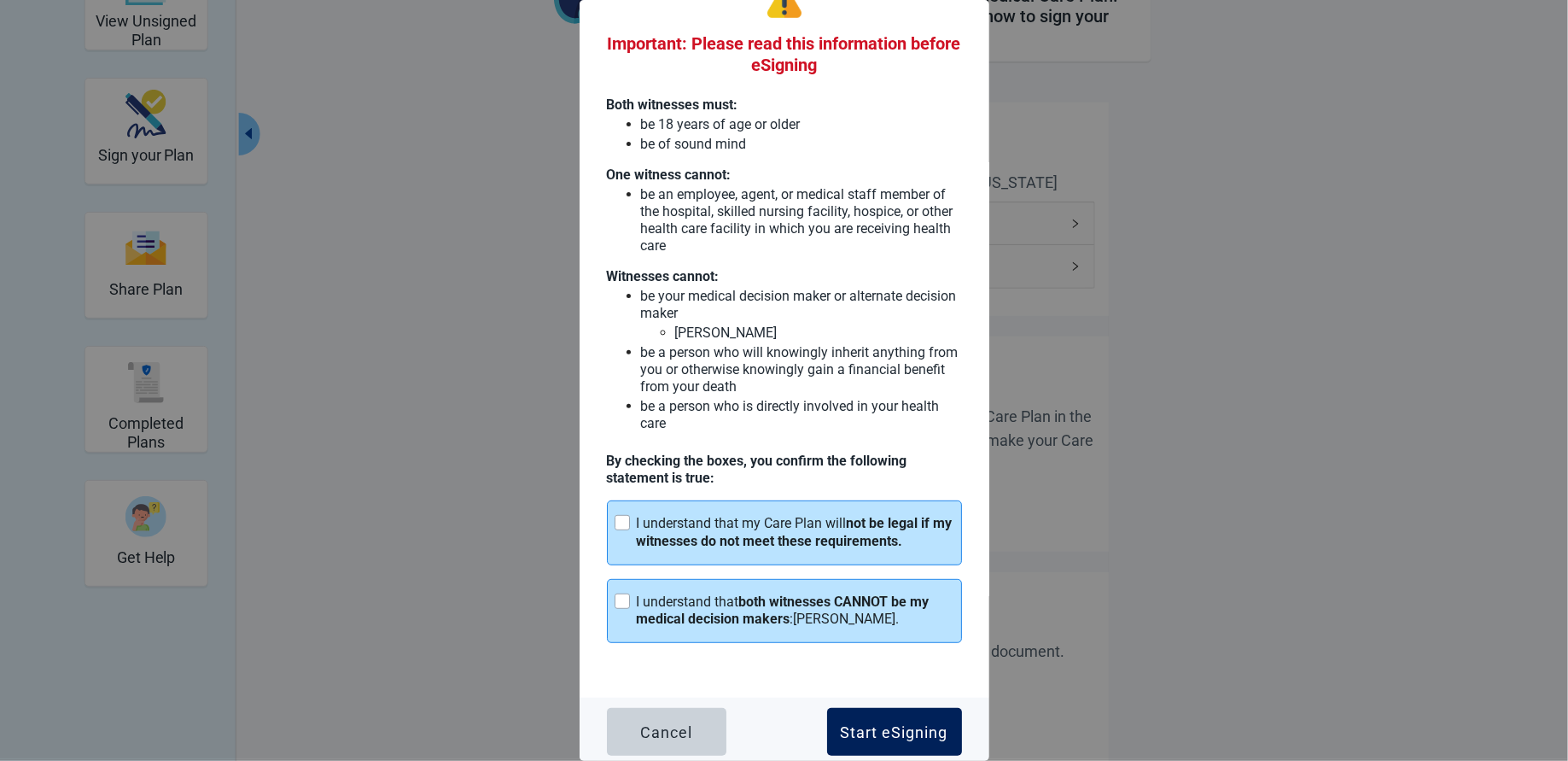 click on "Start eSigning" at bounding box center [895, 732] 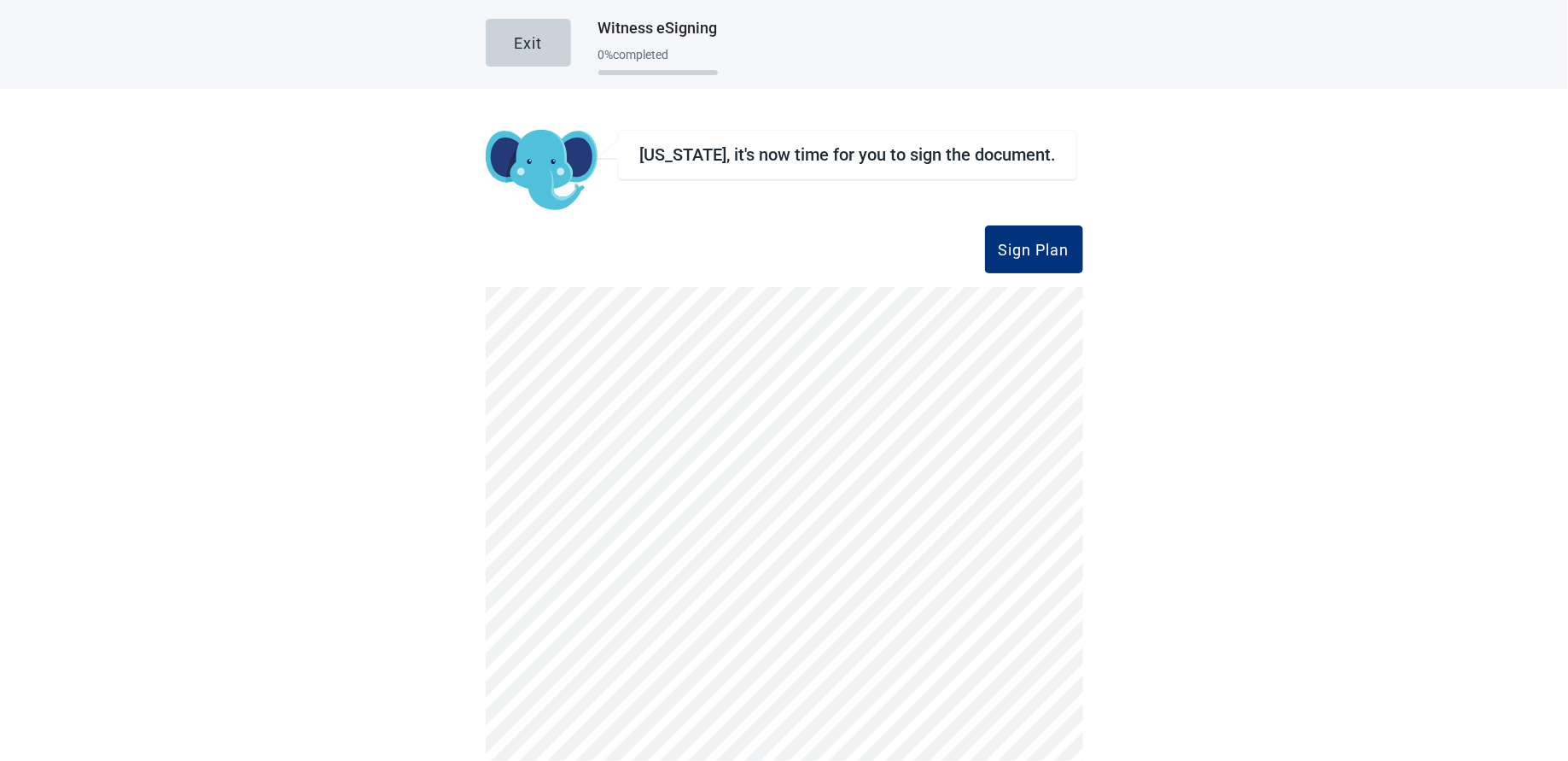 scroll, scrollTop: 0, scrollLeft: 0, axis: both 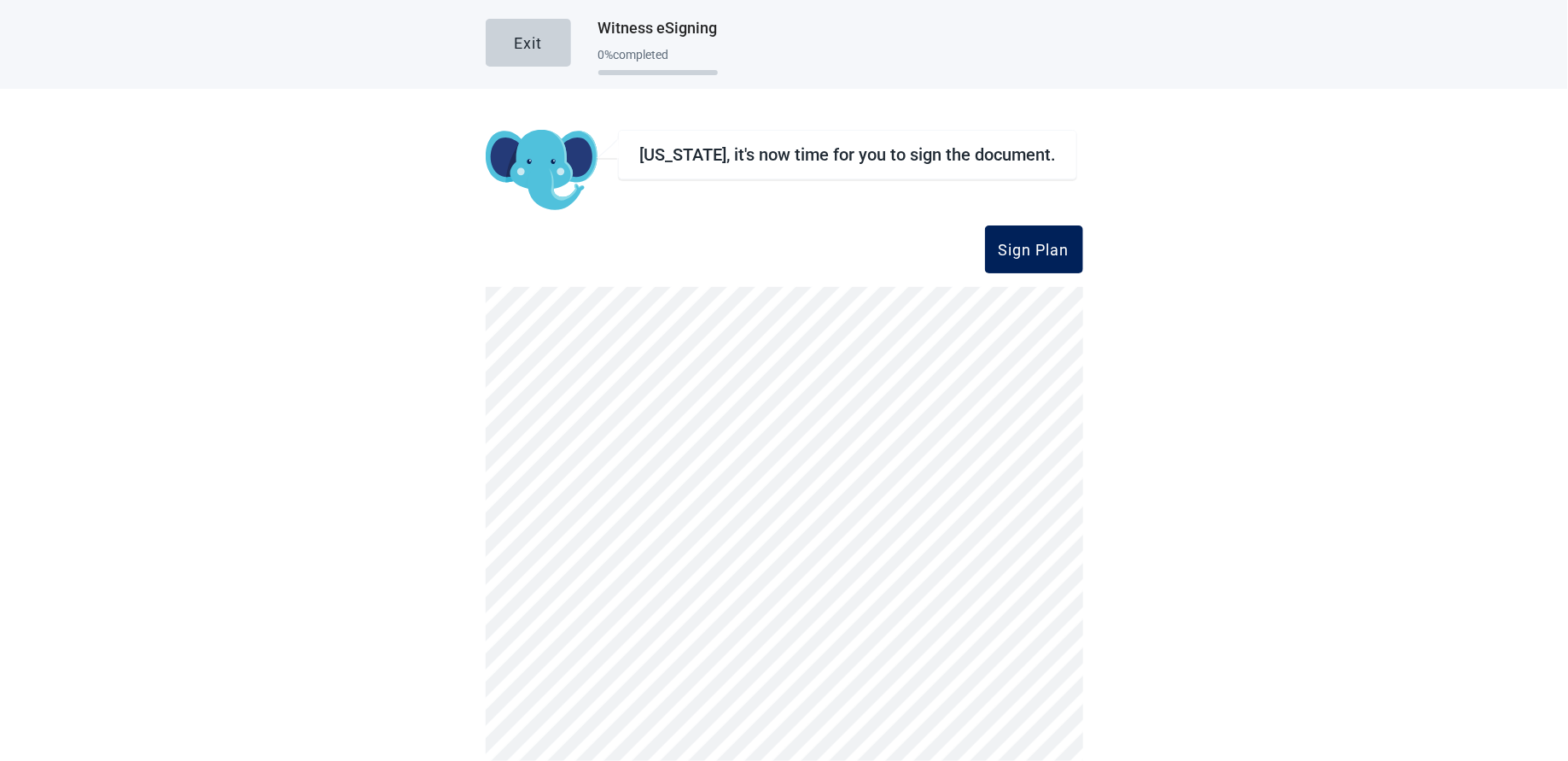 click on "Sign Plan" at bounding box center [1034, 249] 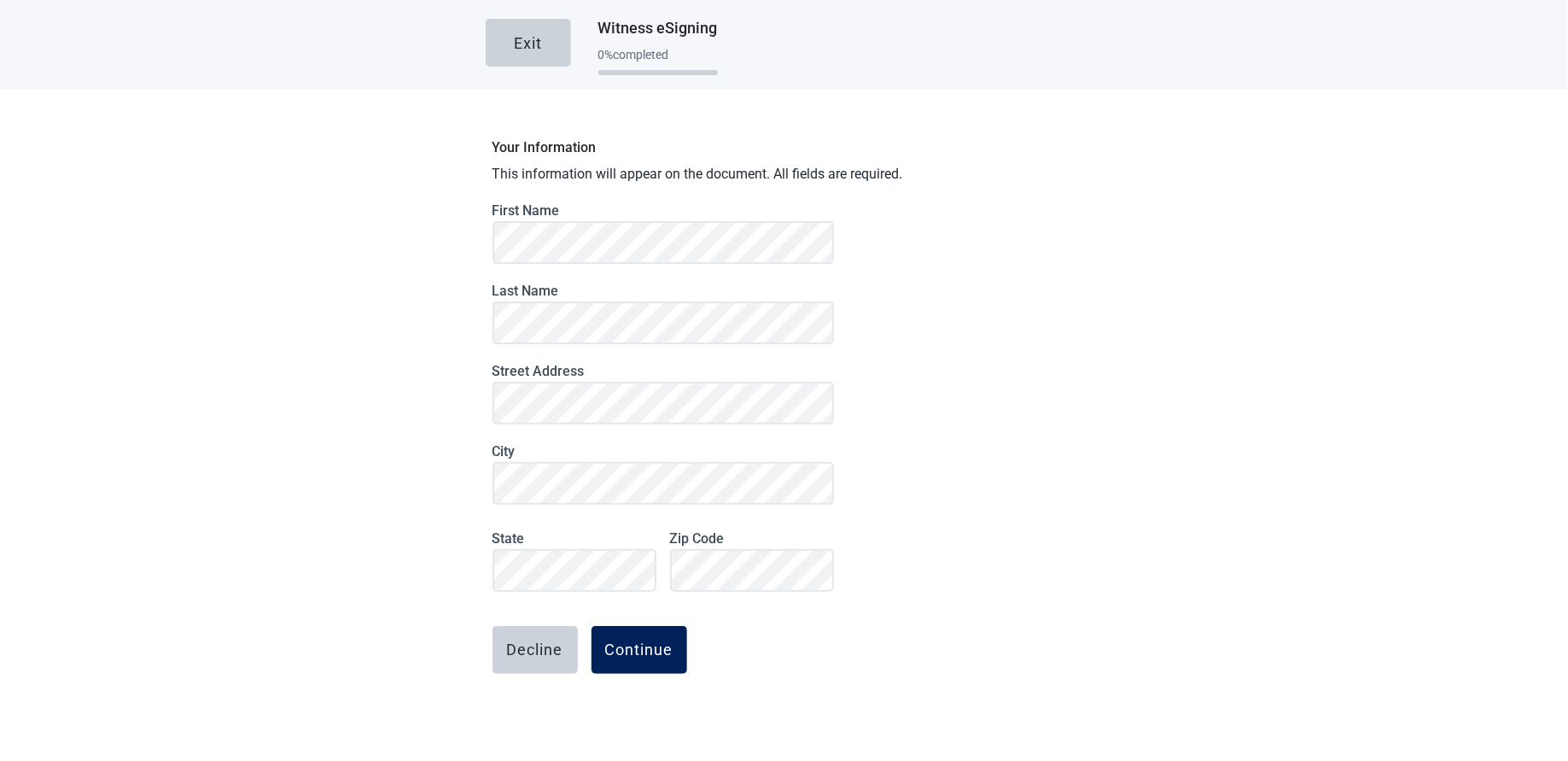 click on "Continue" at bounding box center [639, 650] 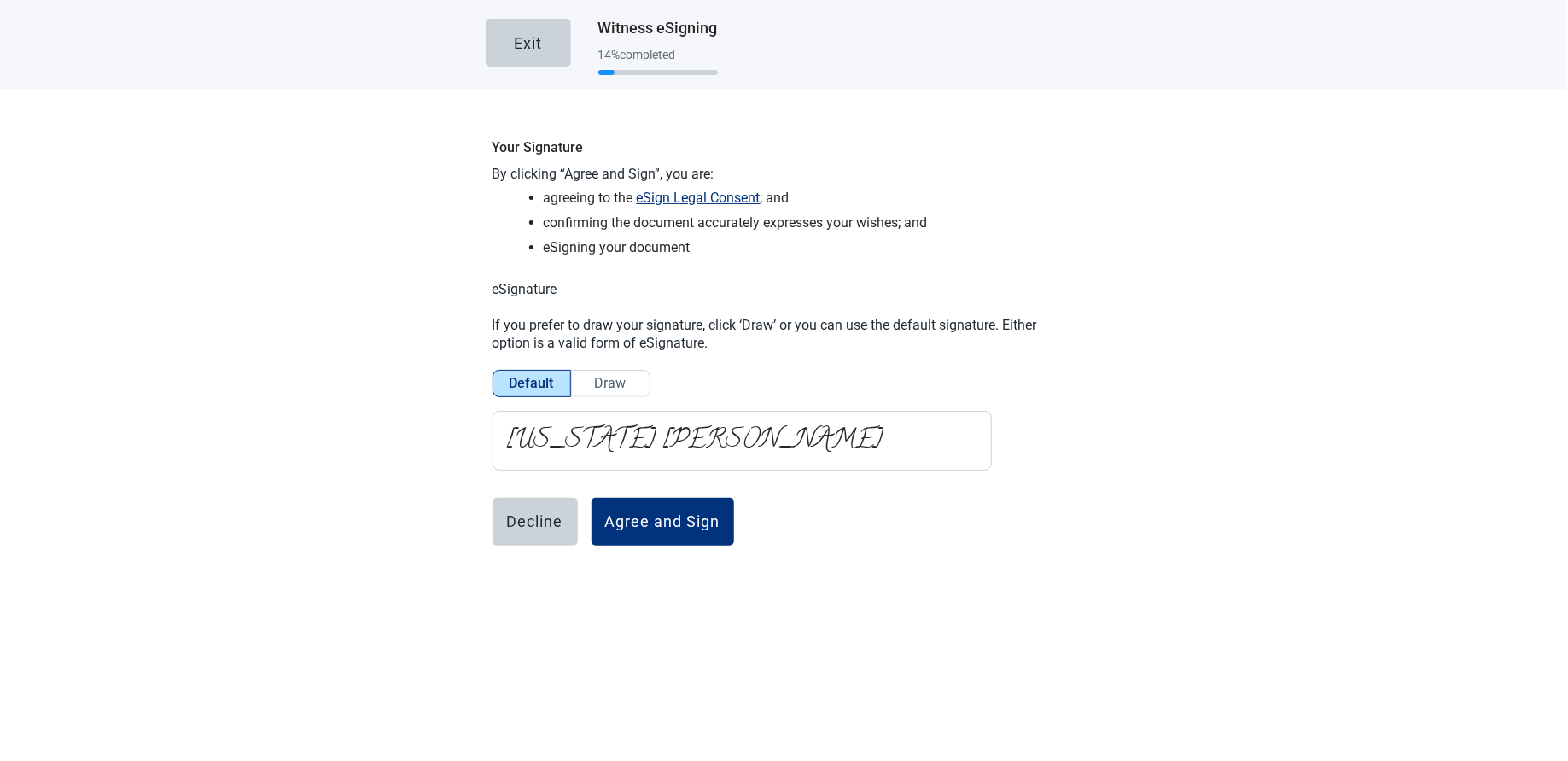 click on "Decline Agree and Sign" at bounding box center [663, 566] 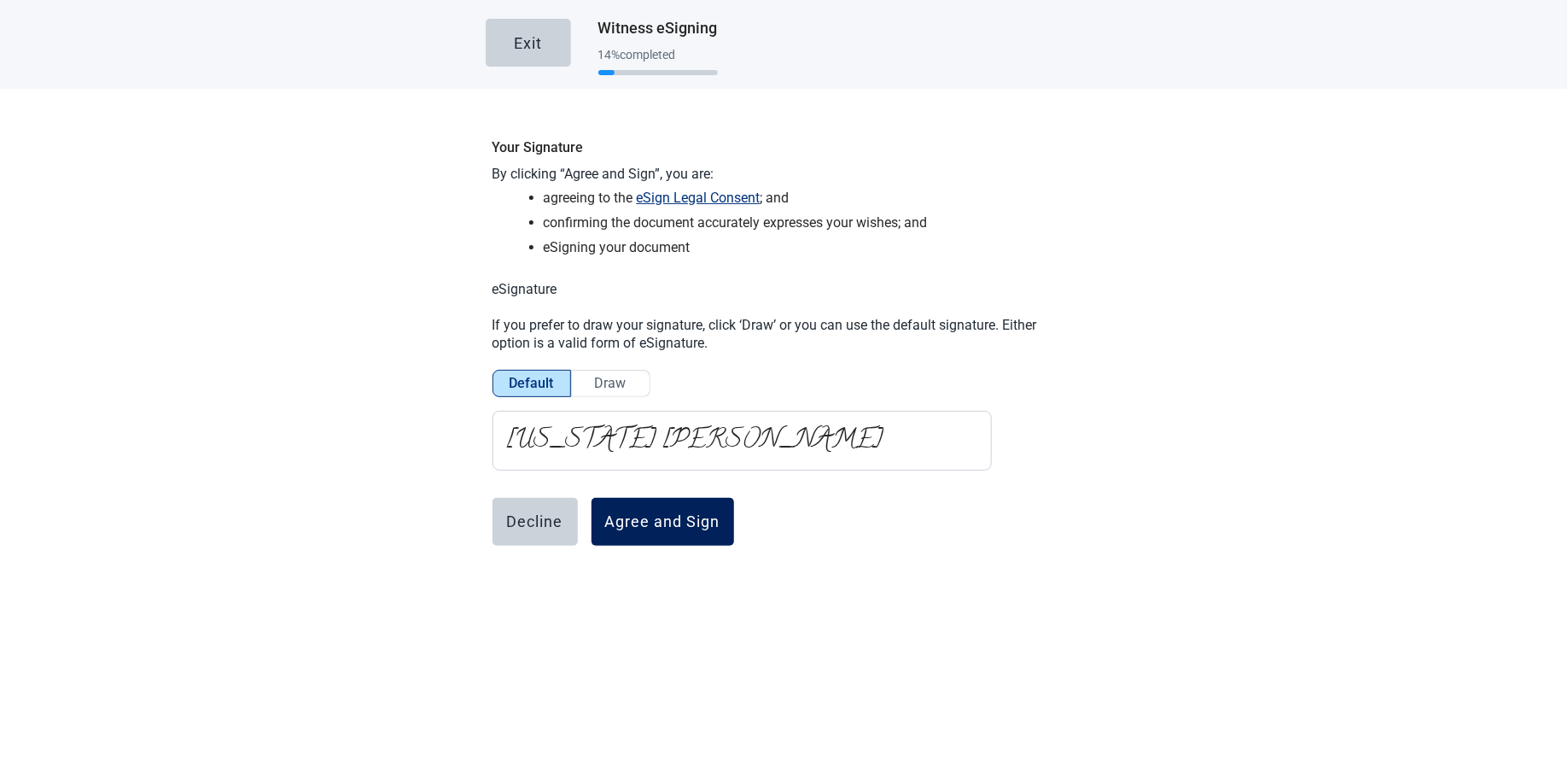 click on "Agree and Sign" at bounding box center (662, 522) 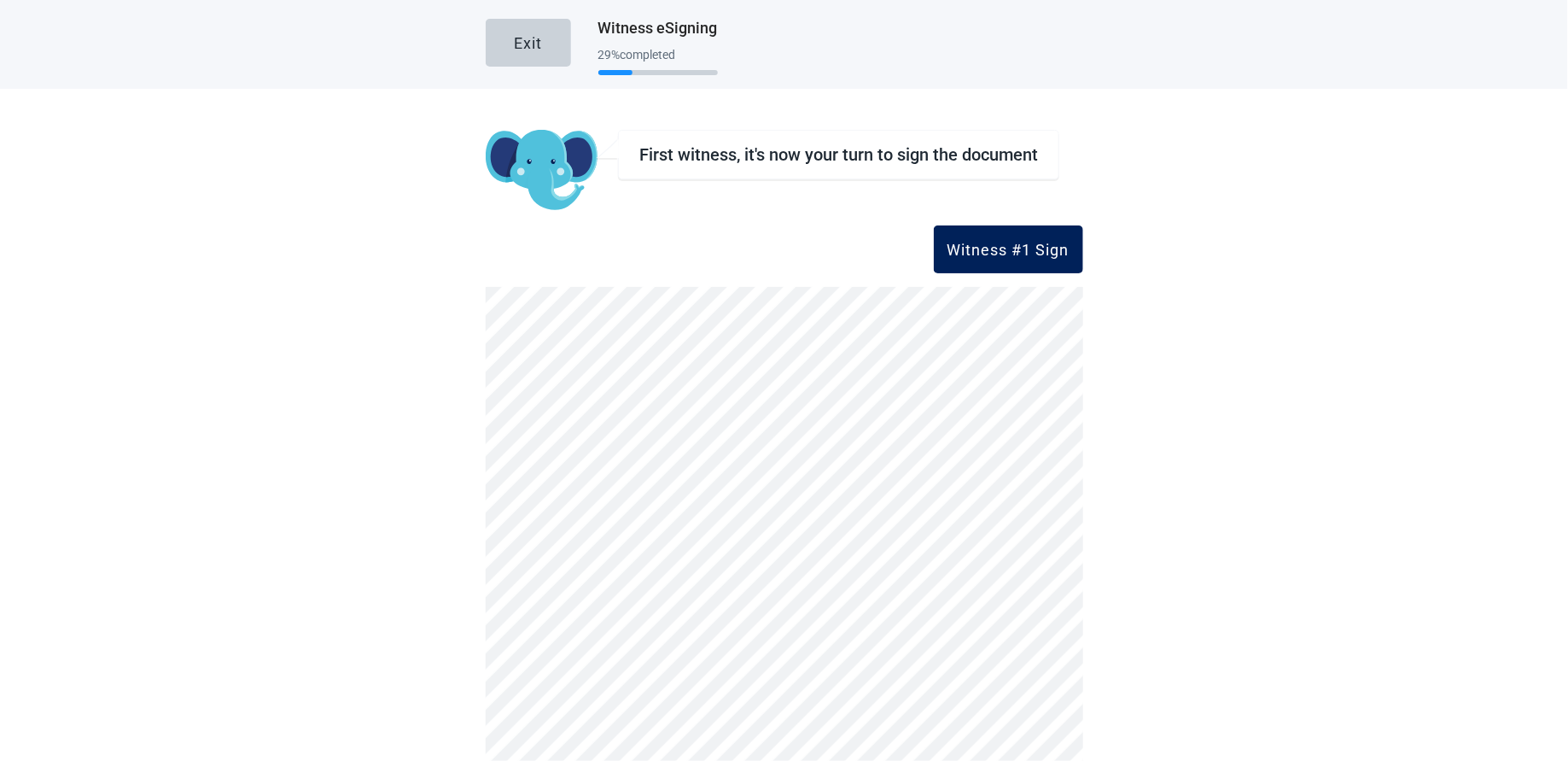click on "Witness #1 Sign" at bounding box center [1008, 249] 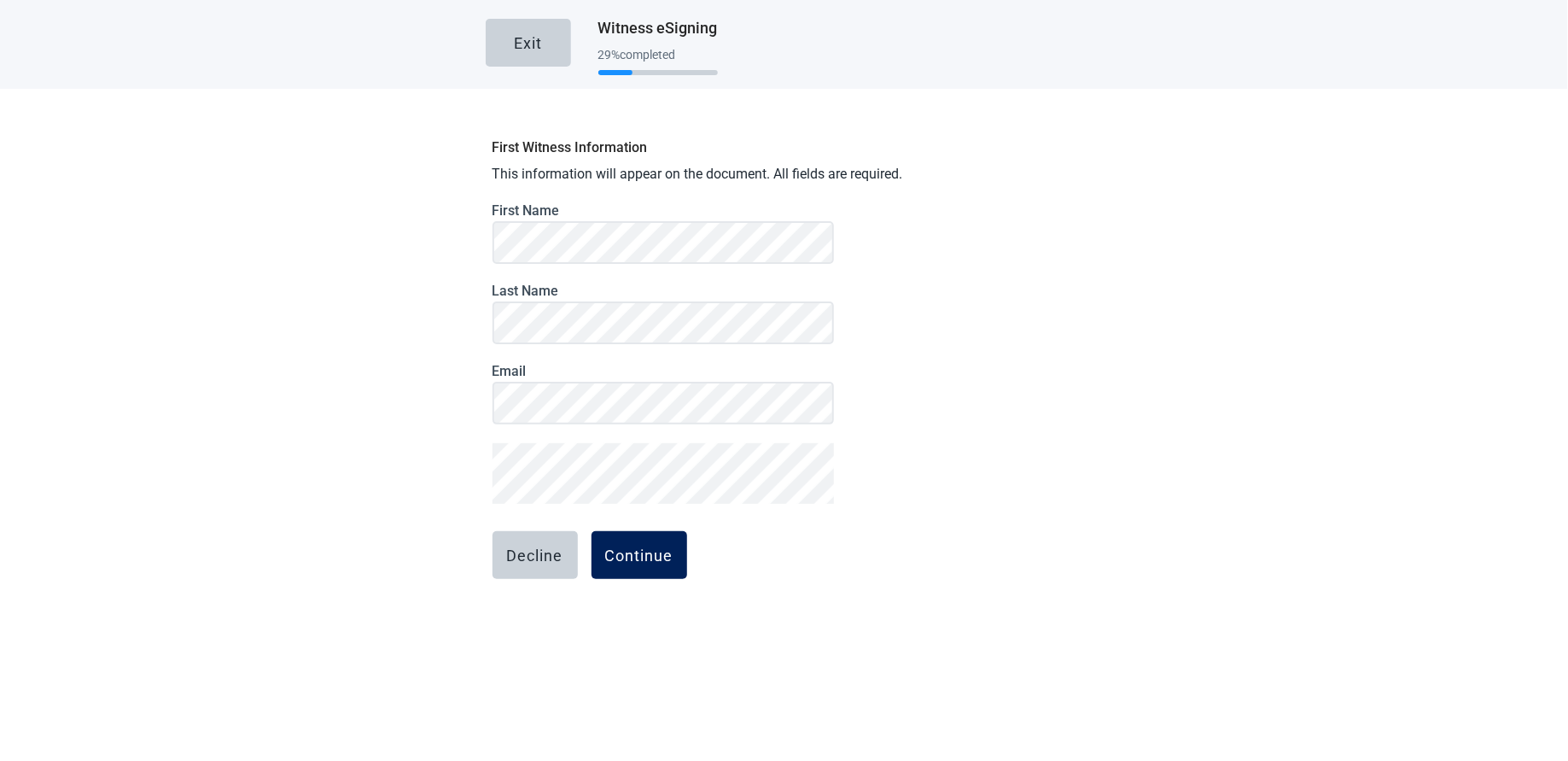 click on "Continue" at bounding box center (639, 555) 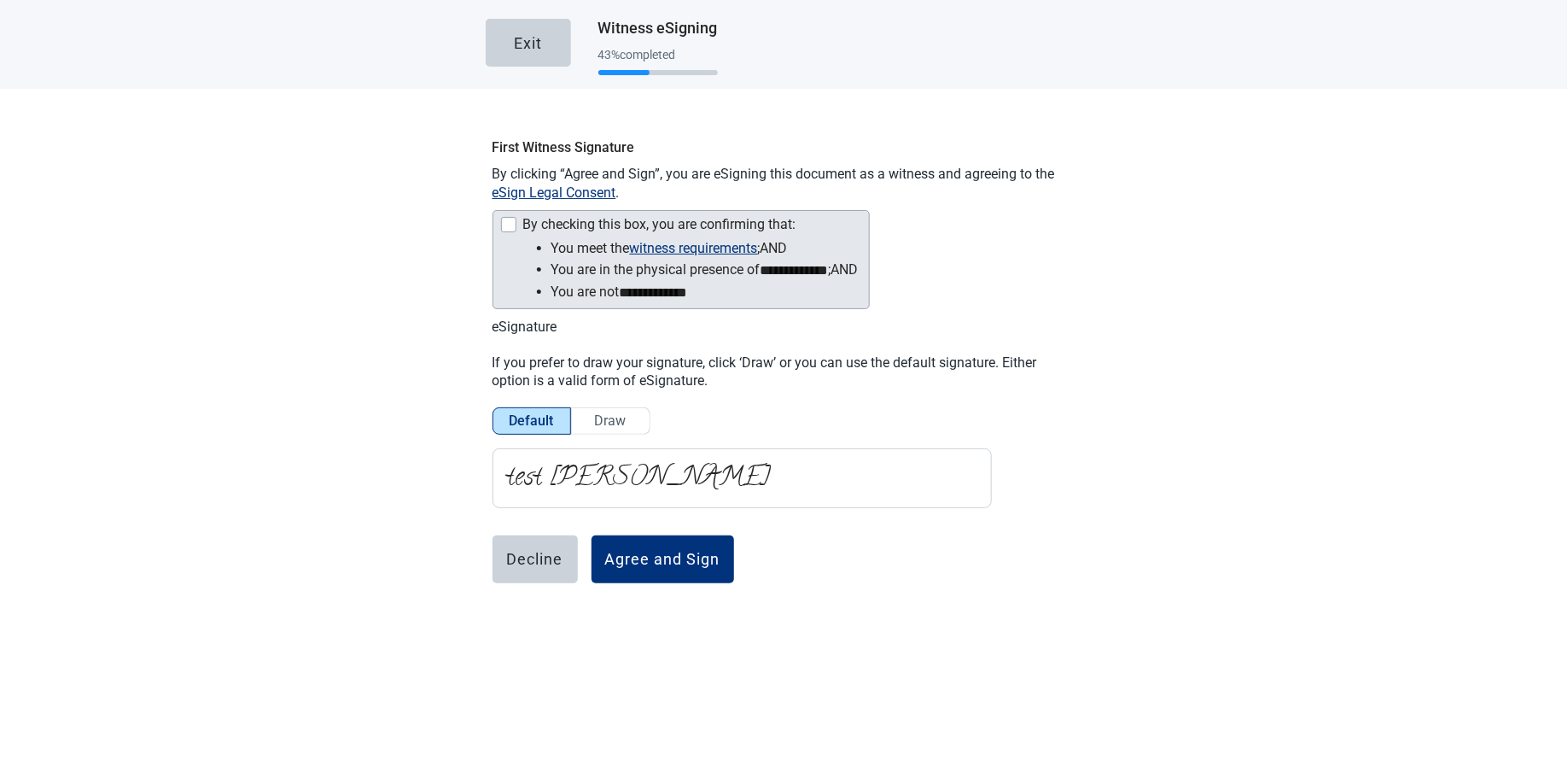 click on "**********" at bounding box center (688, 270) 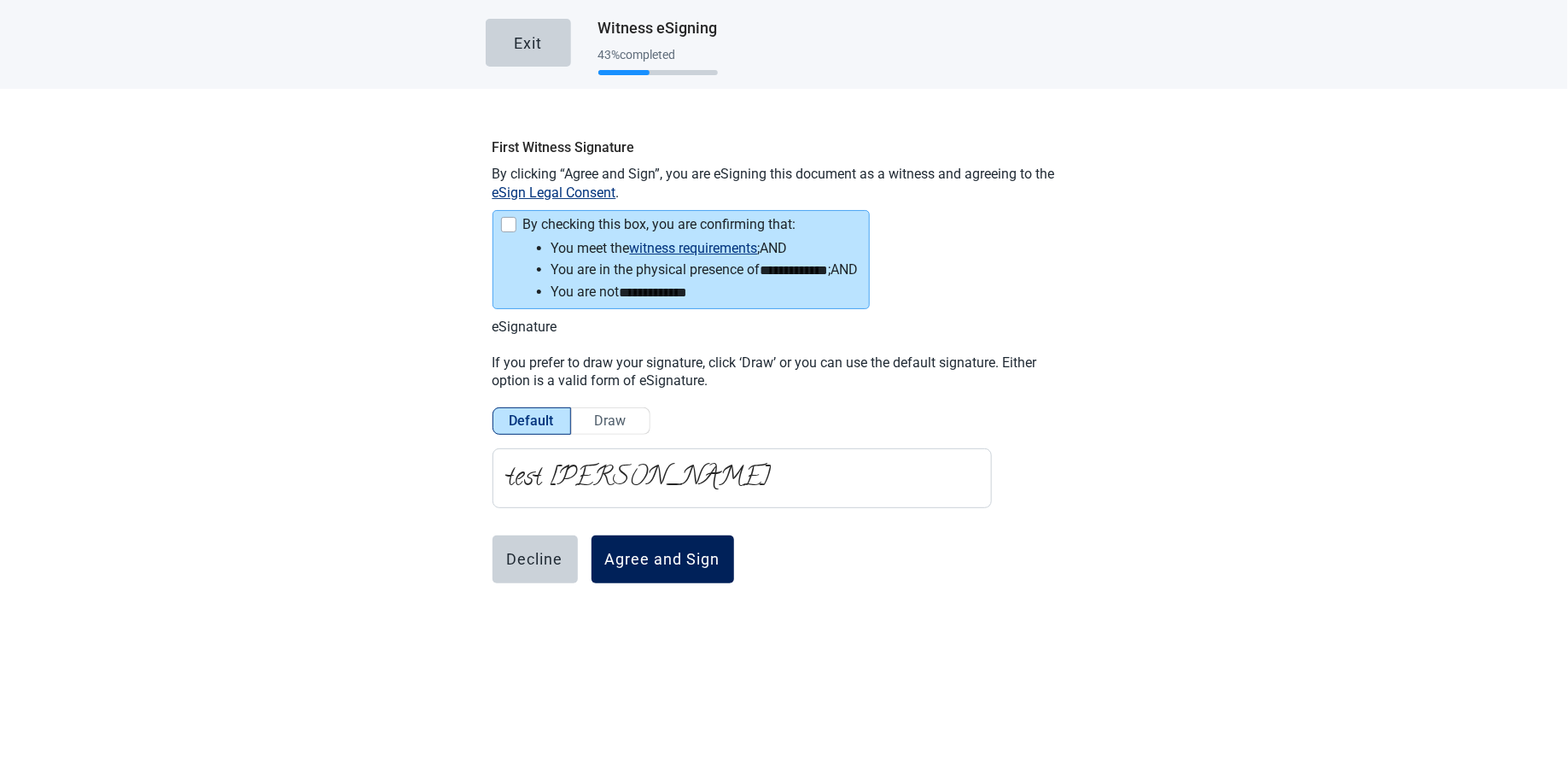 click on "Agree and Sign" at bounding box center [662, 559] 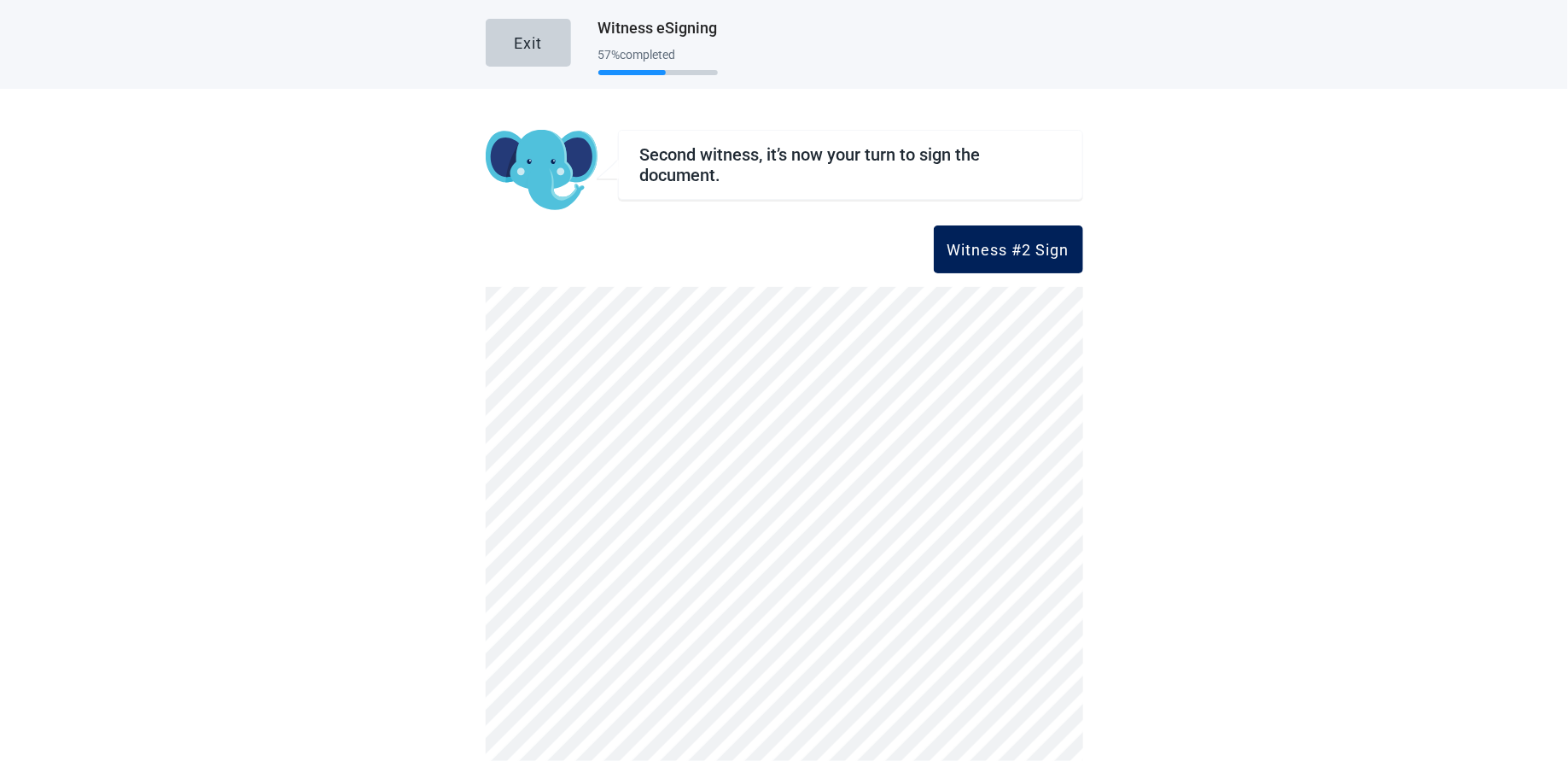 click on "Witness #2 Sign" at bounding box center (1008, 249) 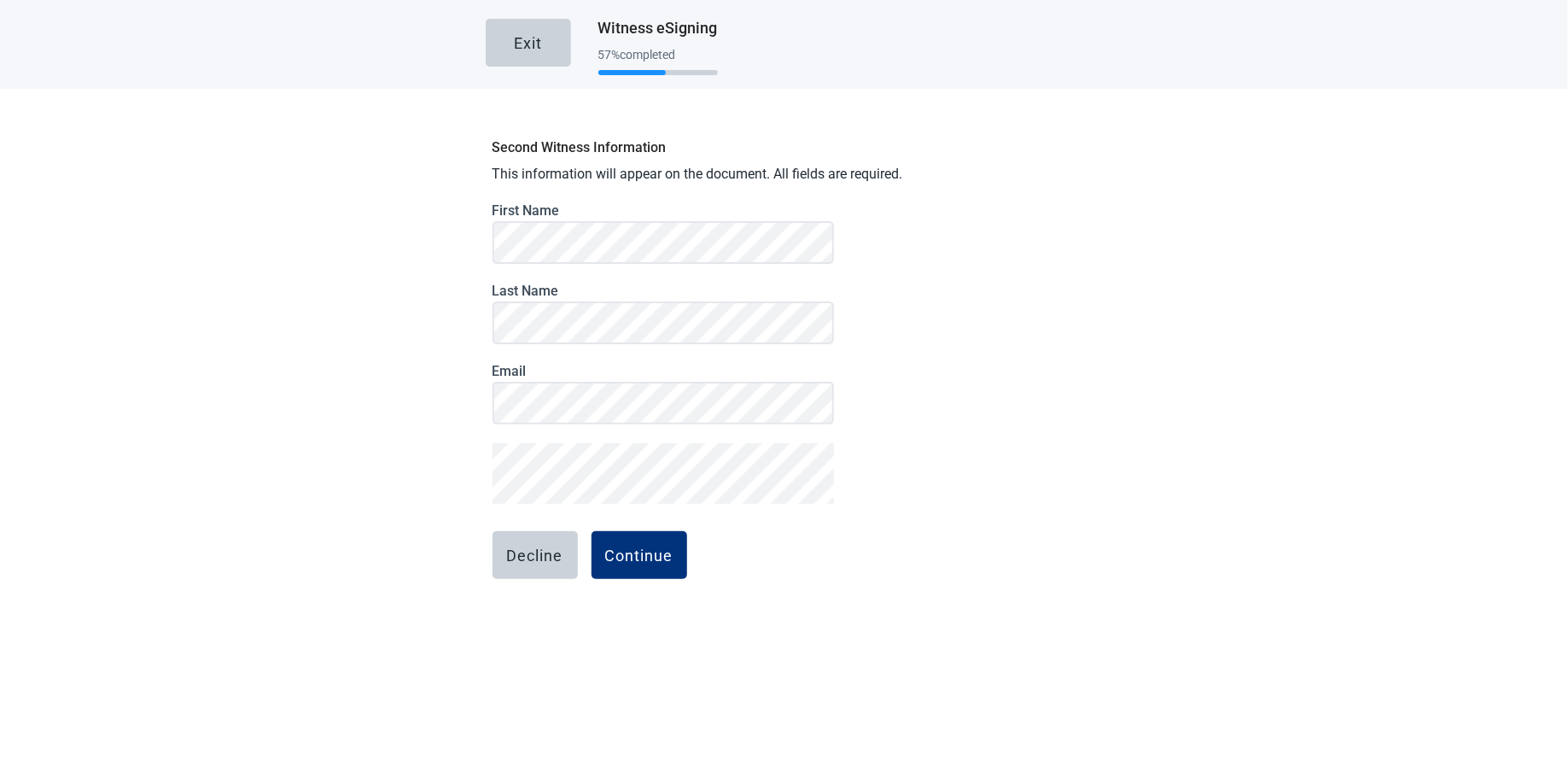 click on "First Name Last Name Email Decline Continue" at bounding box center (663, 436) 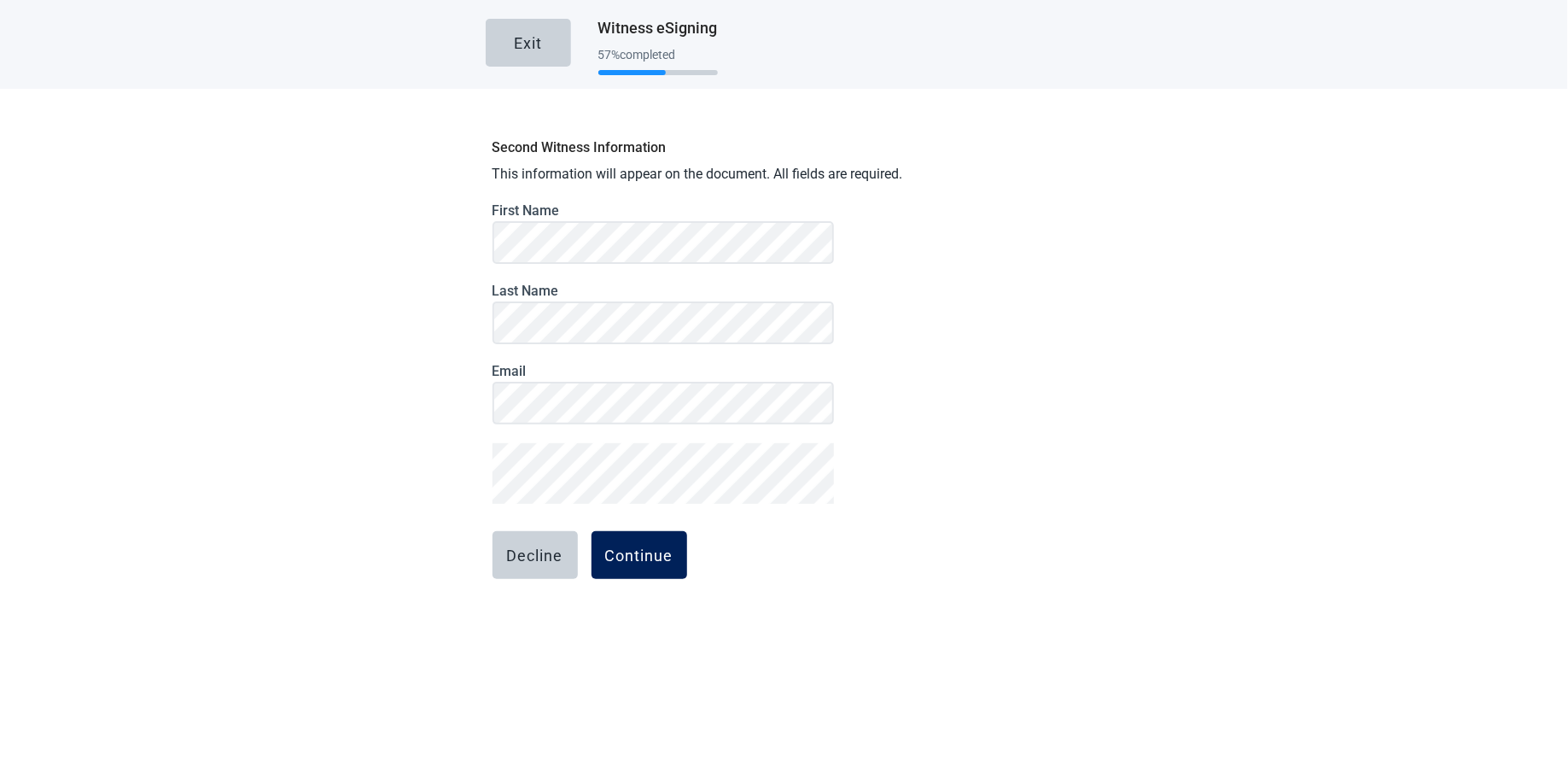 click on "Continue" at bounding box center [639, 555] 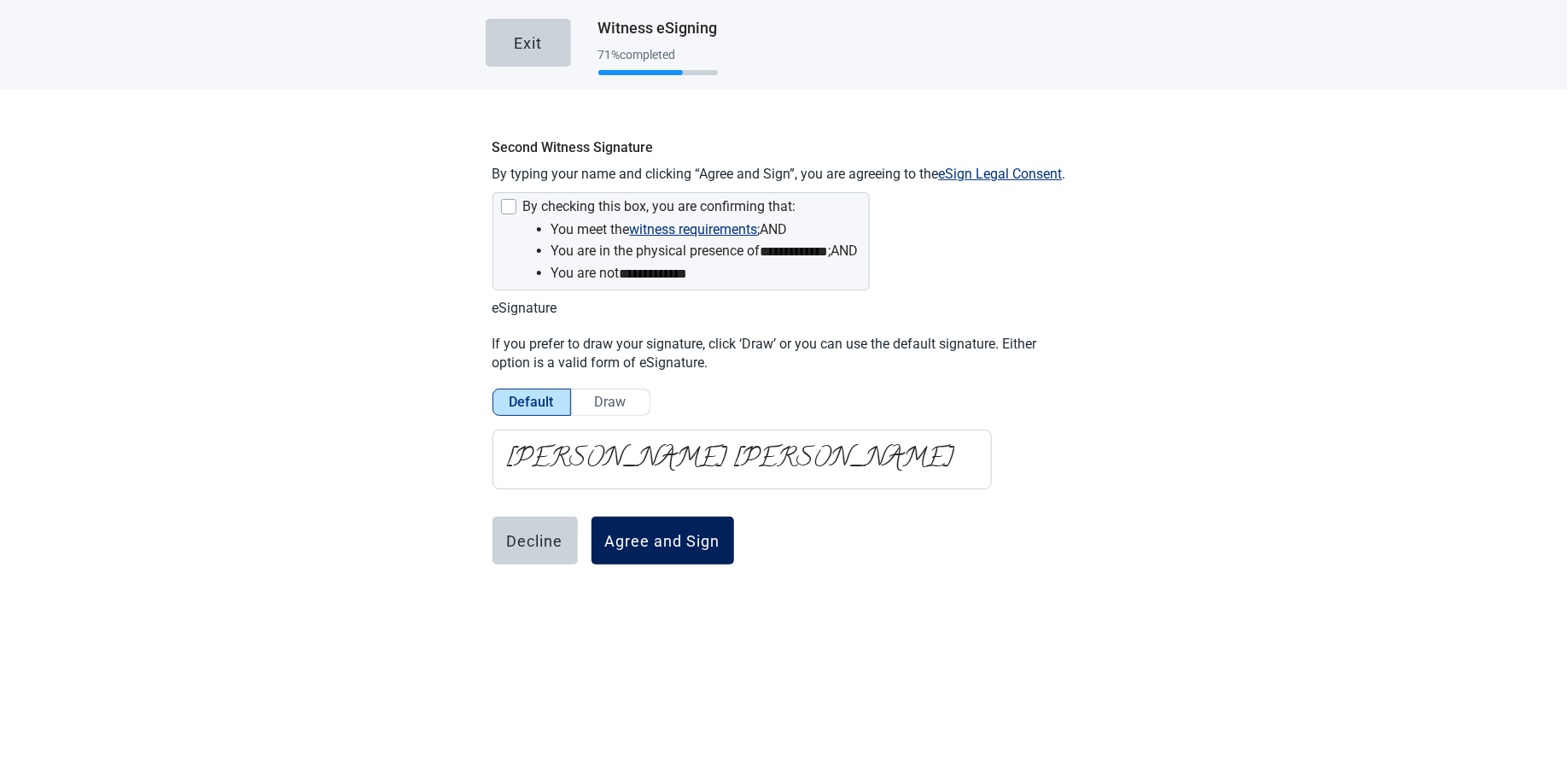 click on "Agree and Sign" at bounding box center [662, 541] 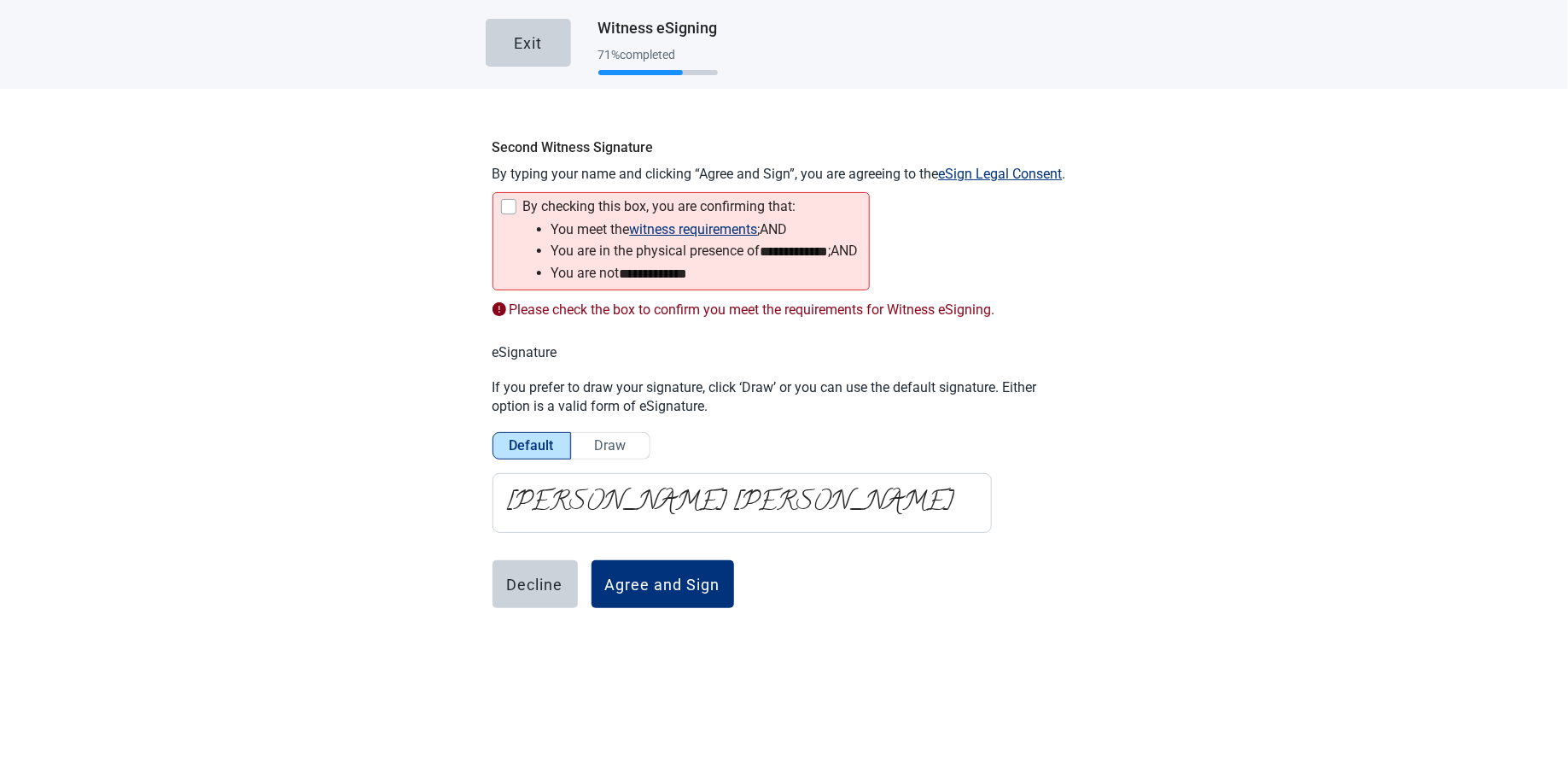 click on "You meet the  witness requirements ;  and" at bounding box center [705, 229] 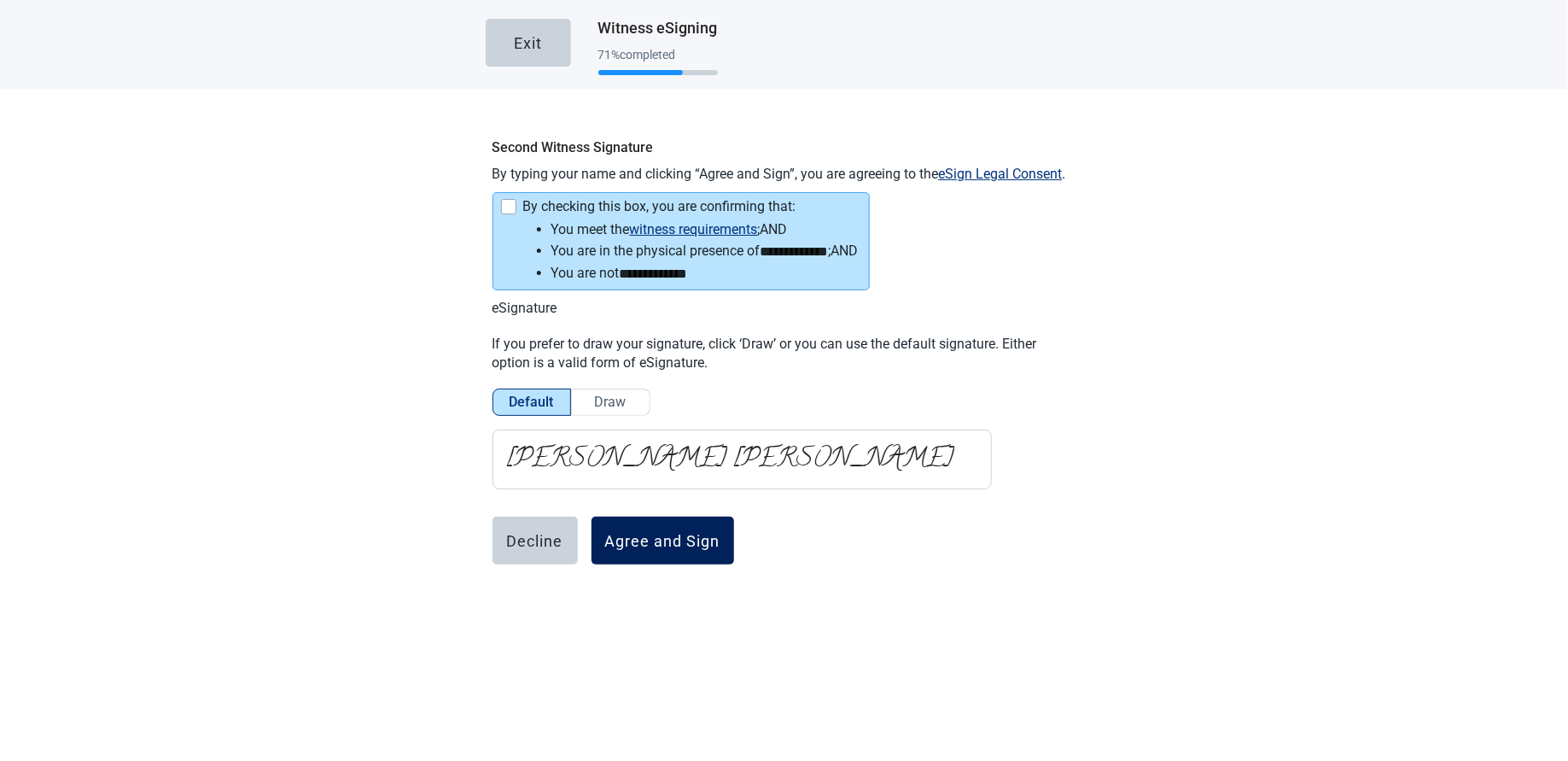 click on "Agree and Sign" at bounding box center (662, 541) 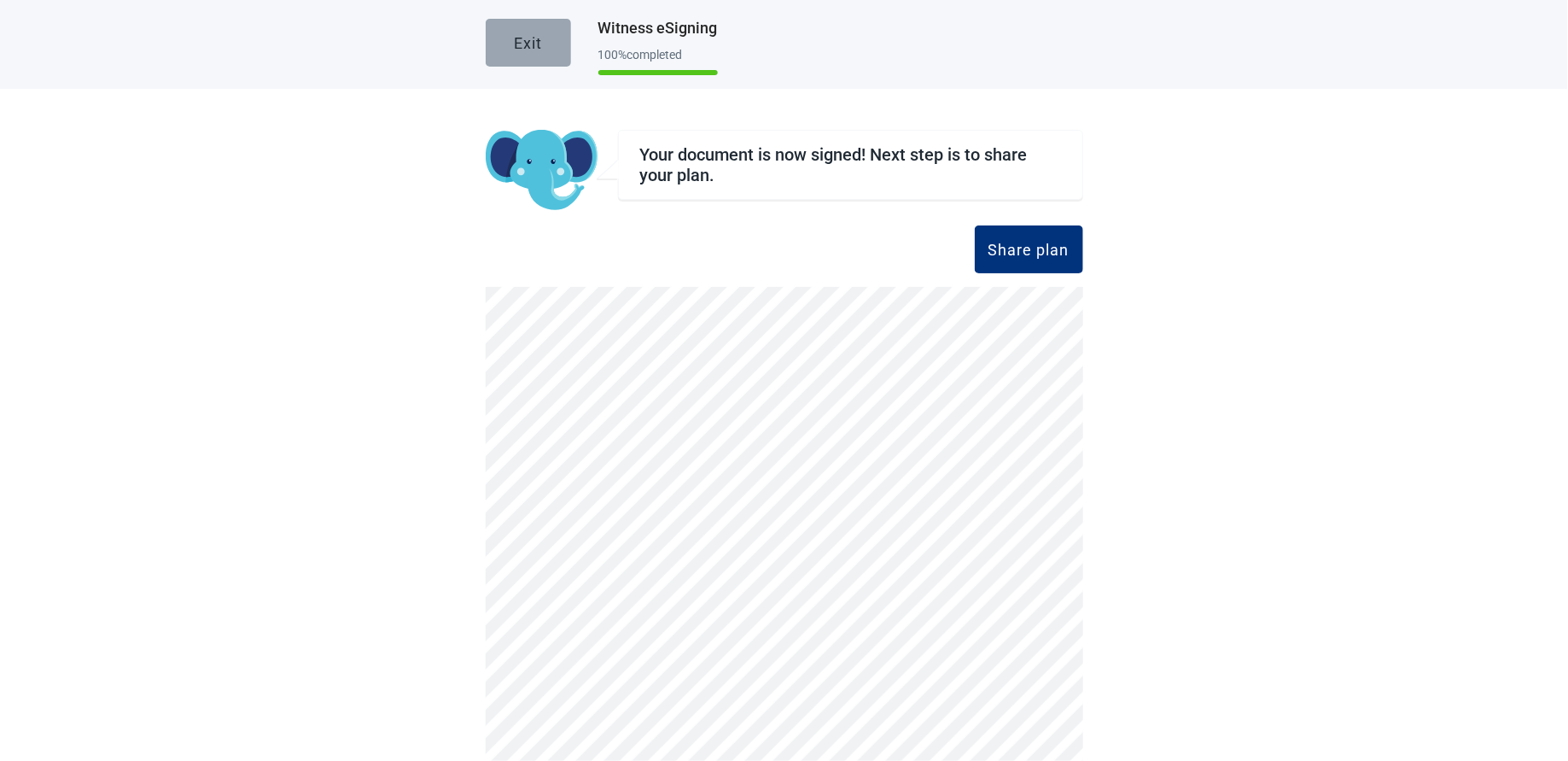 click on "Exit" at bounding box center (528, 43) 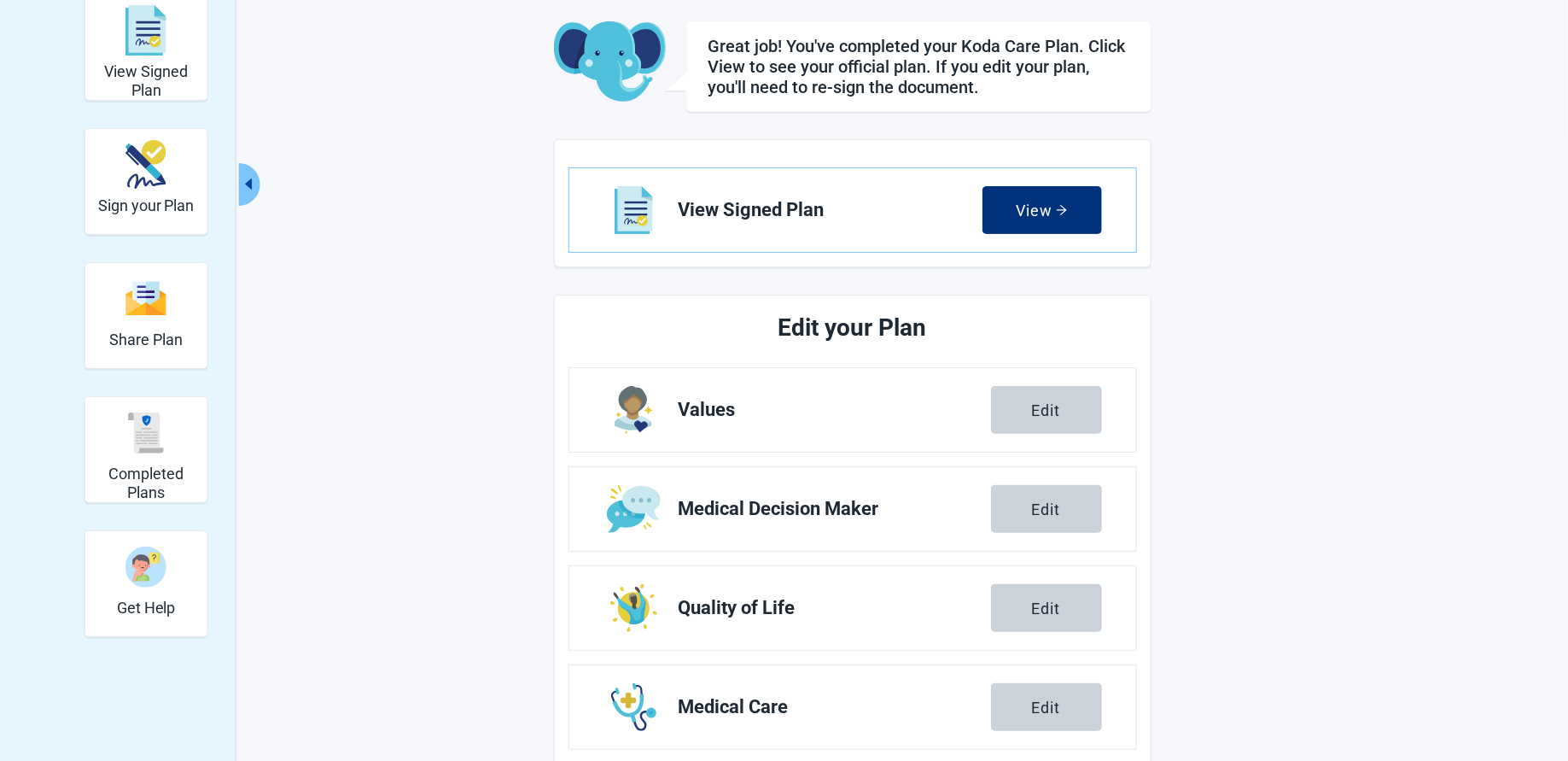 scroll, scrollTop: 0, scrollLeft: 0, axis: both 